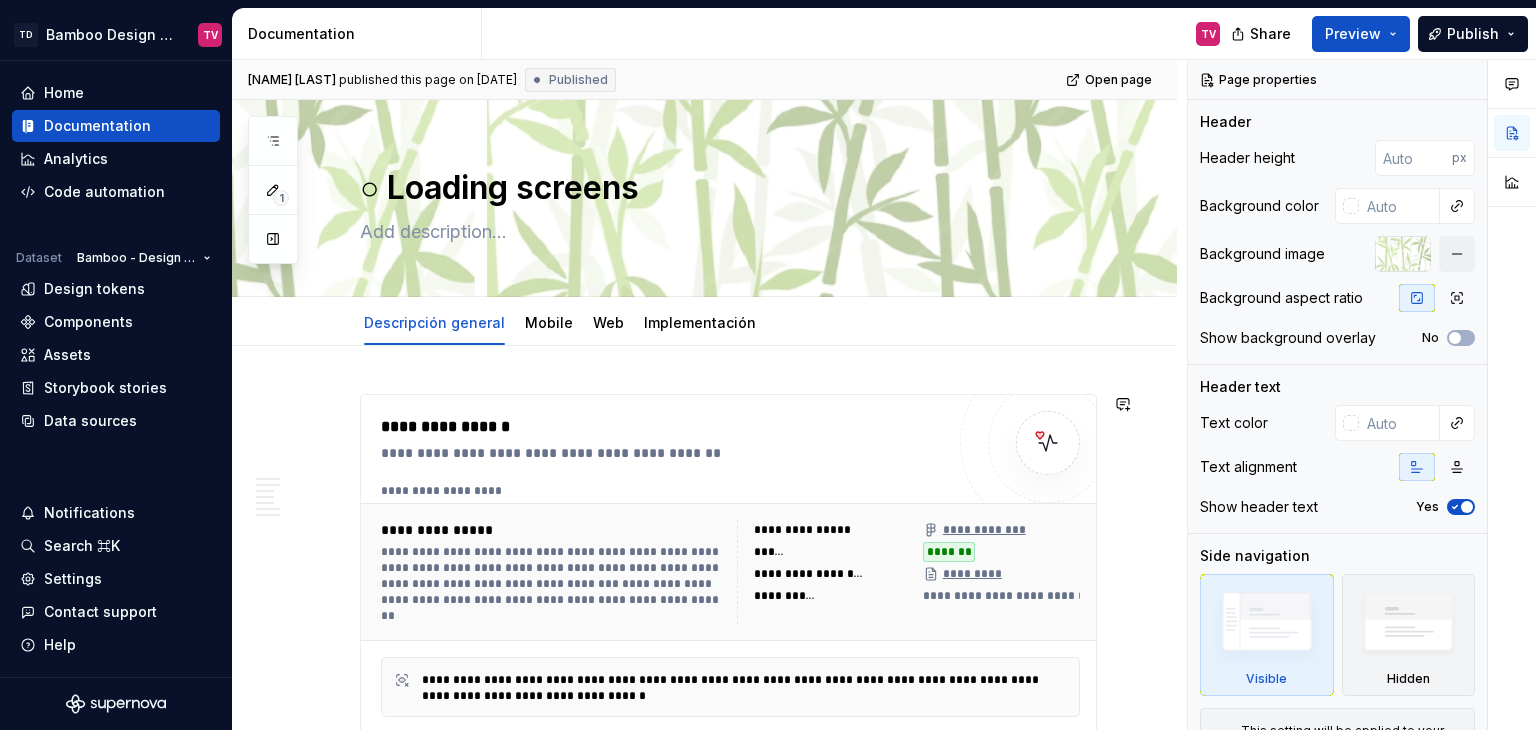 scroll, scrollTop: 0, scrollLeft: 0, axis: both 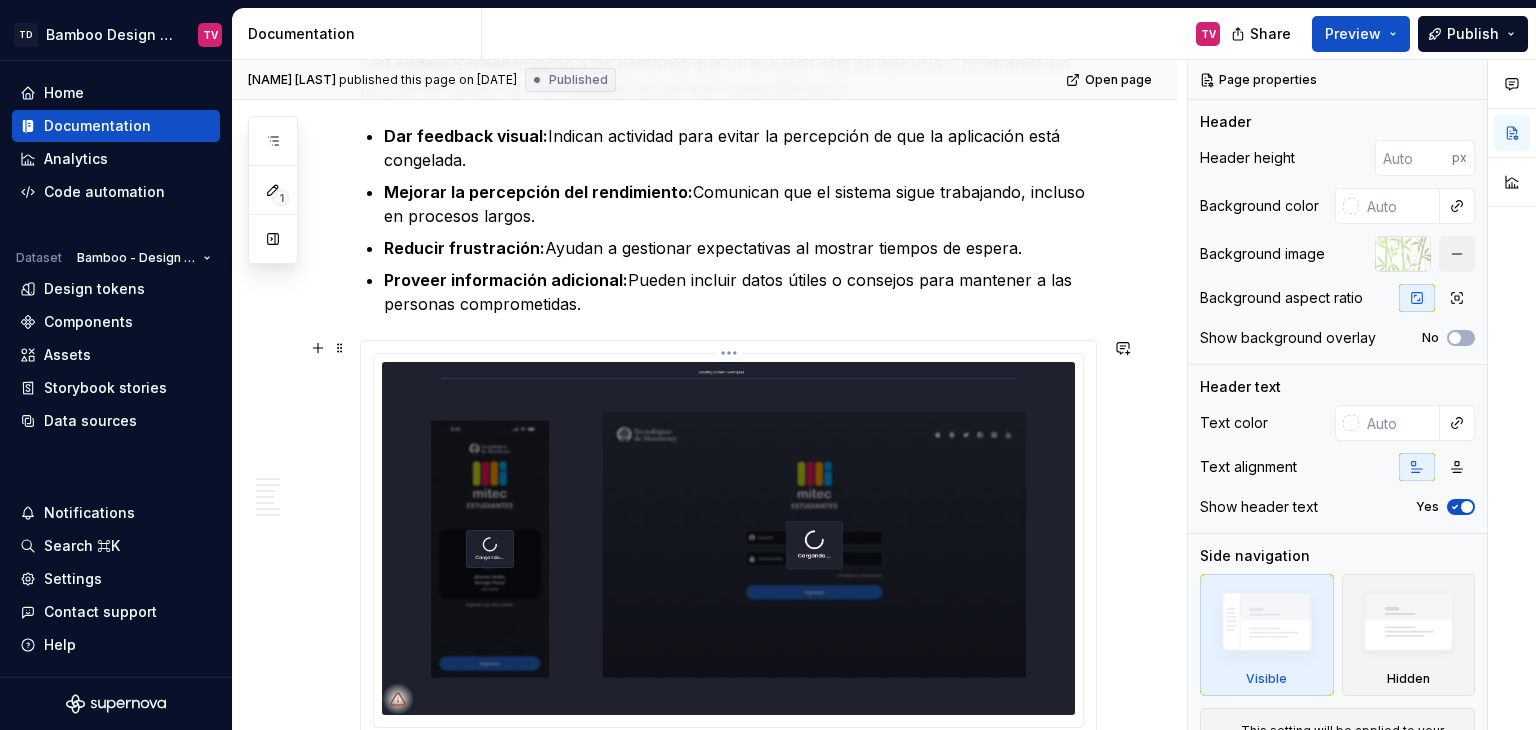 click on "TD Bamboo Design System TV Home Documentation Analytics Code automation Dataset Bamboo - Design System Design tokens Components Assets Storybook stories Data sources Notifications Search ⌘K Settings Contact support Help Documentation TV Share Preview Publish 1 Pages Add
Accessibility guide for tree Page tree.
Navigate the tree with the arrow keys. Common tree hotkeys apply. Further keybindings are available:
enter to execute primary action on focused item
f2 to start renaming the focused item
escape to abort renaming an item
control+d to start dragging selected items
Te damos la bienvenida a Bamboo Bamboo Formas de colaboración Librerías Herramientas Equipo 🟢 Principios y objetivos 🟢 Releases Releases Versión 1.5.X v1.5.X Nuevos Actualizaciones Versión 1.2.X v1.2.X Nuevos Actualizaciones En proceso Versión 1.0.X v1.0.X Nuevos Actualizaciones En proceso 🟢 Instalación Angular | Guía de instalación de Bamboo Patrones UI/UX" at bounding box center [768, 365] 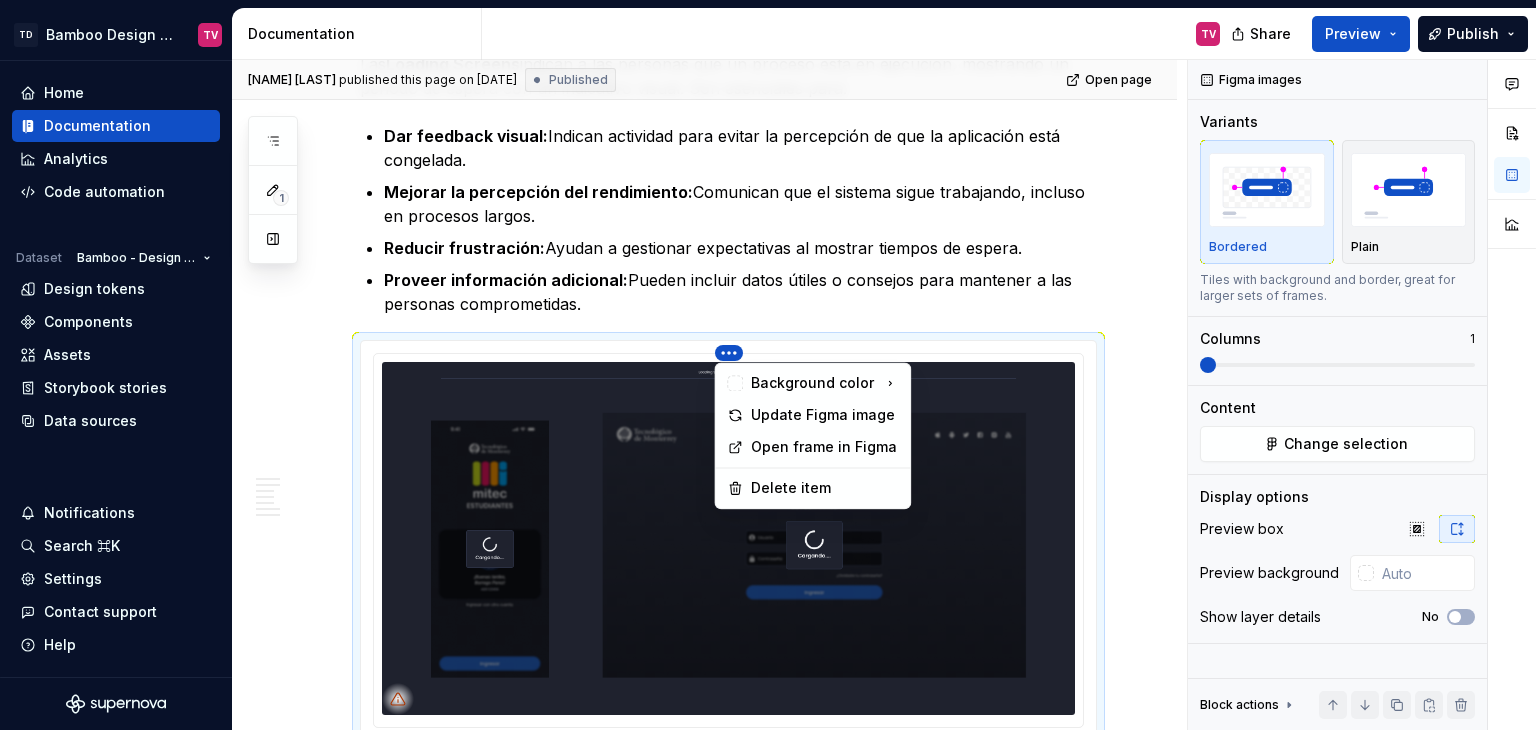 click on "Comments Open comments No comments yet Select ‘Comment’ from the block context menu to add one. Figma images Variants Bordered Plain Tiles with background and border, great for larger sets of frames. Columns 1 Content Change selection Display options Preview box Preview background Show layer details No Block actions Move up Move down Duplicate Copy (⌘C) Cut (⌘X) Delete" at bounding box center (1362, 395) 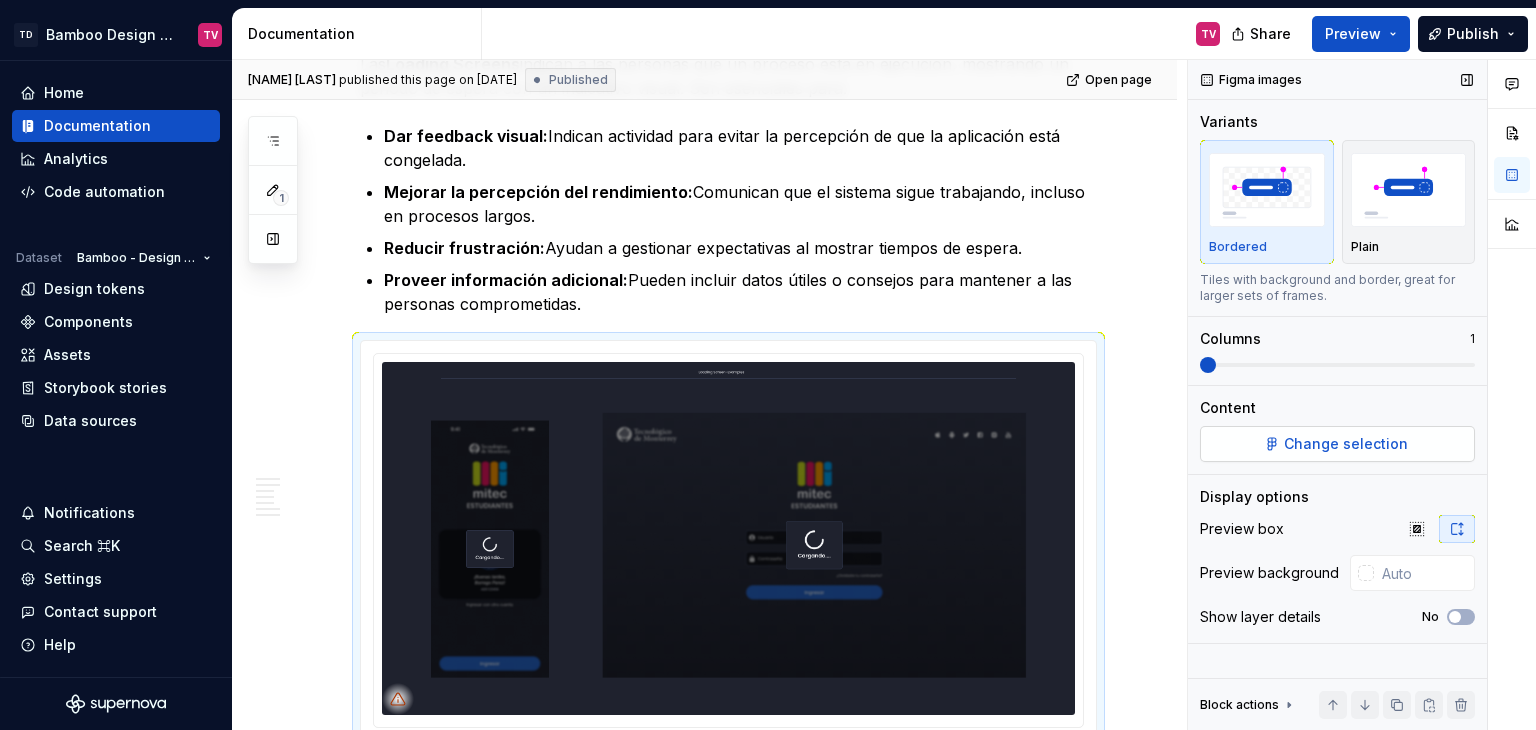 click on "Change selection" at bounding box center (1346, 444) 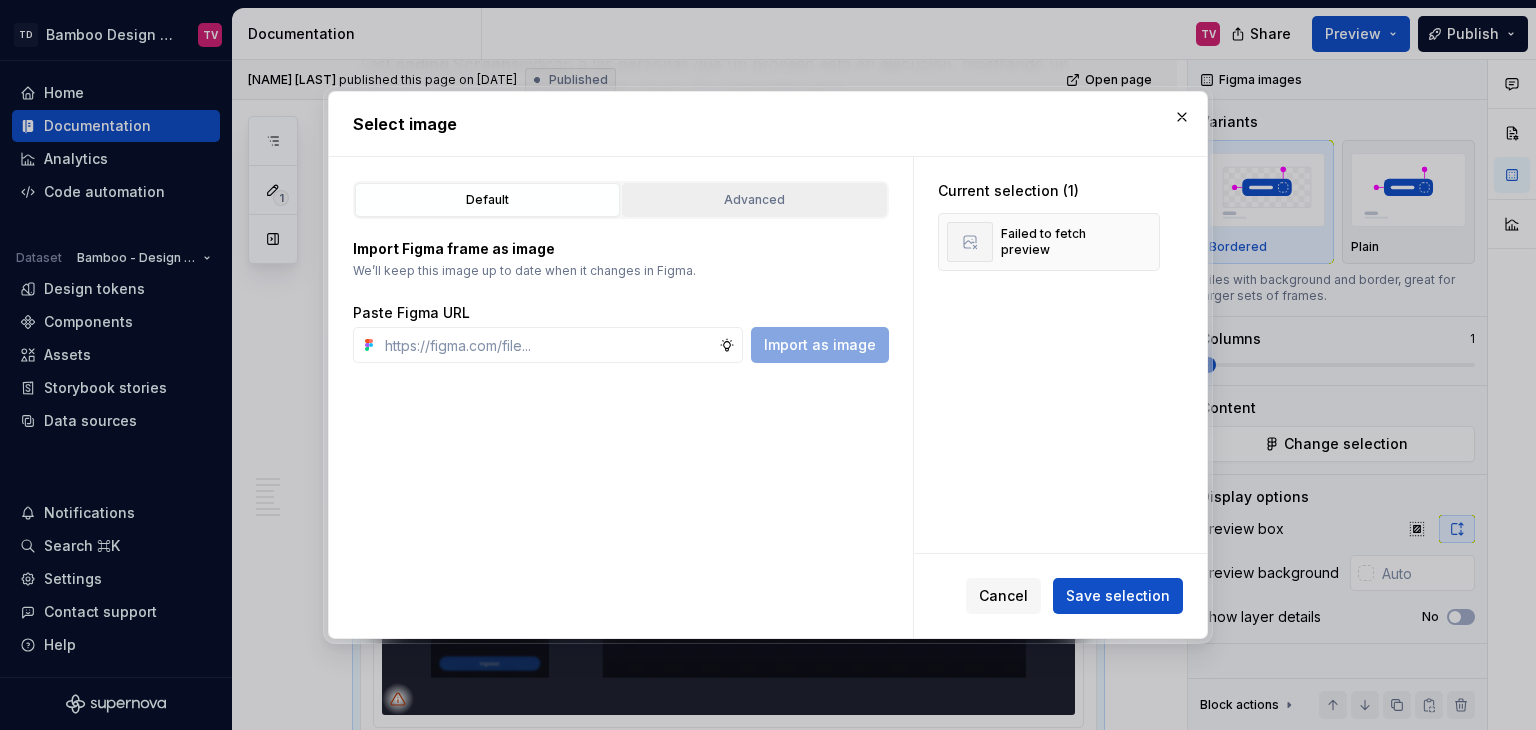 click on "Advanced" at bounding box center [754, 200] 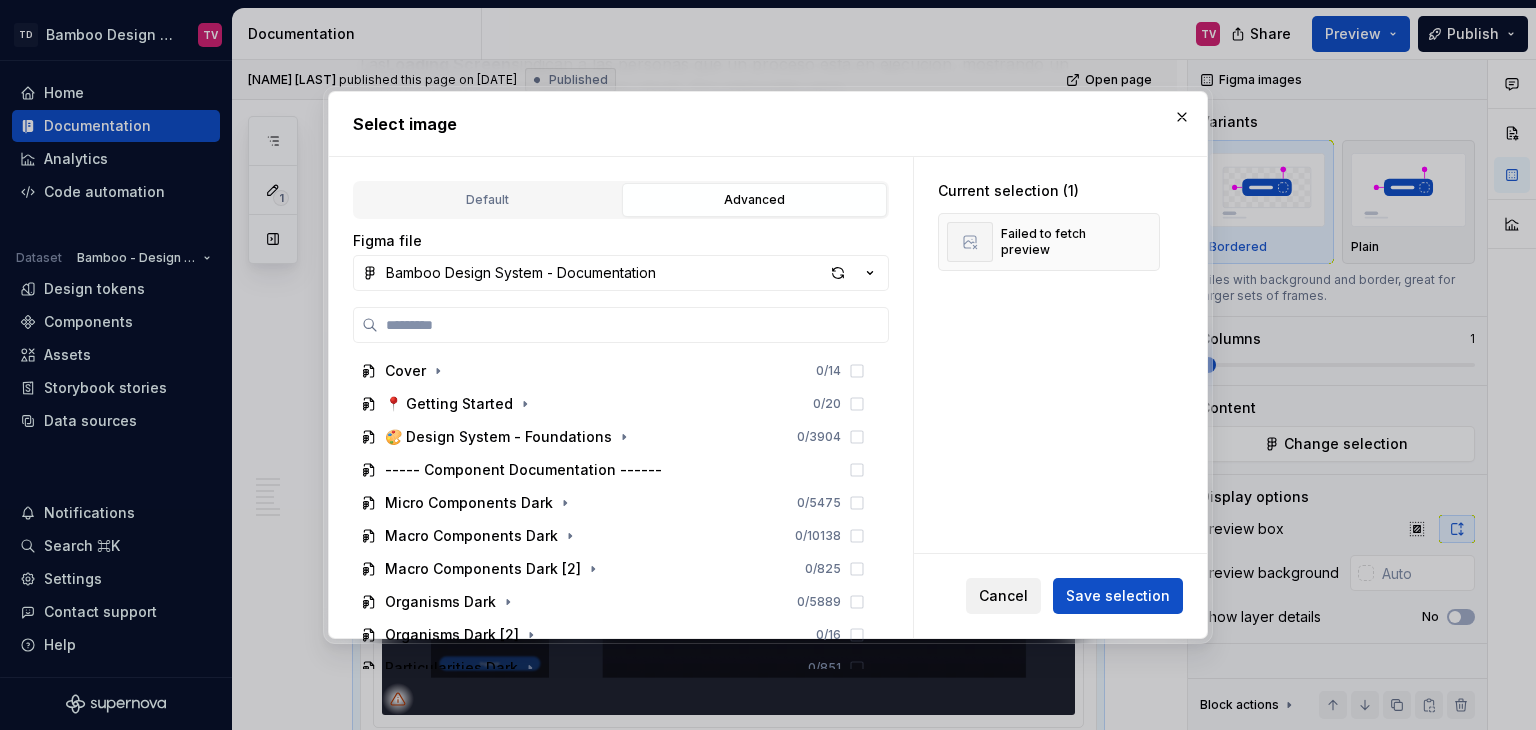 click on "Cancel" at bounding box center (1003, 596) 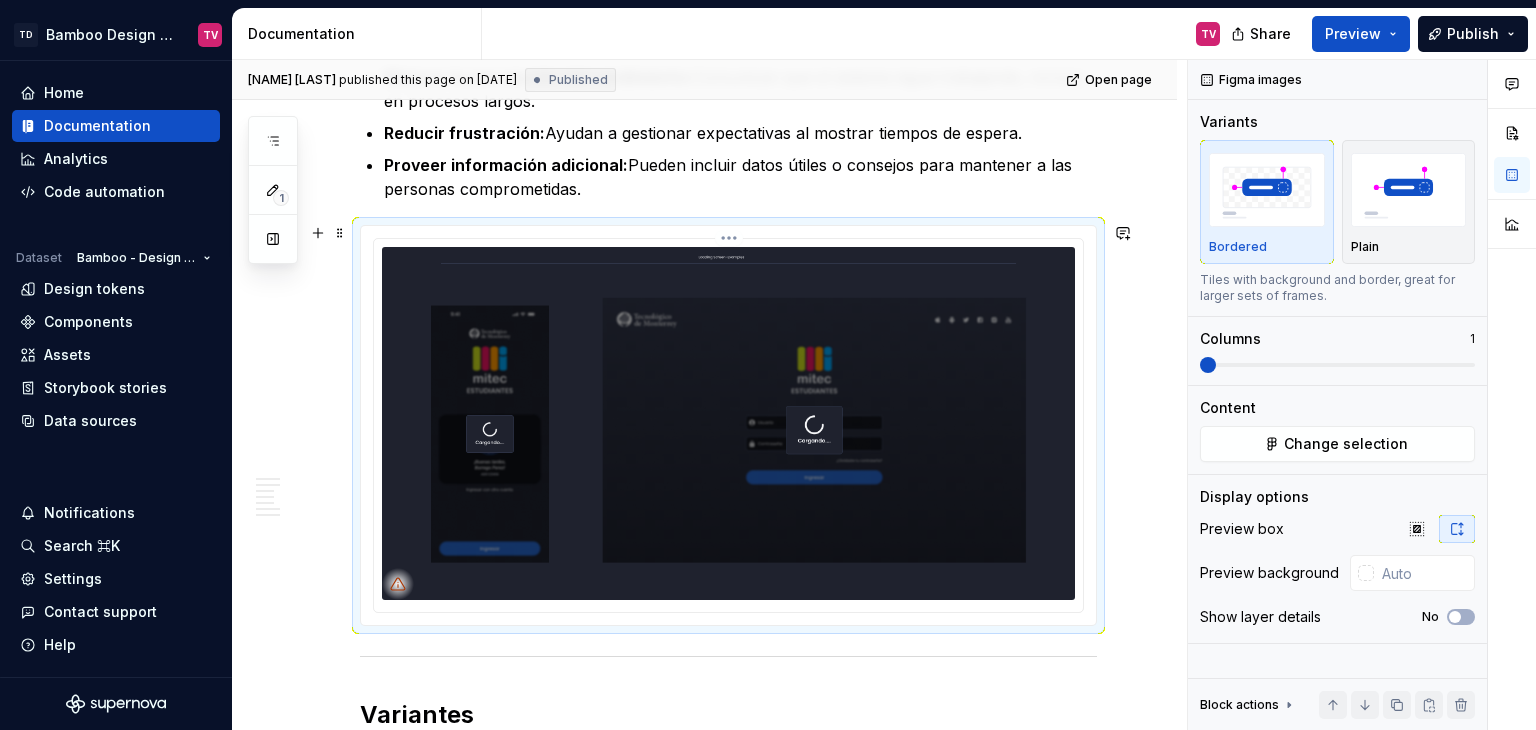scroll, scrollTop: 1100, scrollLeft: 0, axis: vertical 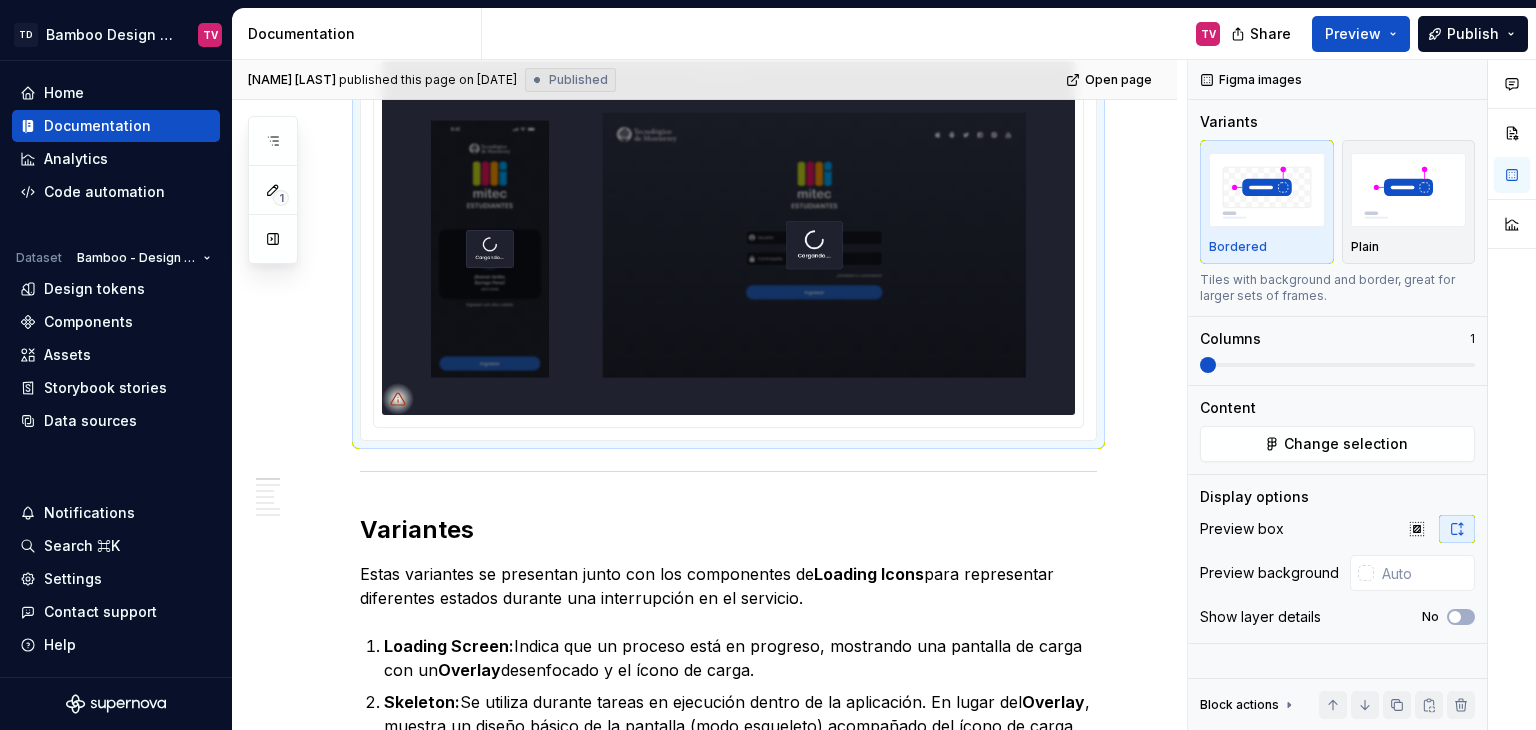 click at bounding box center [728, 238] 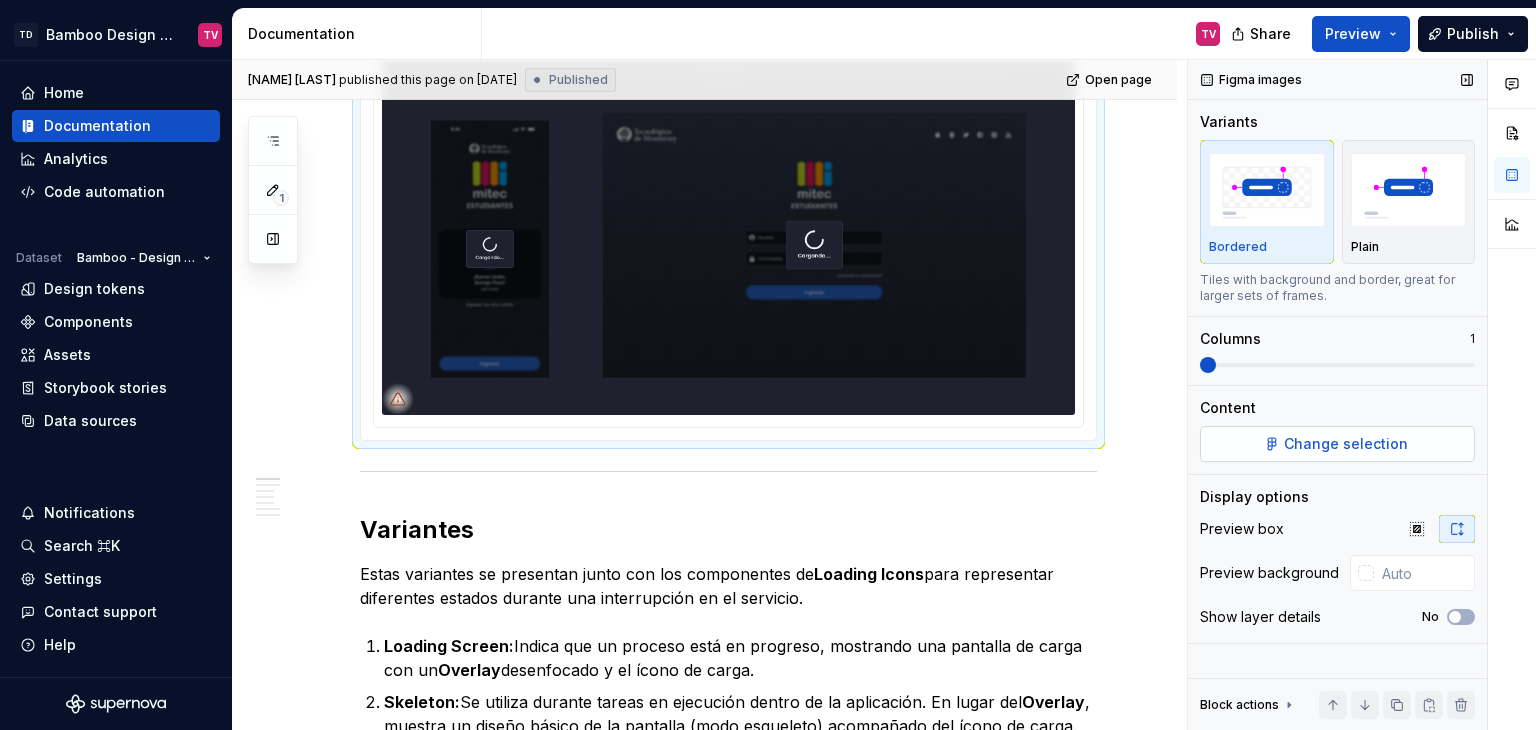 click on "Change selection" at bounding box center (1346, 444) 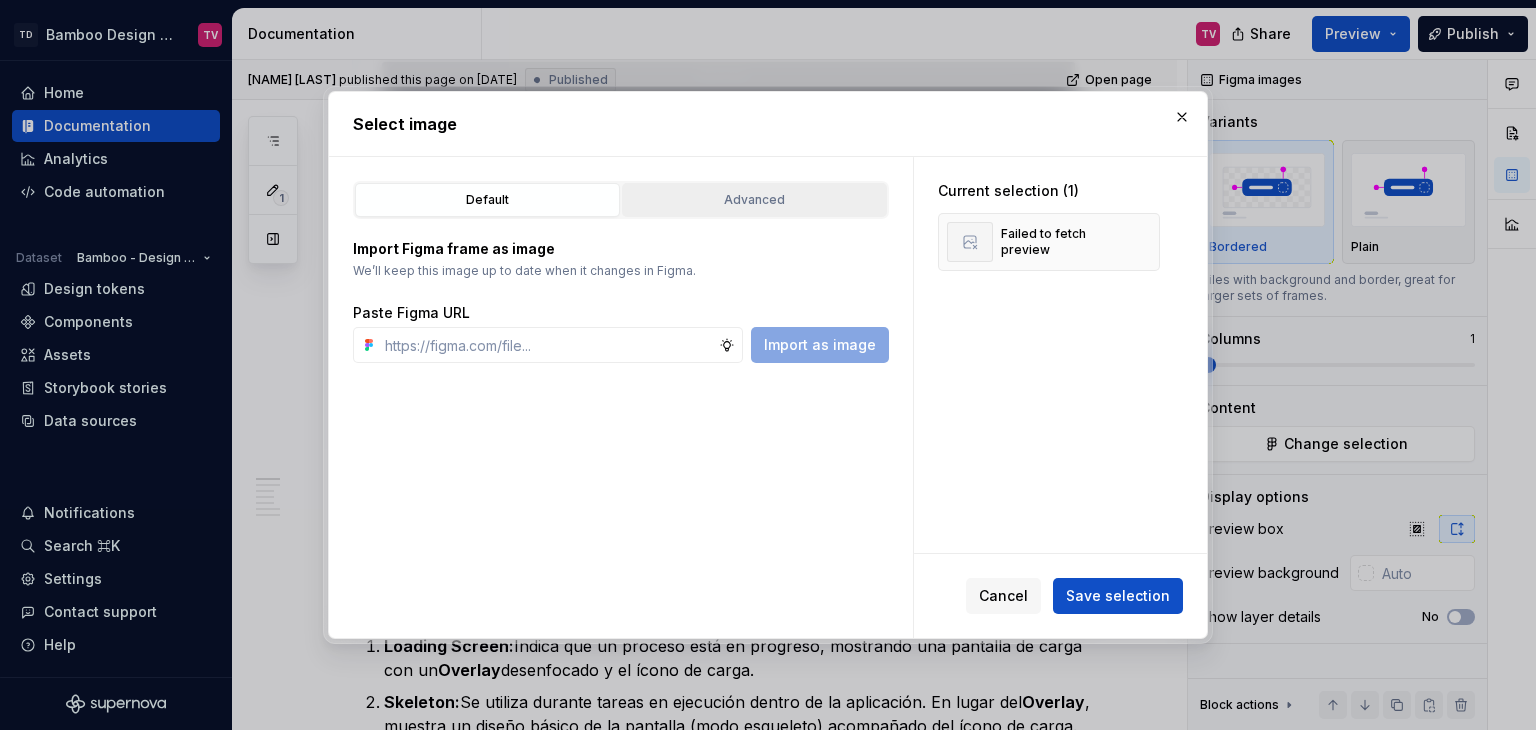 click on "Advanced" at bounding box center (754, 200) 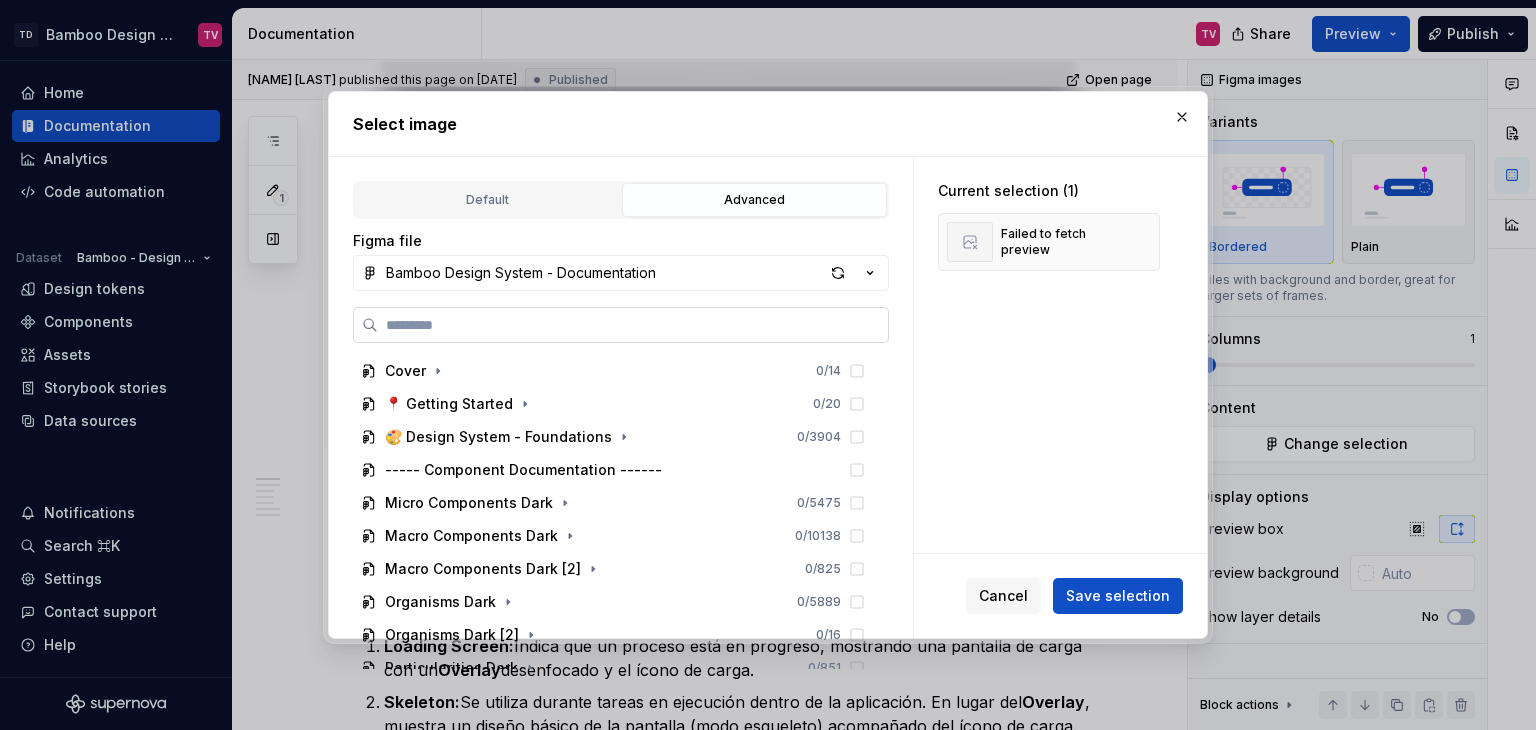 click at bounding box center [621, 325] 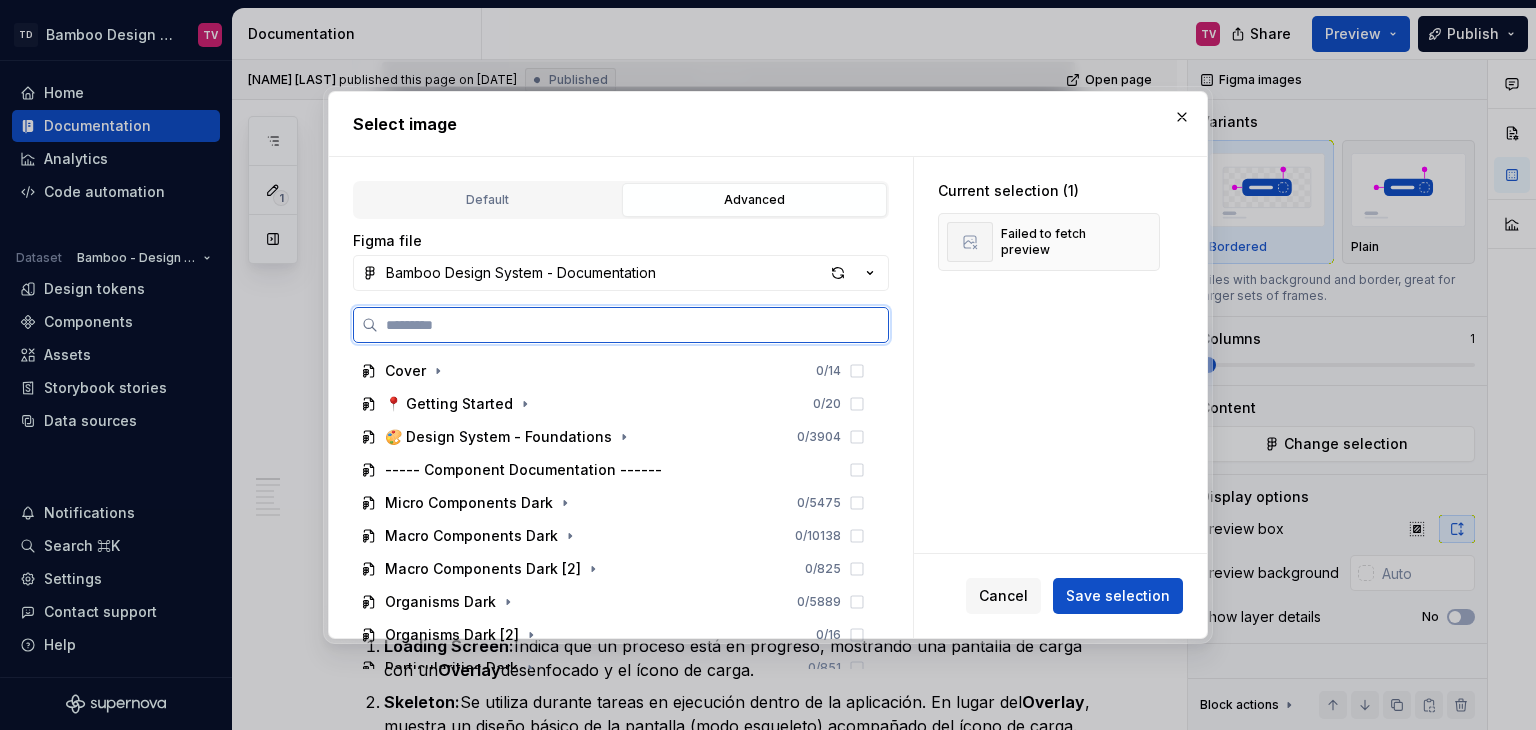 click at bounding box center (633, 325) 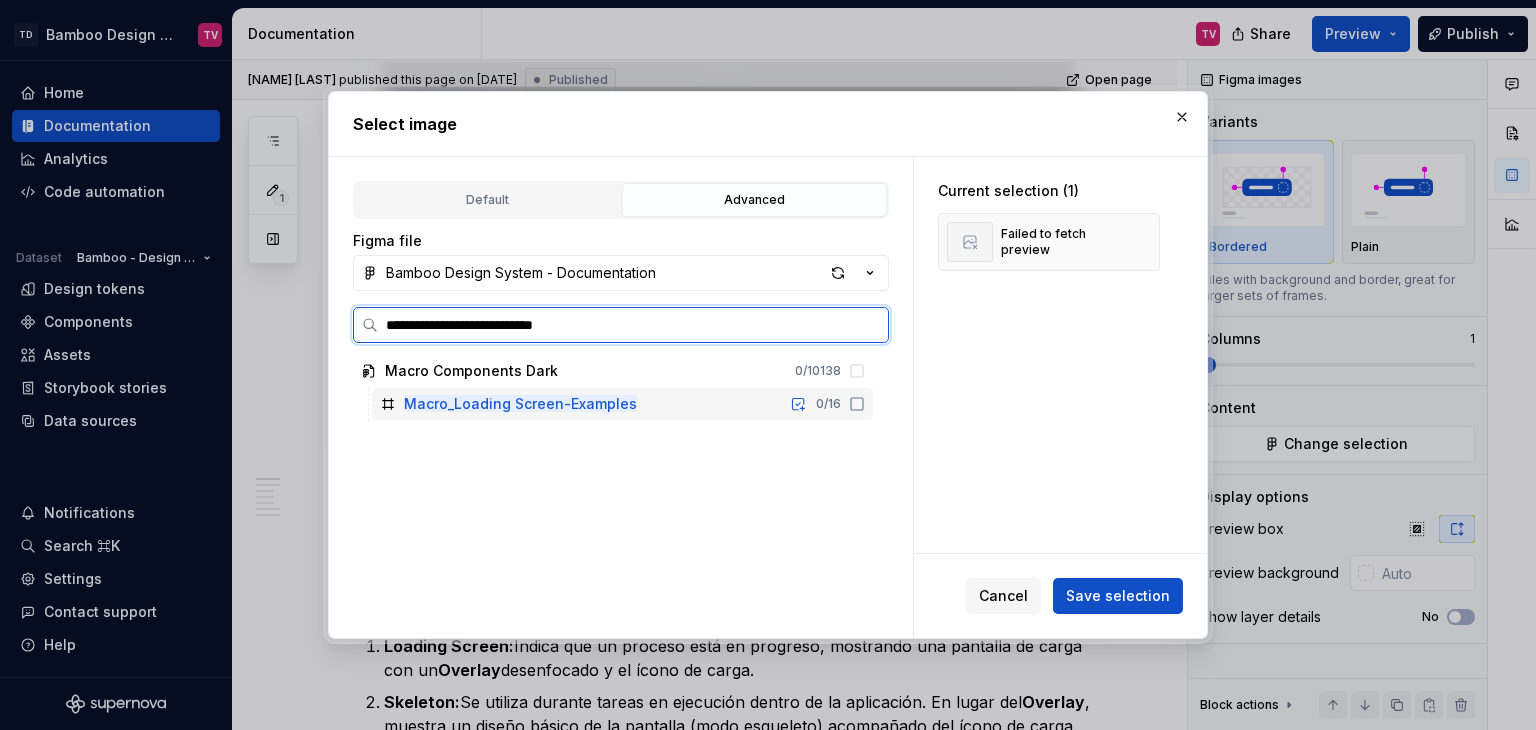 click 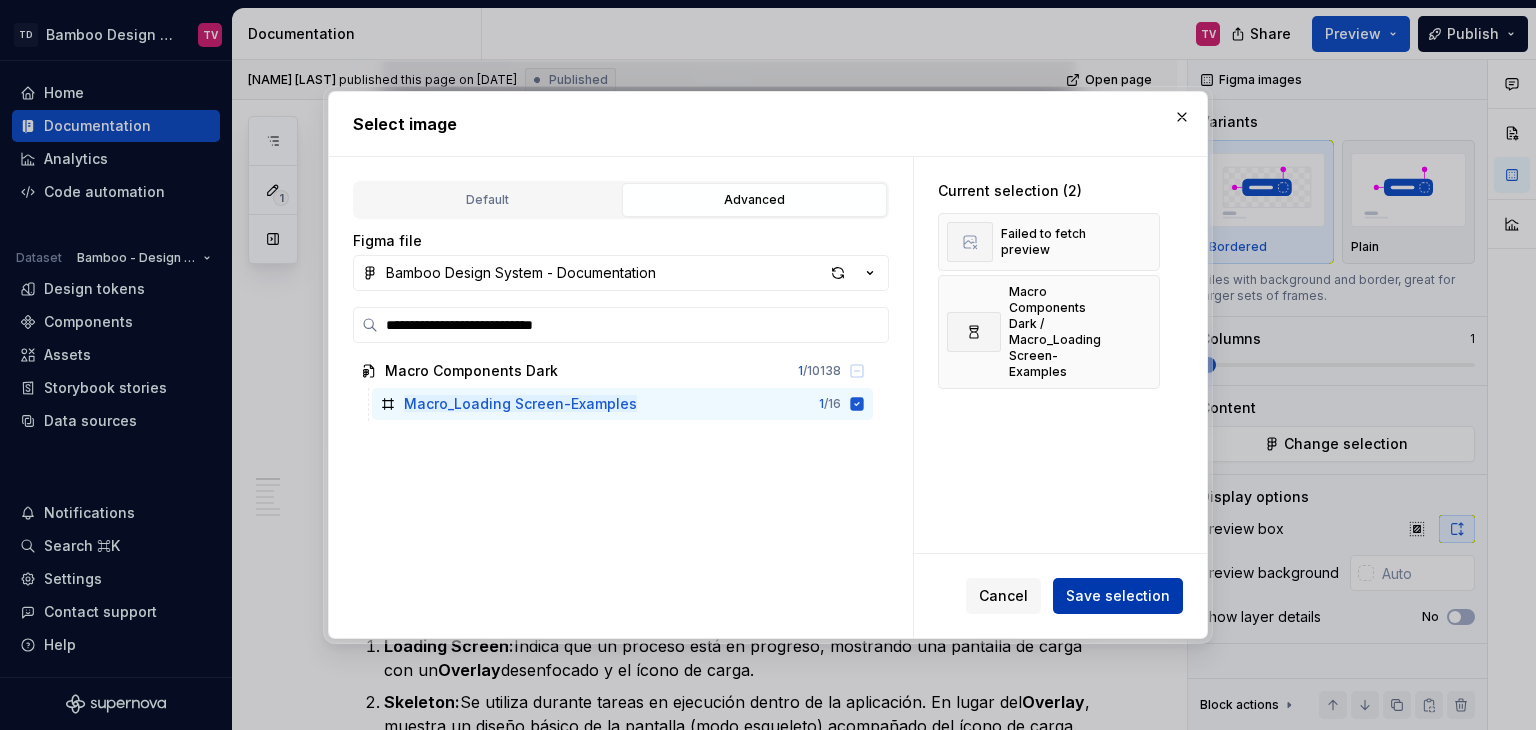 click on "Save selection" at bounding box center [1118, 596] 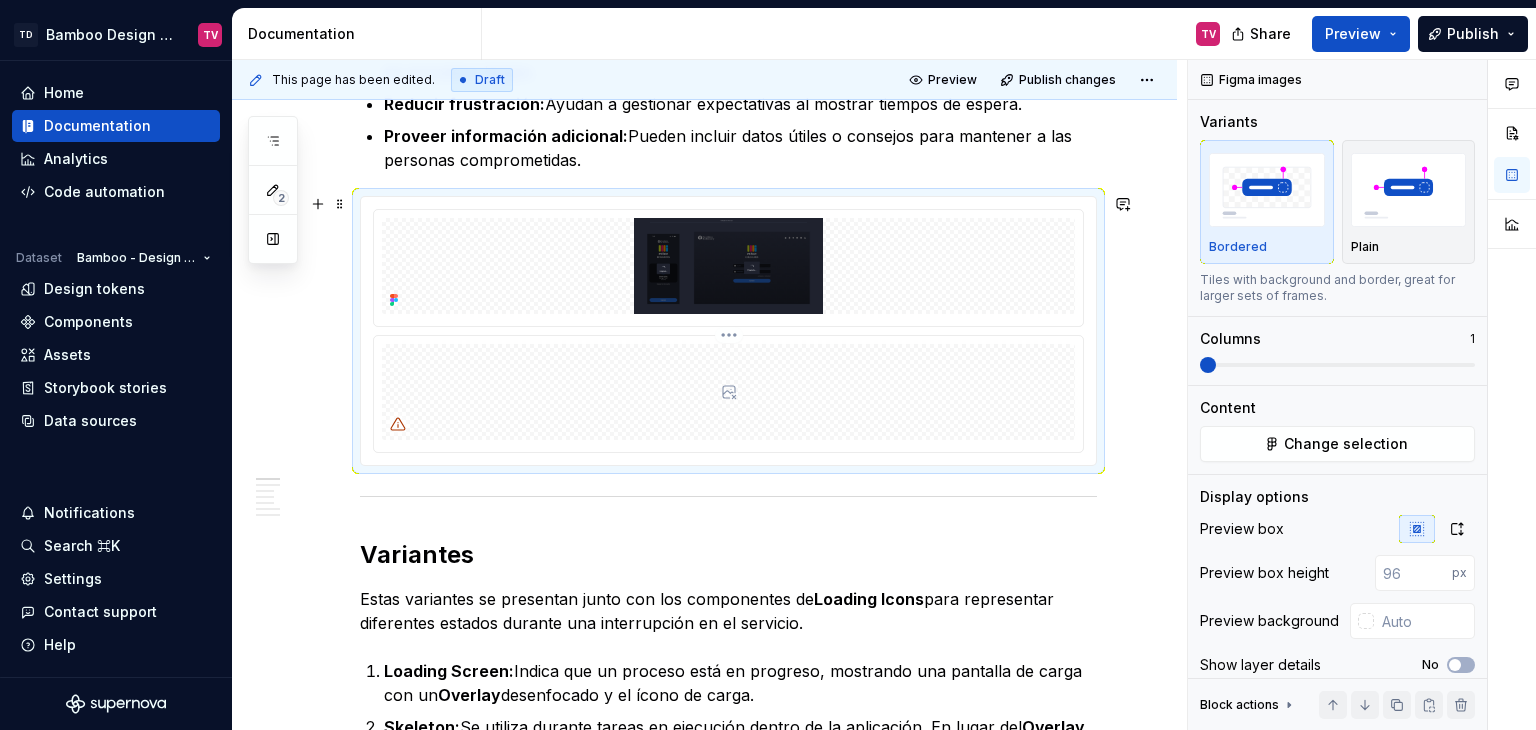 scroll, scrollTop: 800, scrollLeft: 0, axis: vertical 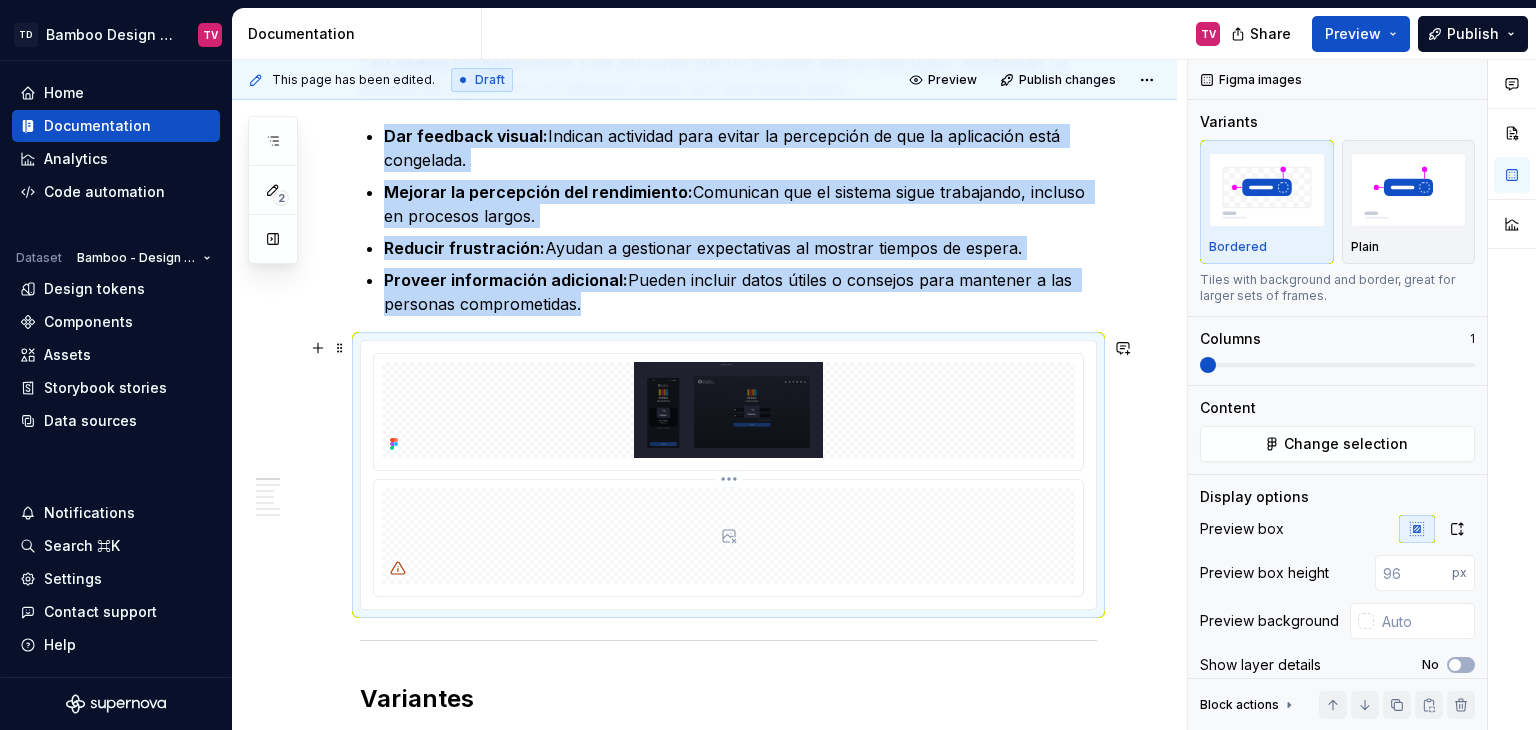 click at bounding box center (728, 536) 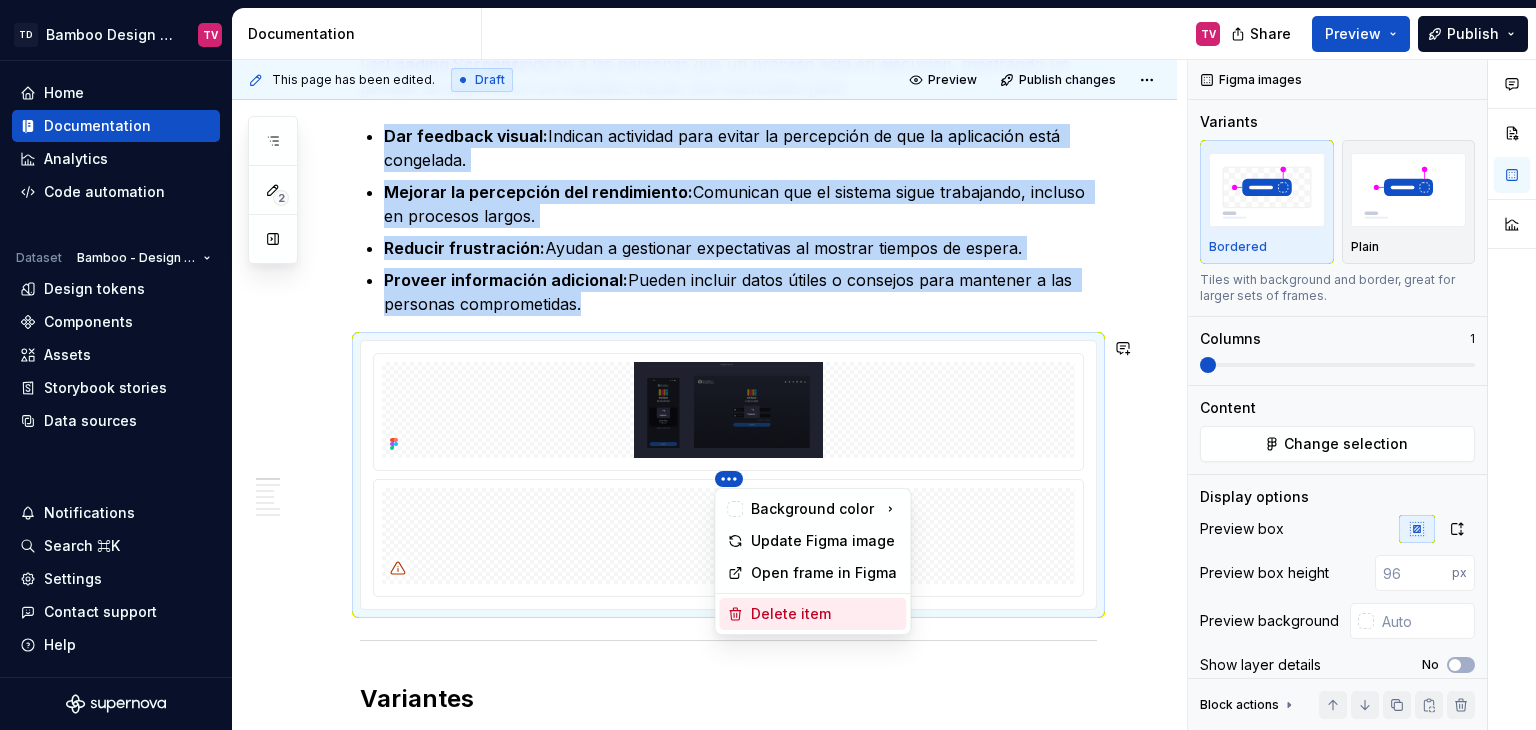 click 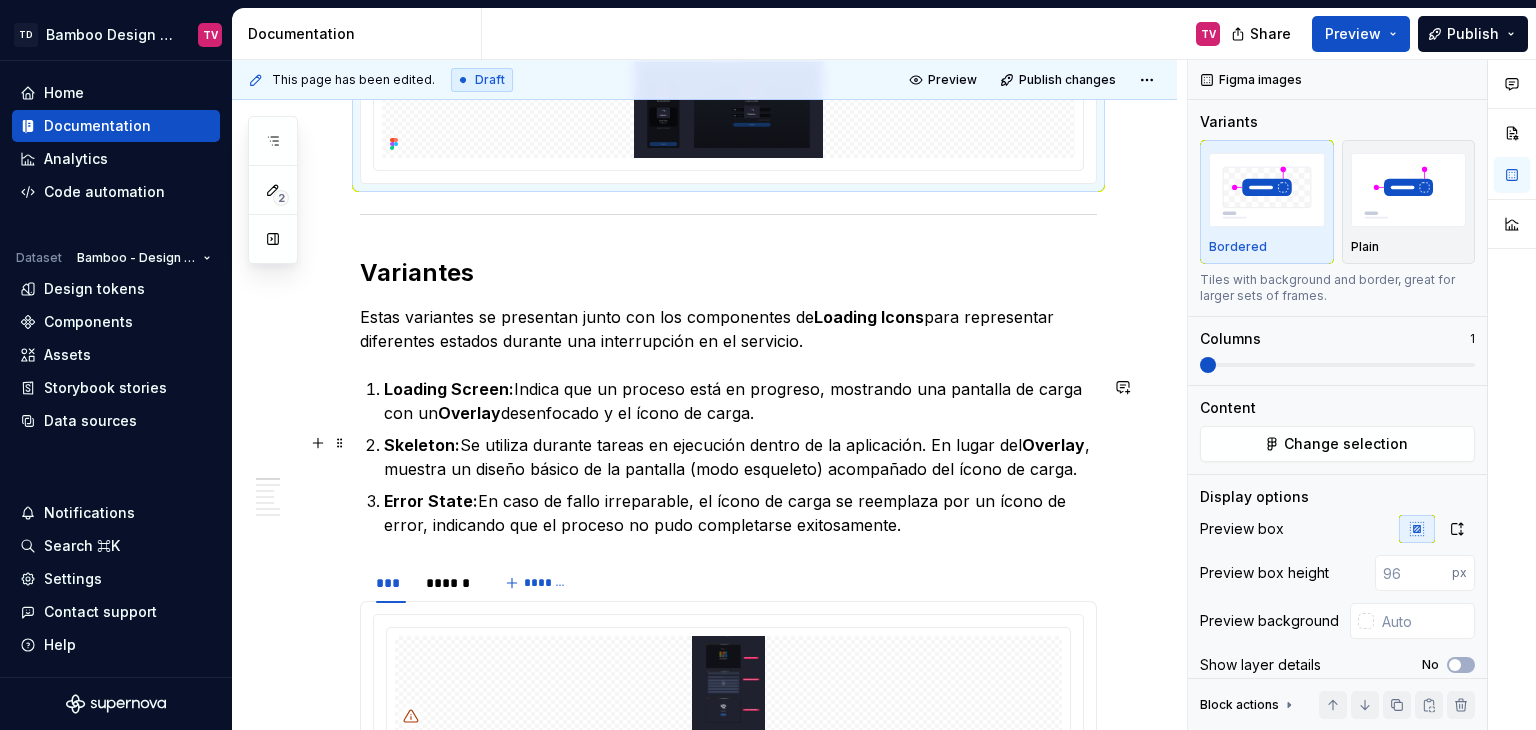 scroll, scrollTop: 1400, scrollLeft: 0, axis: vertical 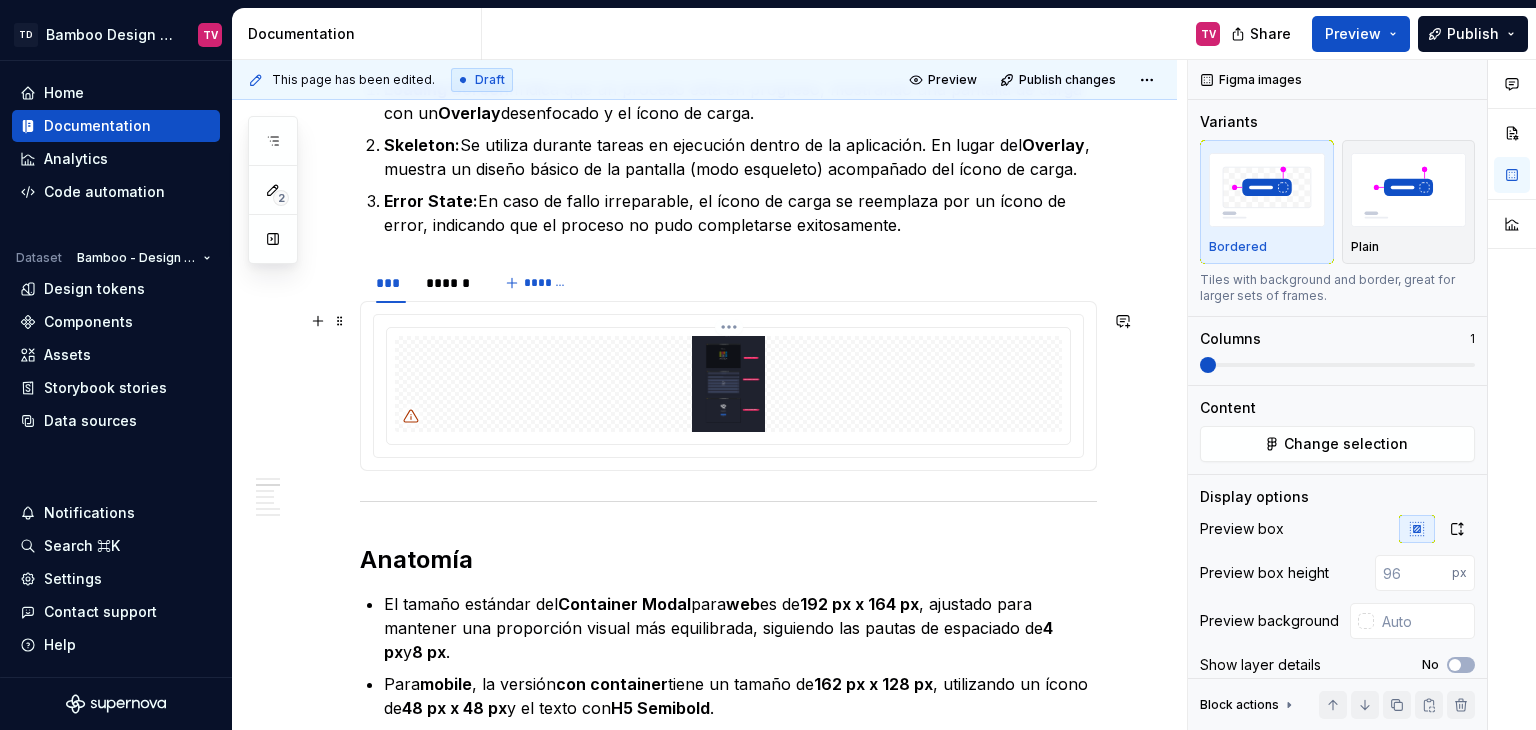 click at bounding box center (728, 384) 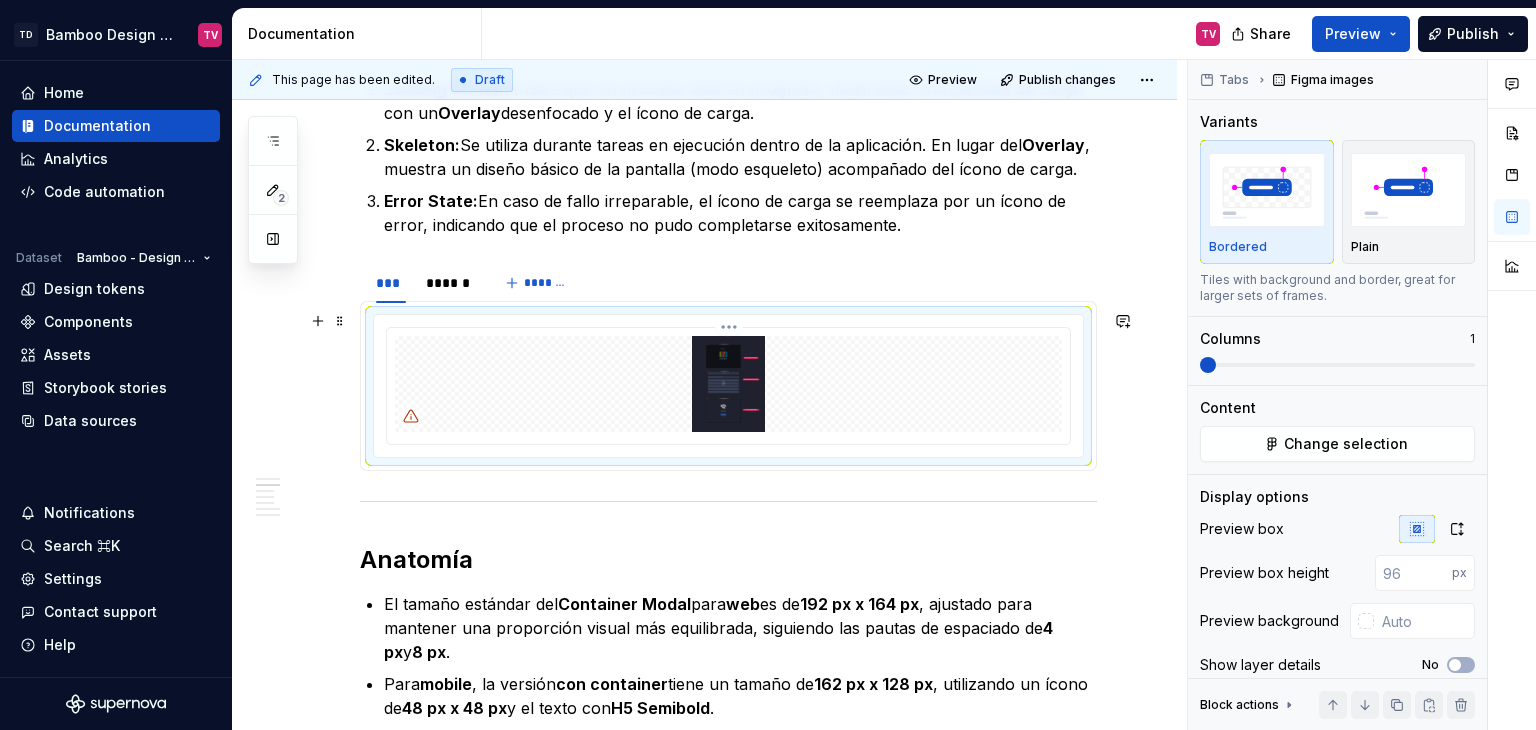 click on "TD Bamboo Design System TV Home Documentation Analytics Code automation Dataset Bamboo - Design System Design tokens Components Assets Storybook stories Data sources Notifications Search ⌘K Settings Contact support Help Documentation TV Share Preview Publish 2 Pages Add
Accessibility guide for tree Page tree.
Navigate the tree with the arrow keys. Common tree hotkeys apply. Further keybindings are available:
enter to execute primary action on focused item
f2 to start renaming the focused item
escape to abort renaming an item
control+d to start dragging selected items
Te damos la bienvenida a Bamboo Bamboo Formas de colaboración Librerías Herramientas Equipo 🟢 Principios y objetivos 🟢 Releases Releases Versión 1.5.X v1.5.X Nuevos Actualizaciones Versión 1.2.X v1.2.X Nuevos Actualizaciones En proceso Versión 1.0.X v1.0.X Nuevos Actualizaciones En proceso 🟢 Instalación Angular | Guía de instalación de Bamboo Patrones UI/UX" at bounding box center [768, 365] 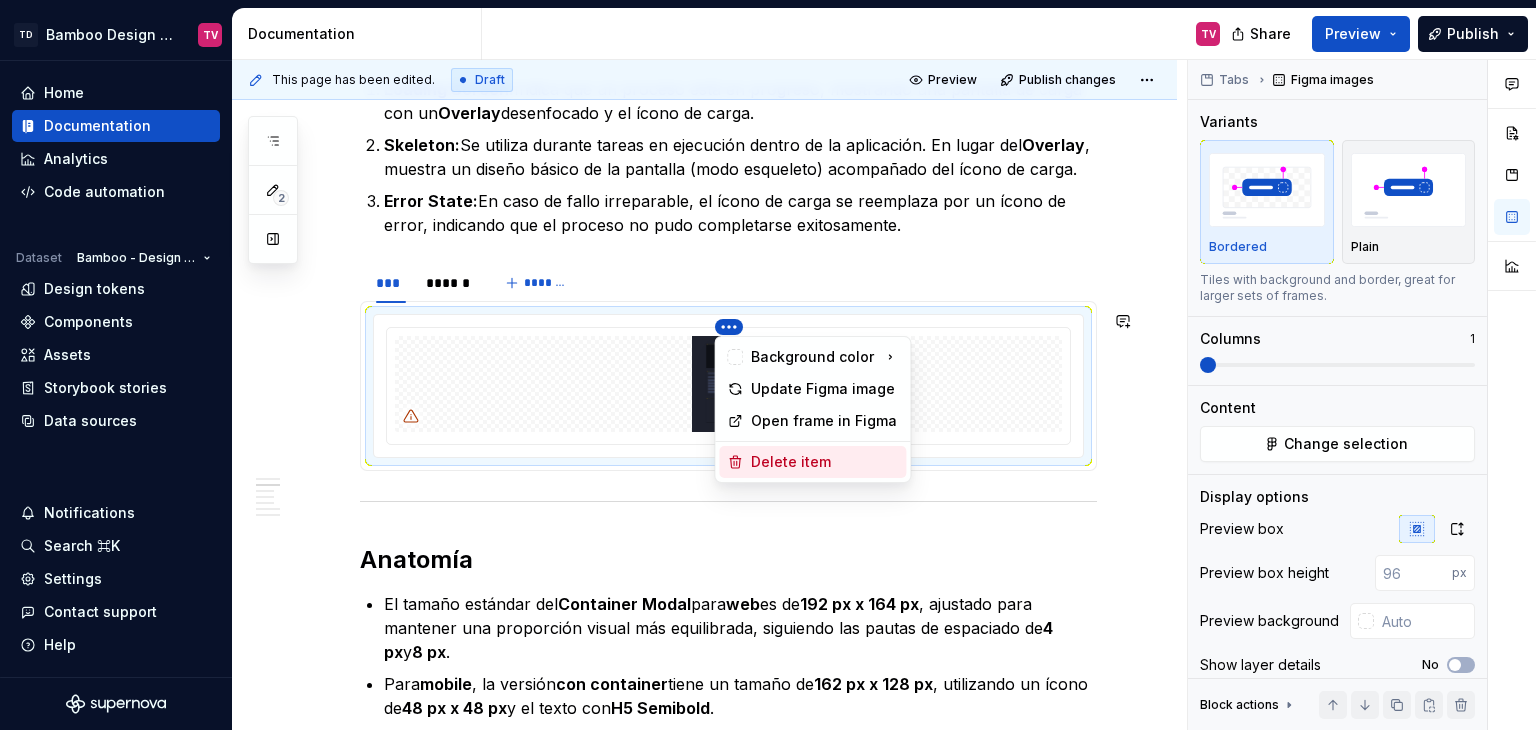 click on "Delete item" at bounding box center (824, 462) 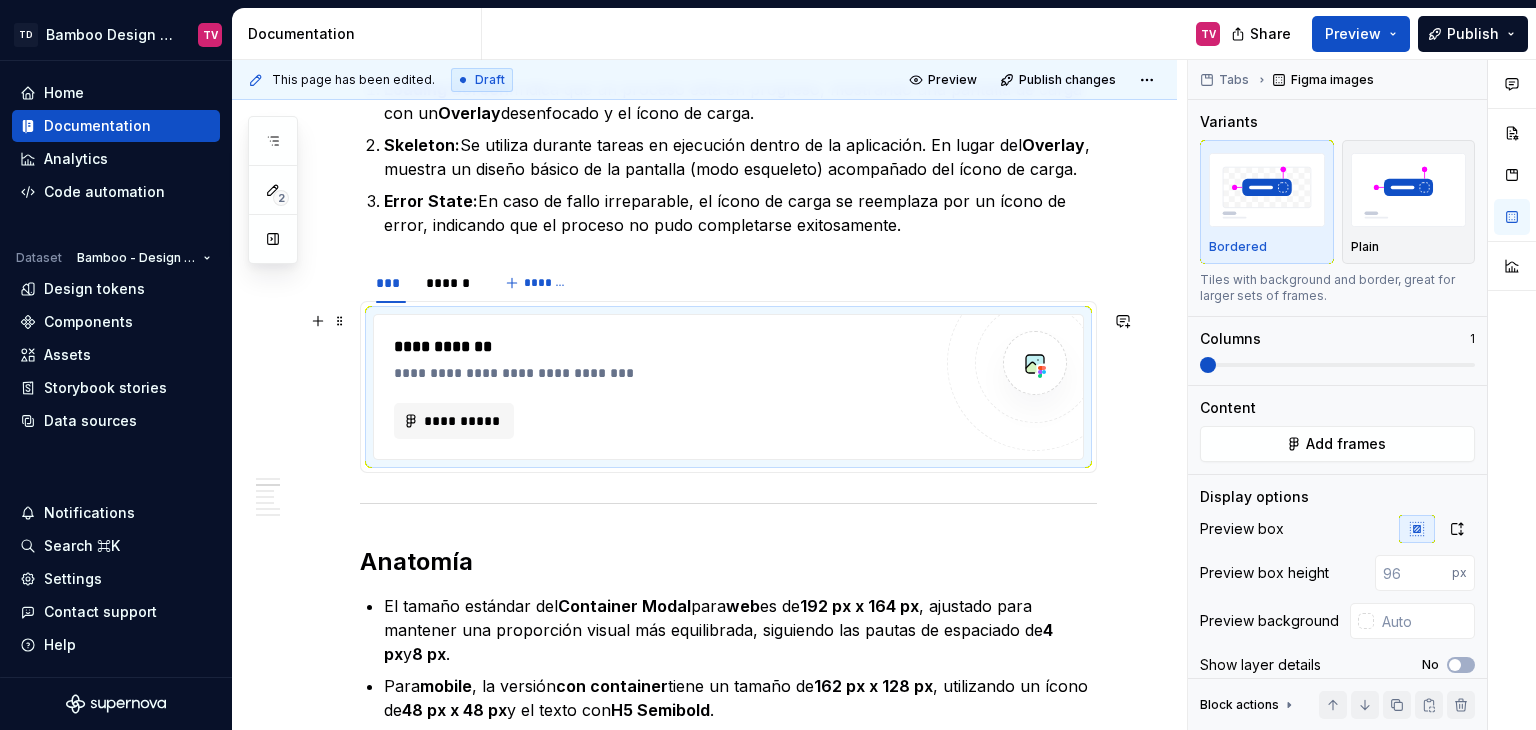 click on "**********" at bounding box center (663, 373) 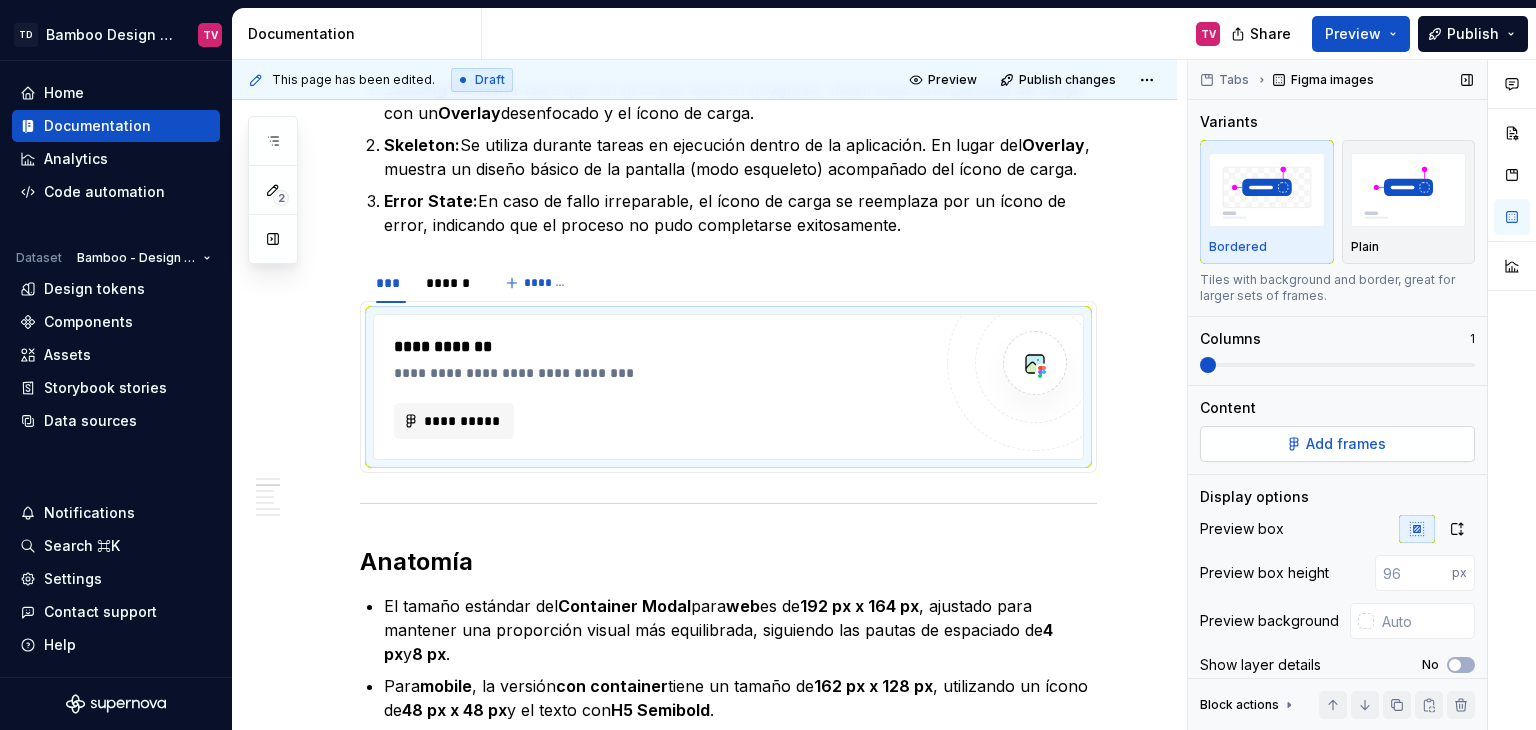 click on "Add frames" at bounding box center [1346, 444] 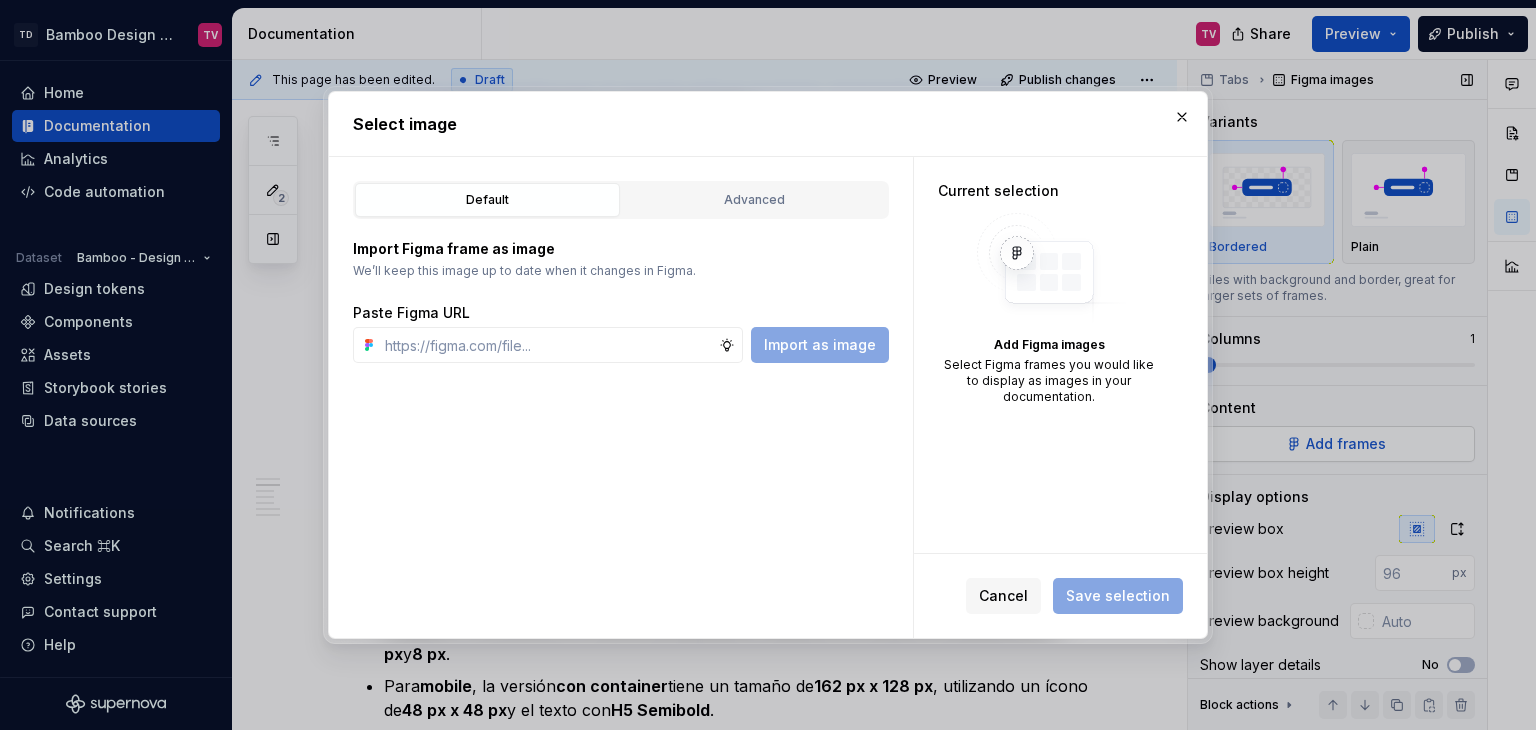 click on "Advanced" at bounding box center [754, 200] 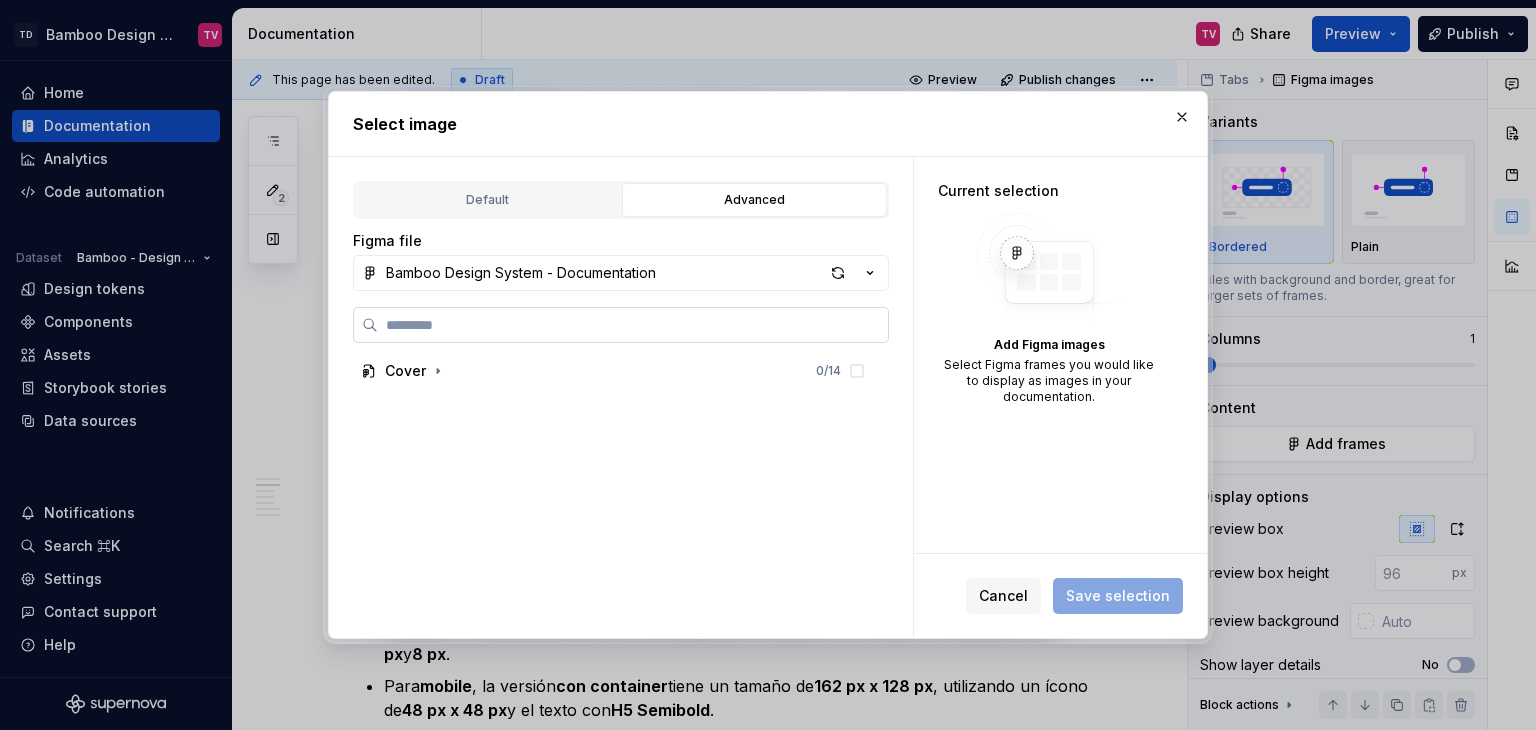 type on "*" 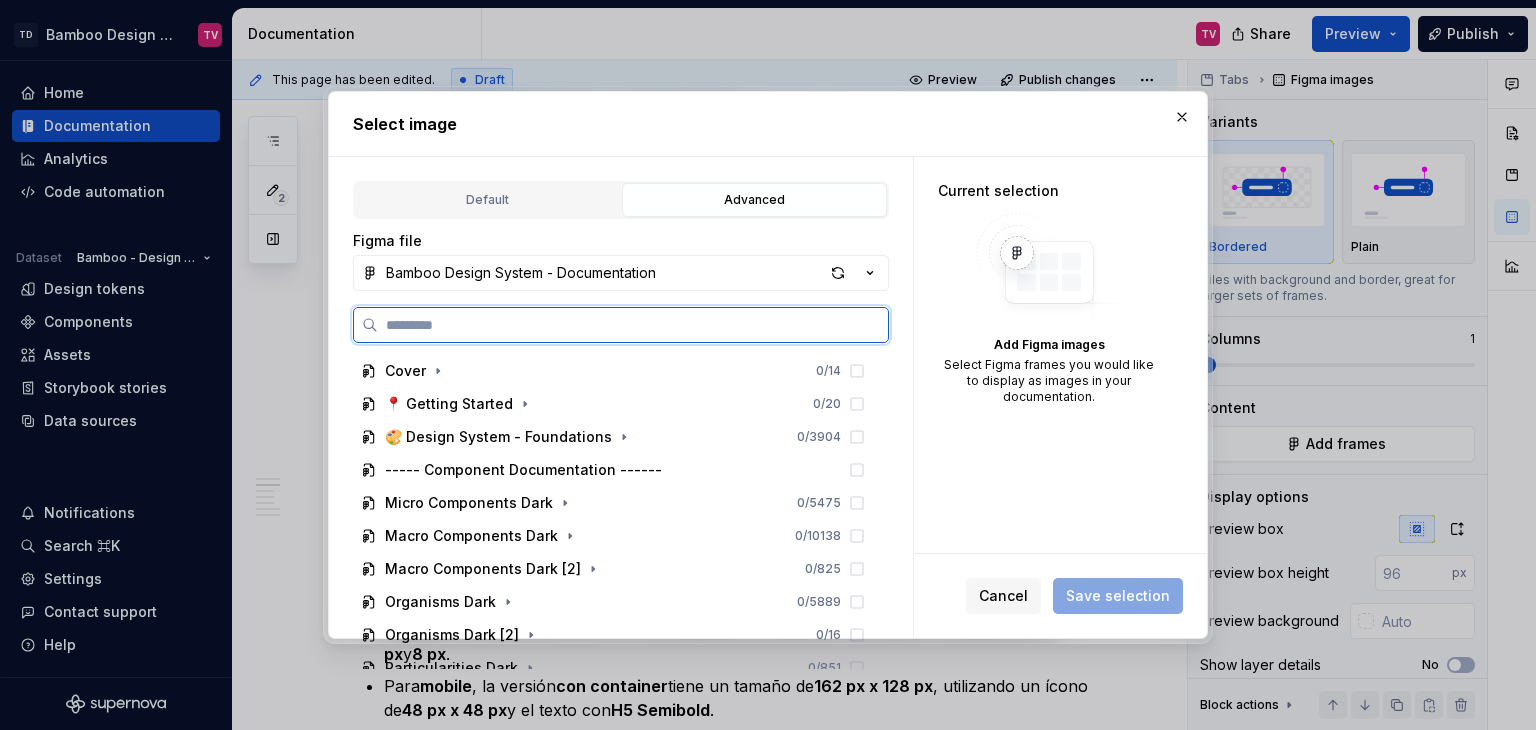 click at bounding box center (633, 325) 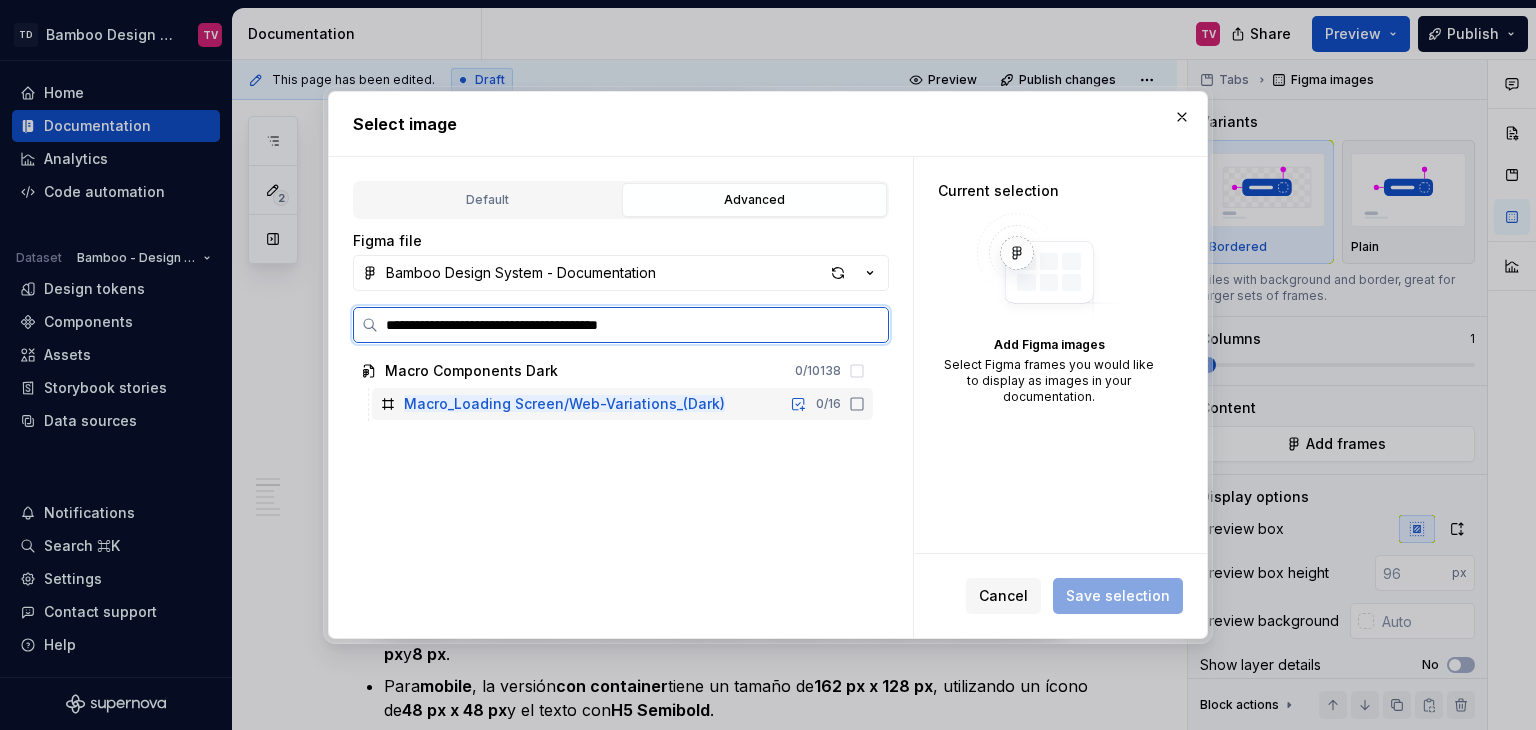 click 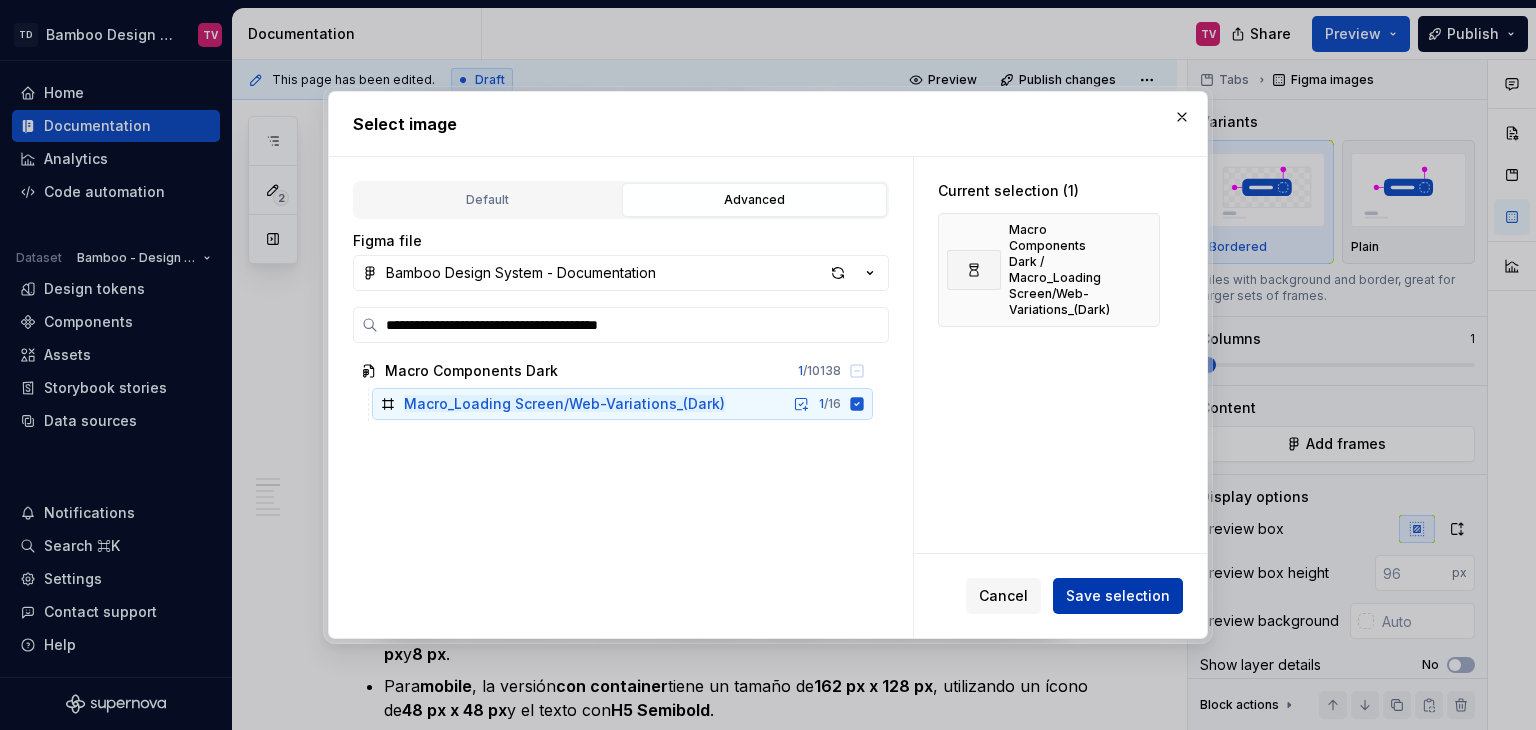 click on "Save selection" at bounding box center (1118, 596) 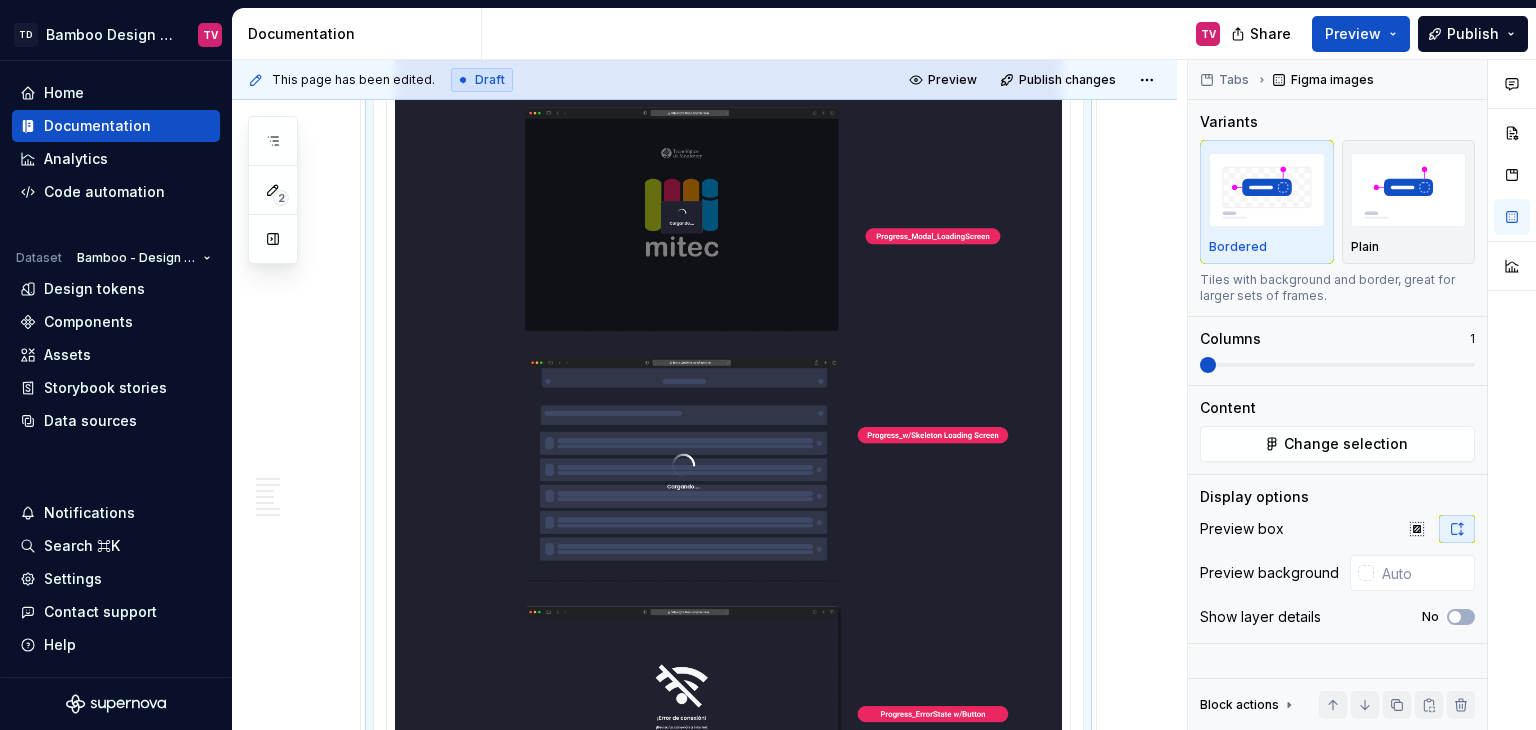 scroll, scrollTop: 2000, scrollLeft: 0, axis: vertical 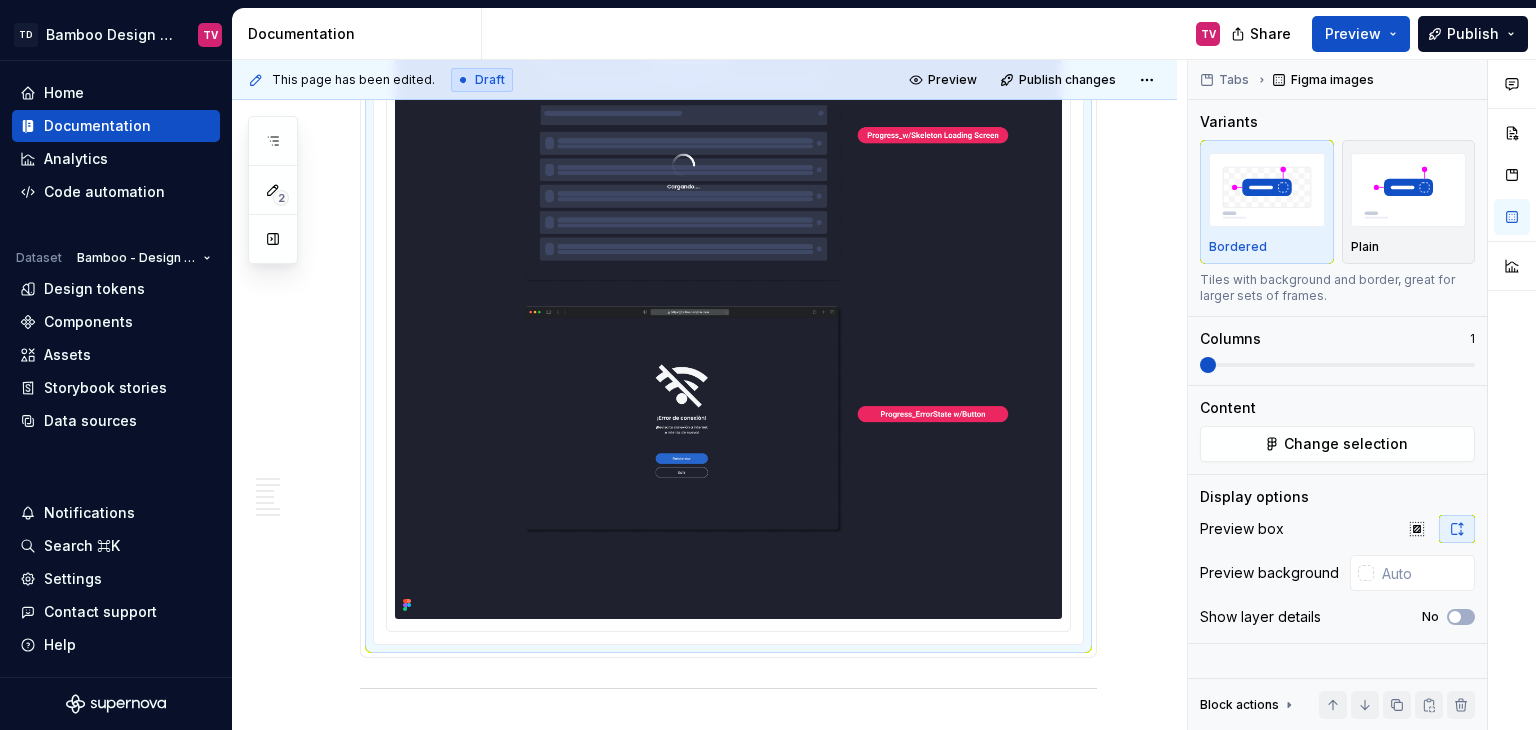 click at bounding box center [728, 177] 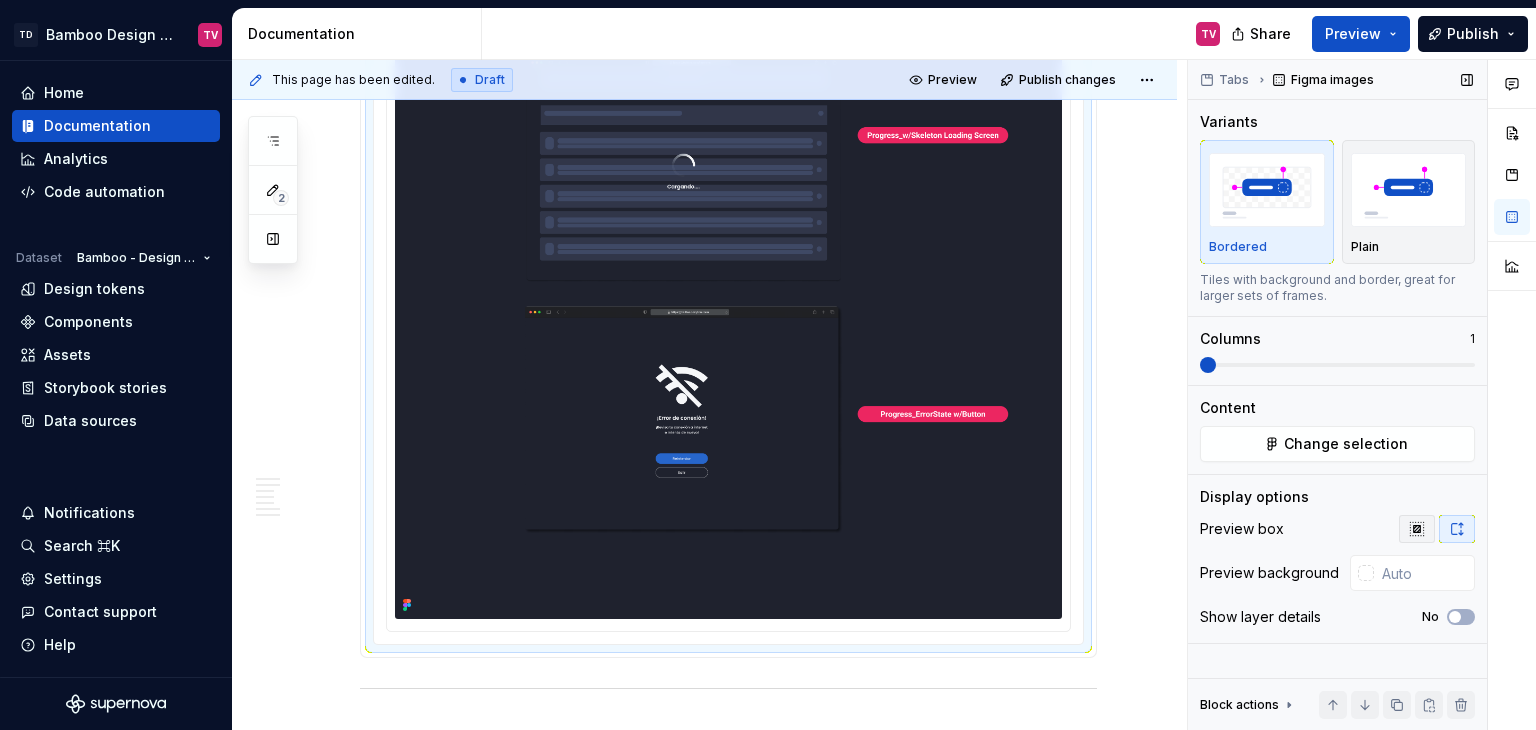 click at bounding box center [1417, 529] 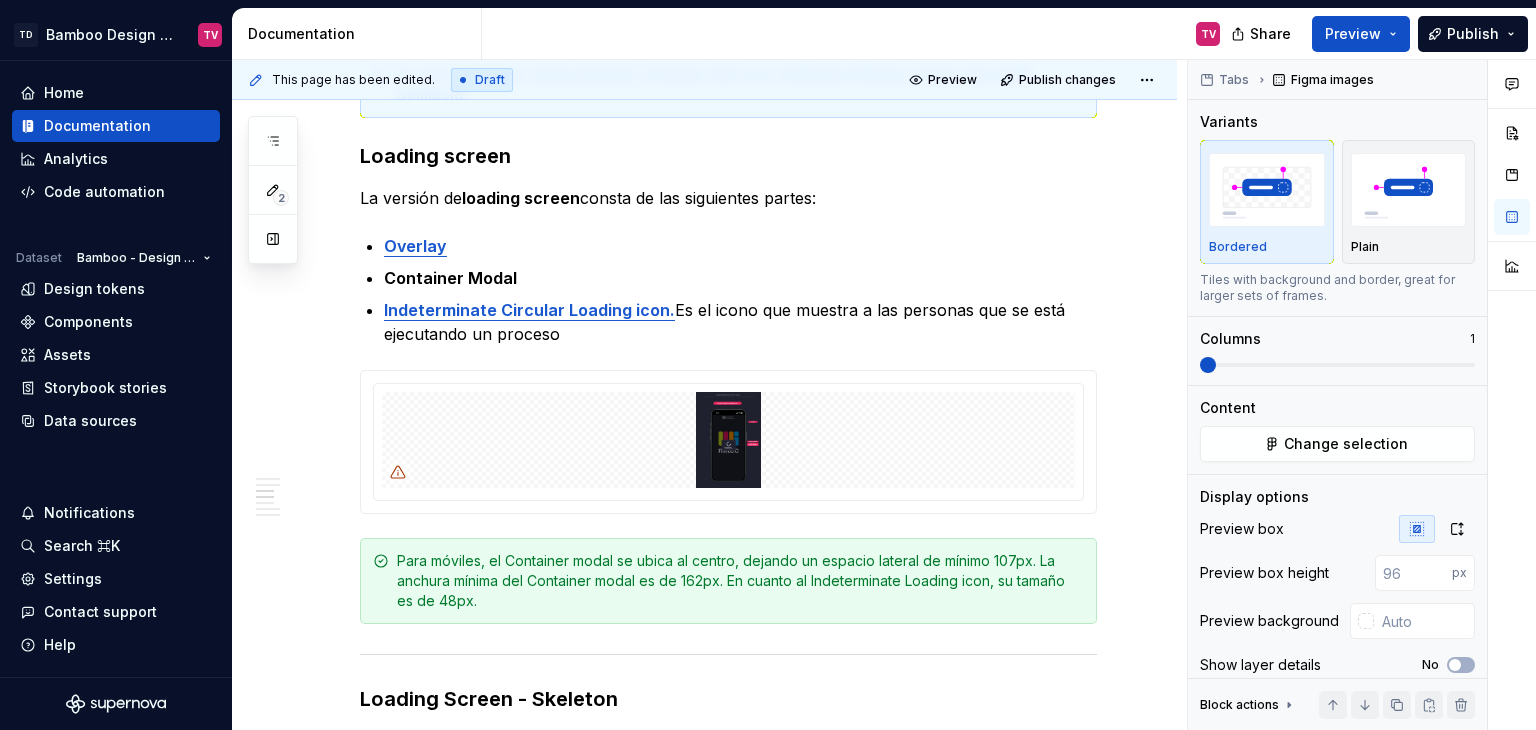 scroll, scrollTop: 2200, scrollLeft: 0, axis: vertical 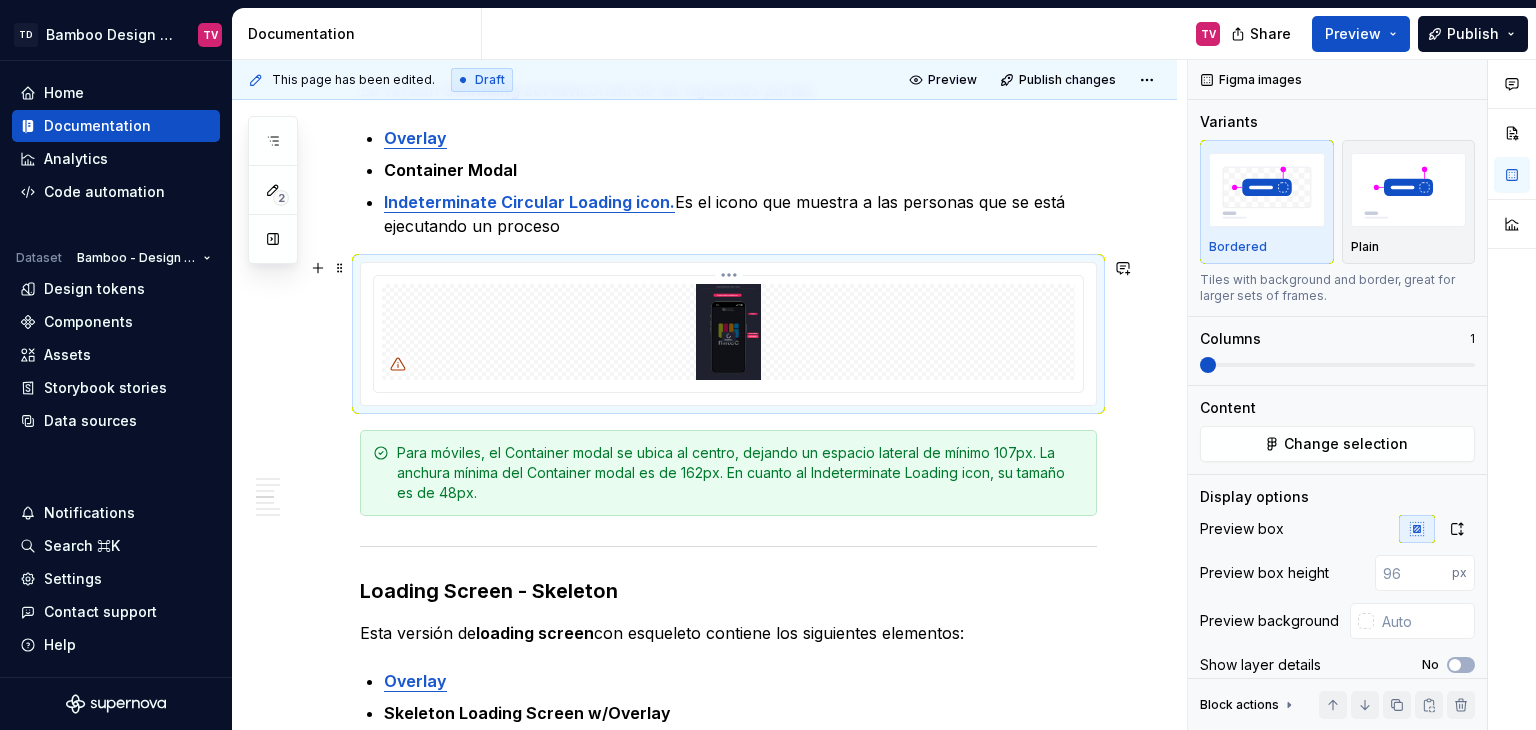 click at bounding box center (728, 332) 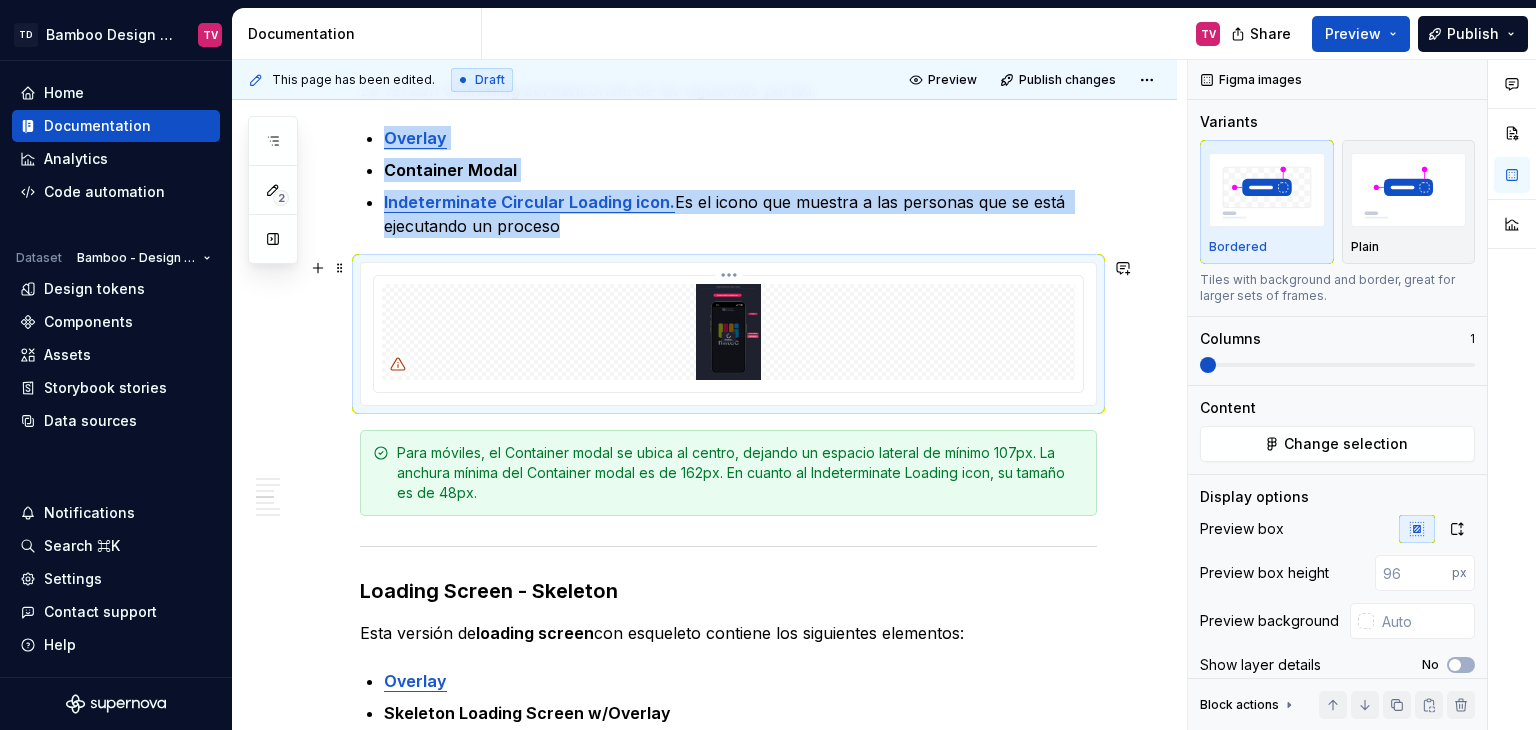 click on "TD Bamboo Design System TV Home Documentation Analytics Code automation Dataset Bamboo - Design System Design tokens Components Assets Storybook stories Data sources Notifications Search ⌘K Settings Contact support Help Documentation TV Share Preview Publish 2 Pages Add
Accessibility guide for tree Page tree.
Navigate the tree with the arrow keys. Common tree hotkeys apply. Further keybindings are available:
enter to execute primary action on focused item
f2 to start renaming the focused item
escape to abort renaming an item
control+d to start dragging selected items
Te damos la bienvenida a Bamboo Bamboo Formas de colaboración Librerías Herramientas Equipo 🟢 Principios y objetivos 🟢 Releases Releases Versión 1.5.X v1.5.X Nuevos Actualizaciones Versión 1.2.X v1.2.X Nuevos Actualizaciones En proceso Versión 1.0.X v1.0.X Nuevos Actualizaciones En proceso 🟢 Instalación Angular | Guía de instalación de Bamboo Patrones UI/UX" at bounding box center [768, 365] 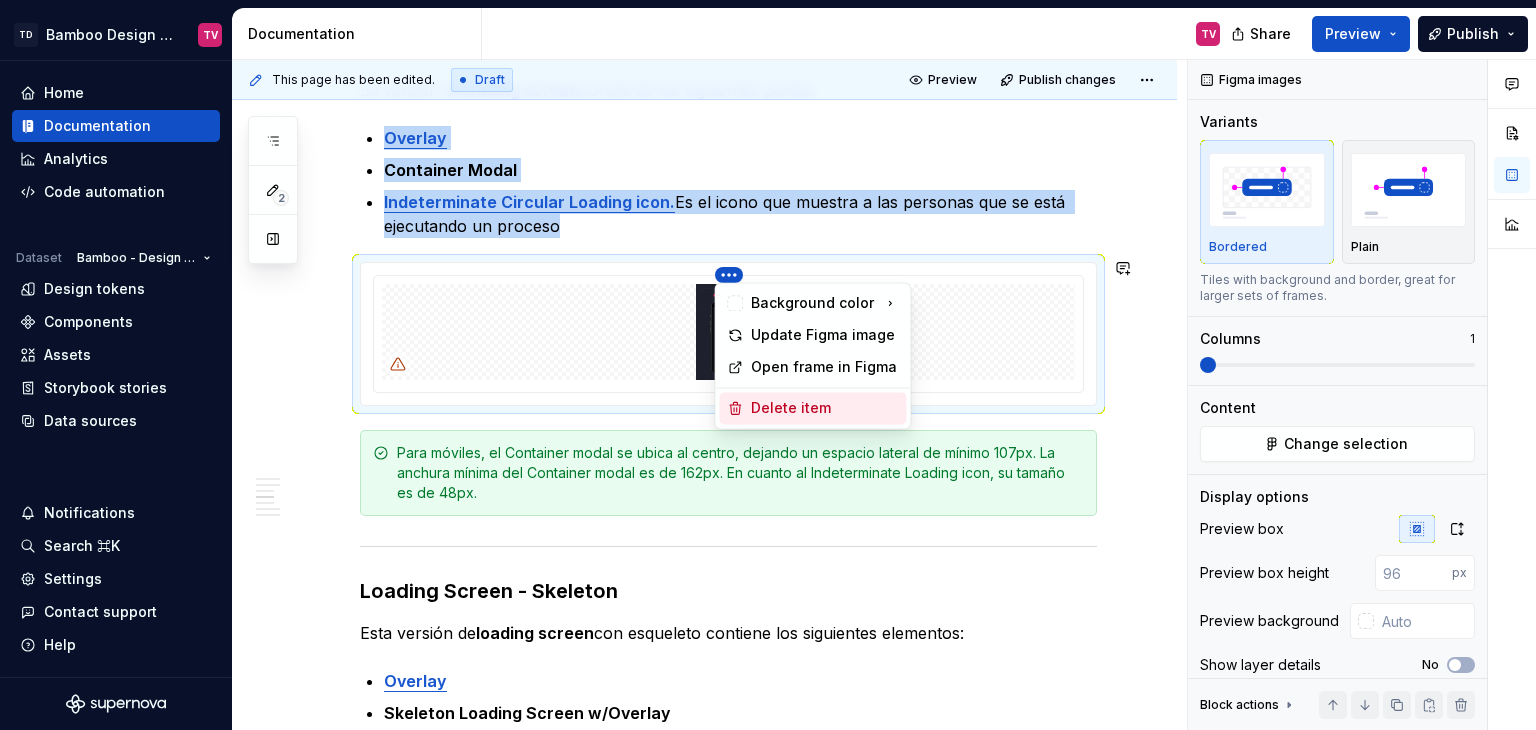 click on "Delete item" at bounding box center (824, 408) 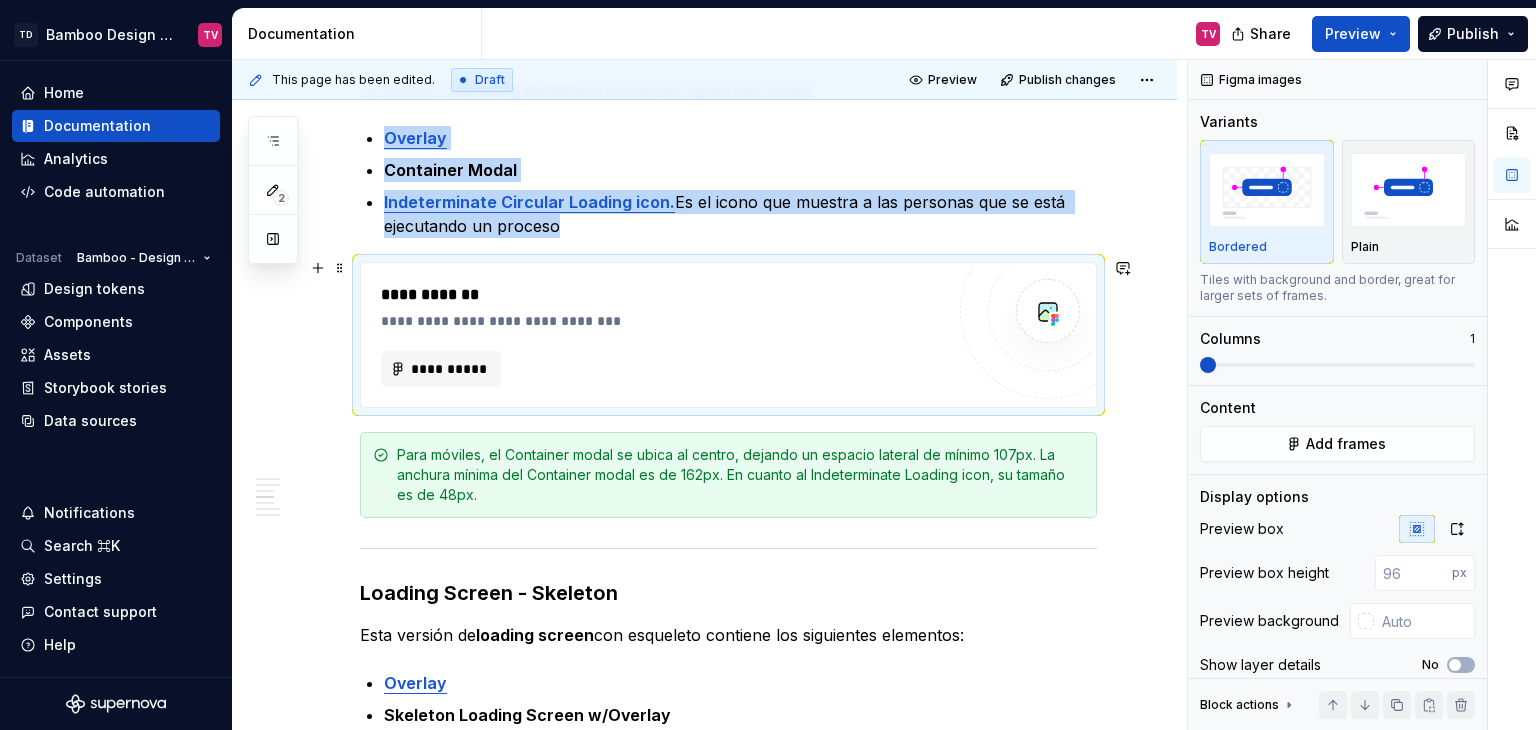 click on "**********" at bounding box center [662, 369] 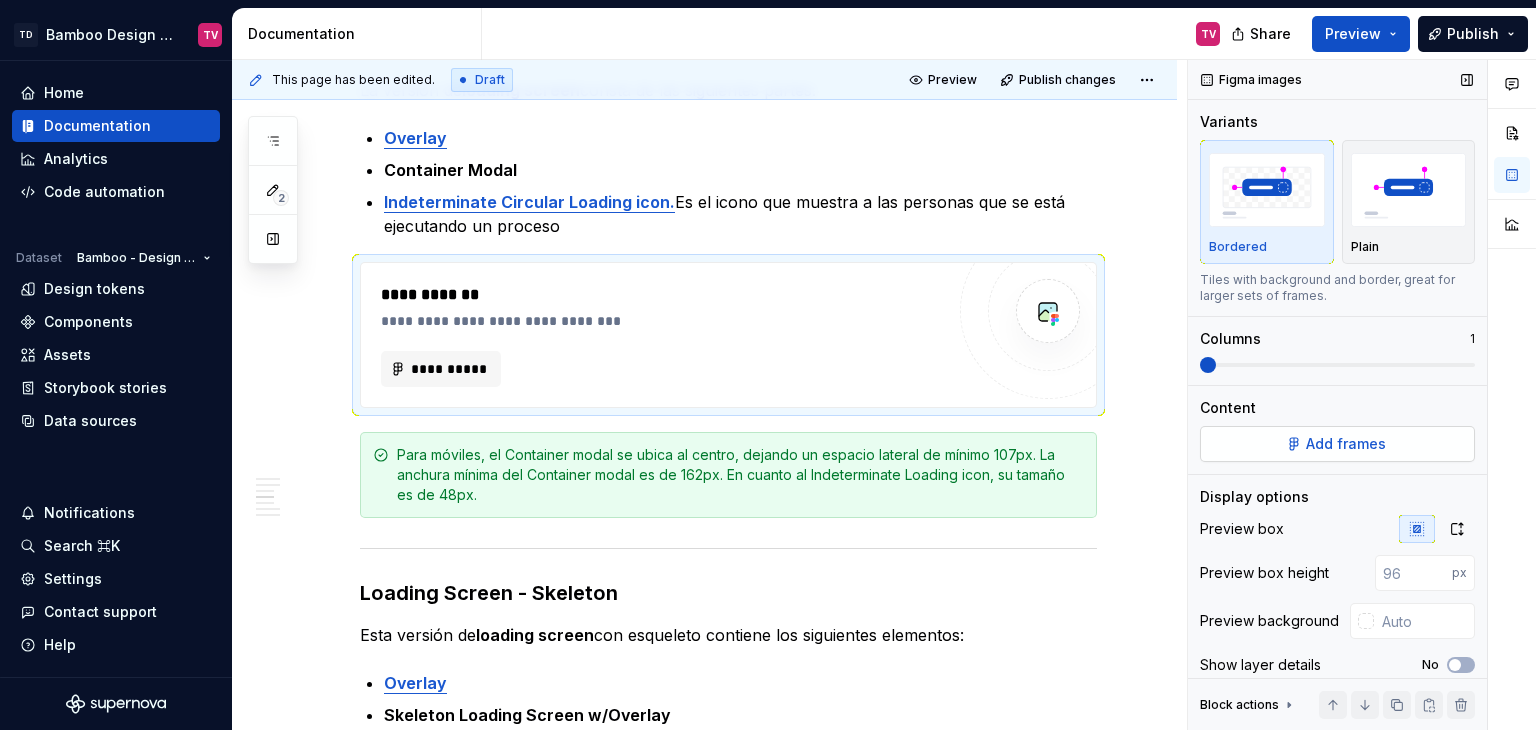 click on "Add frames" at bounding box center [1346, 444] 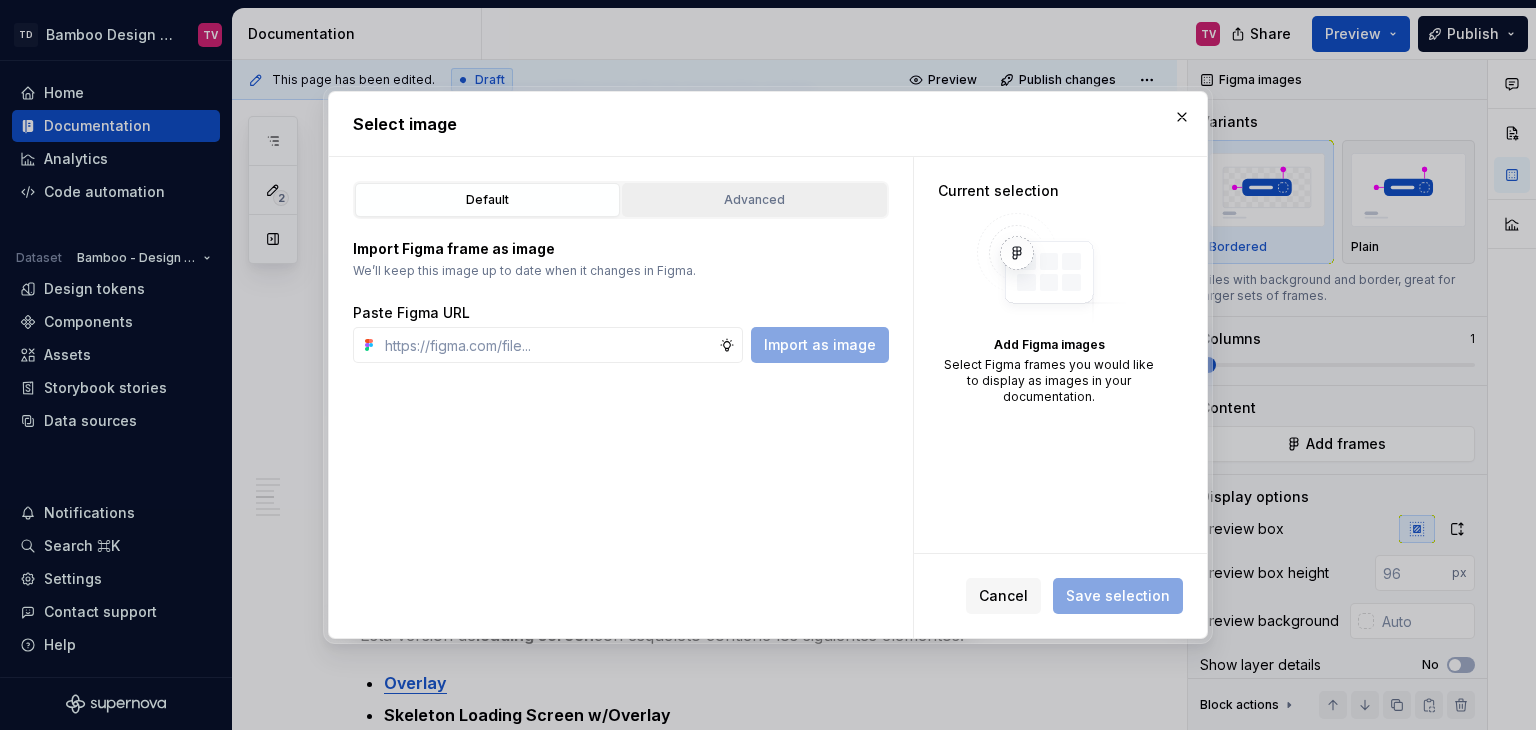 click on "Advanced" at bounding box center (754, 200) 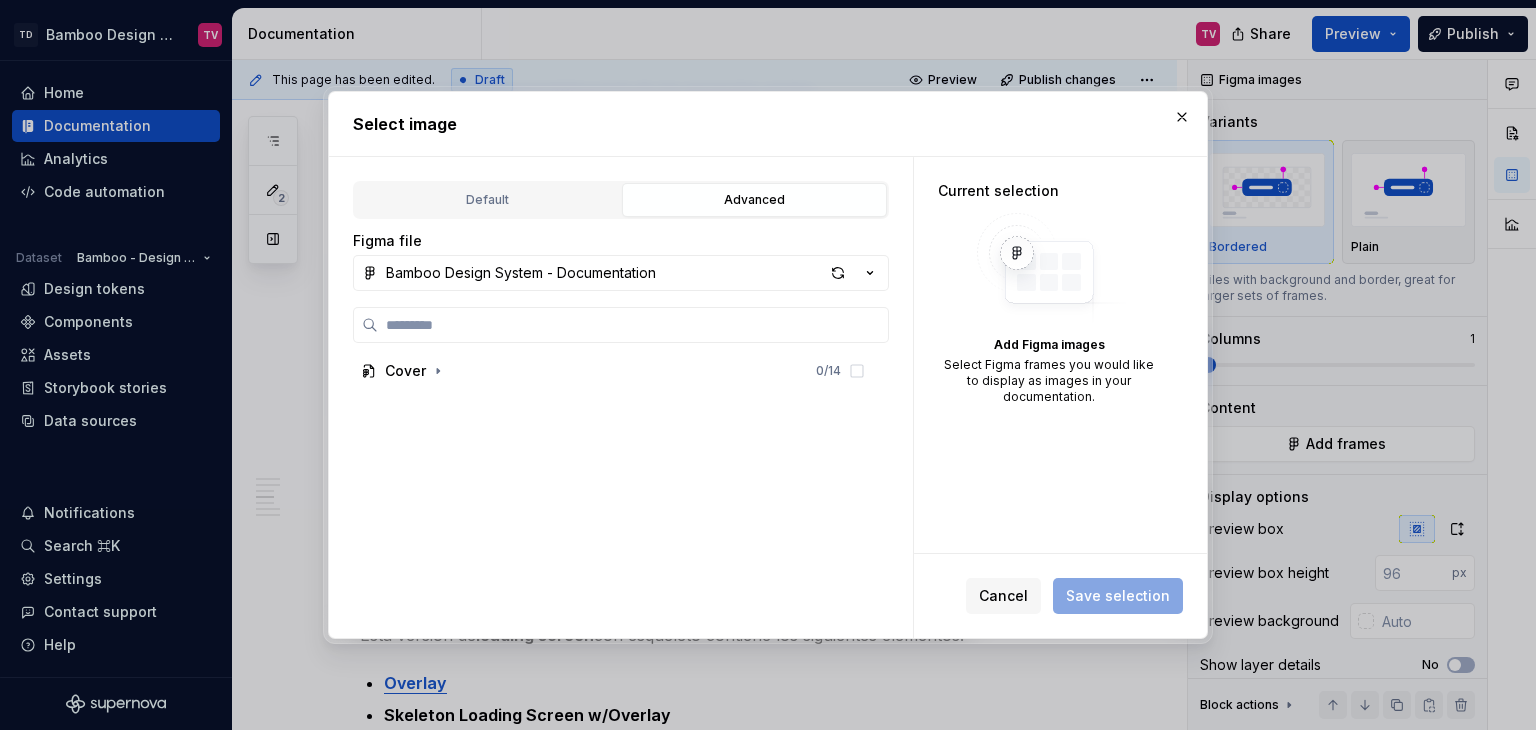 type on "*" 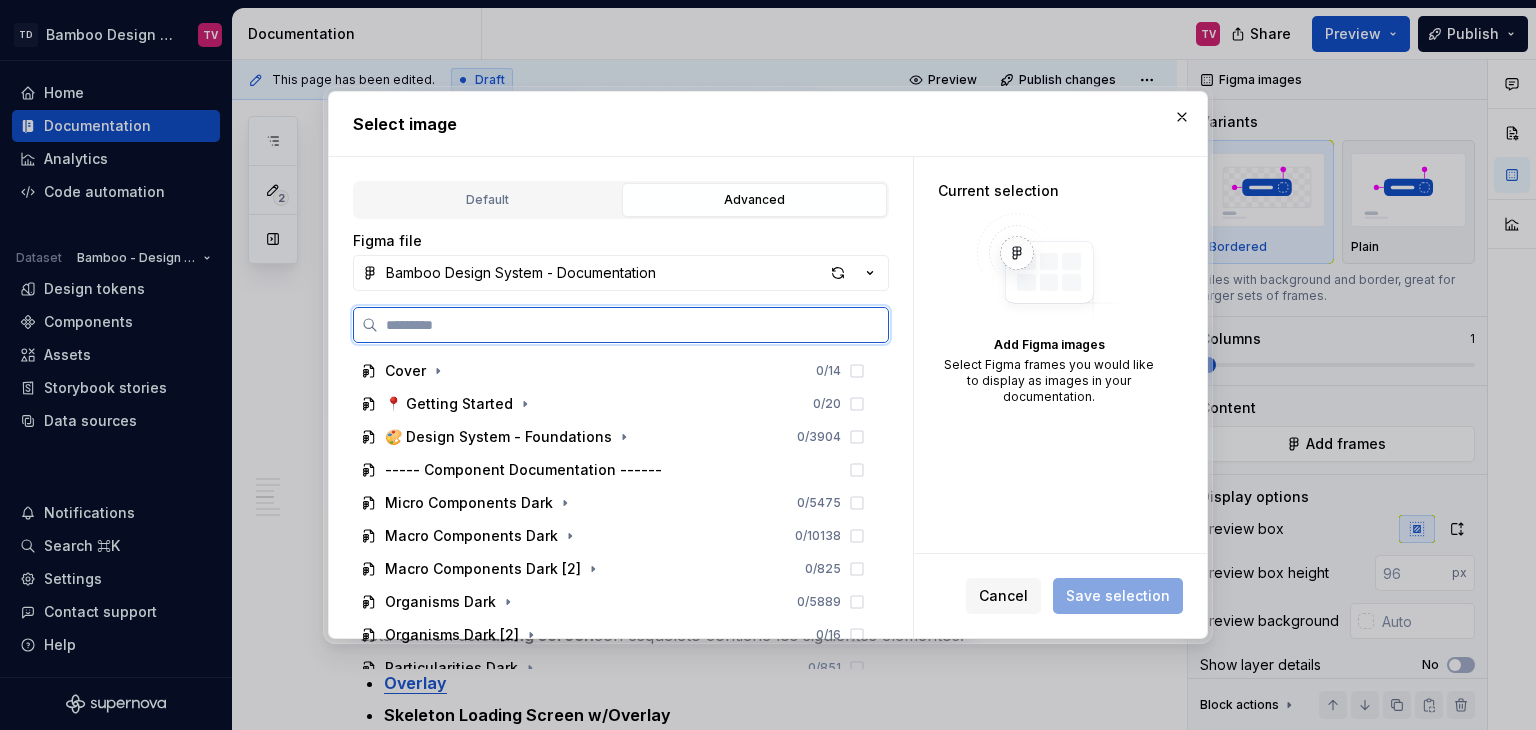 click at bounding box center (633, 325) 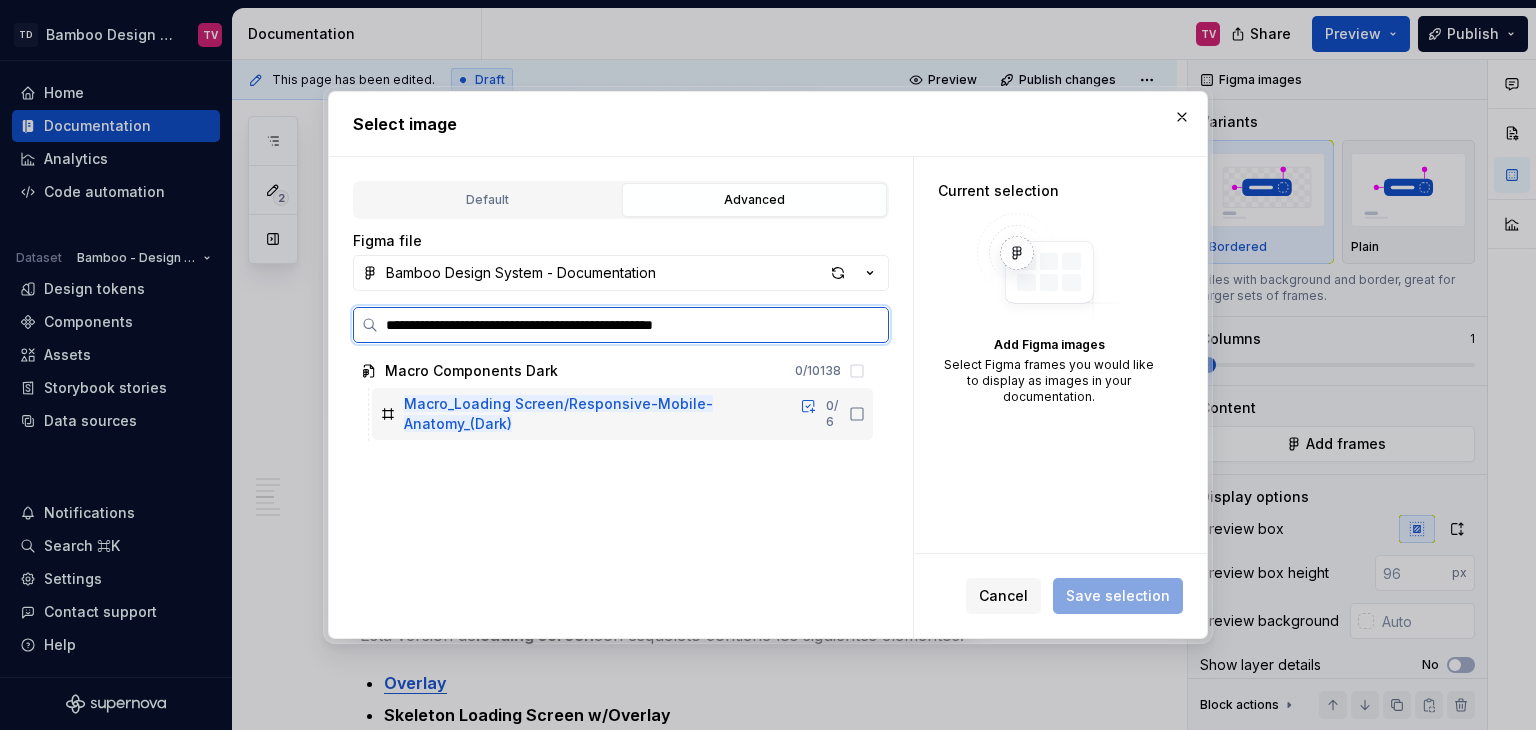 click 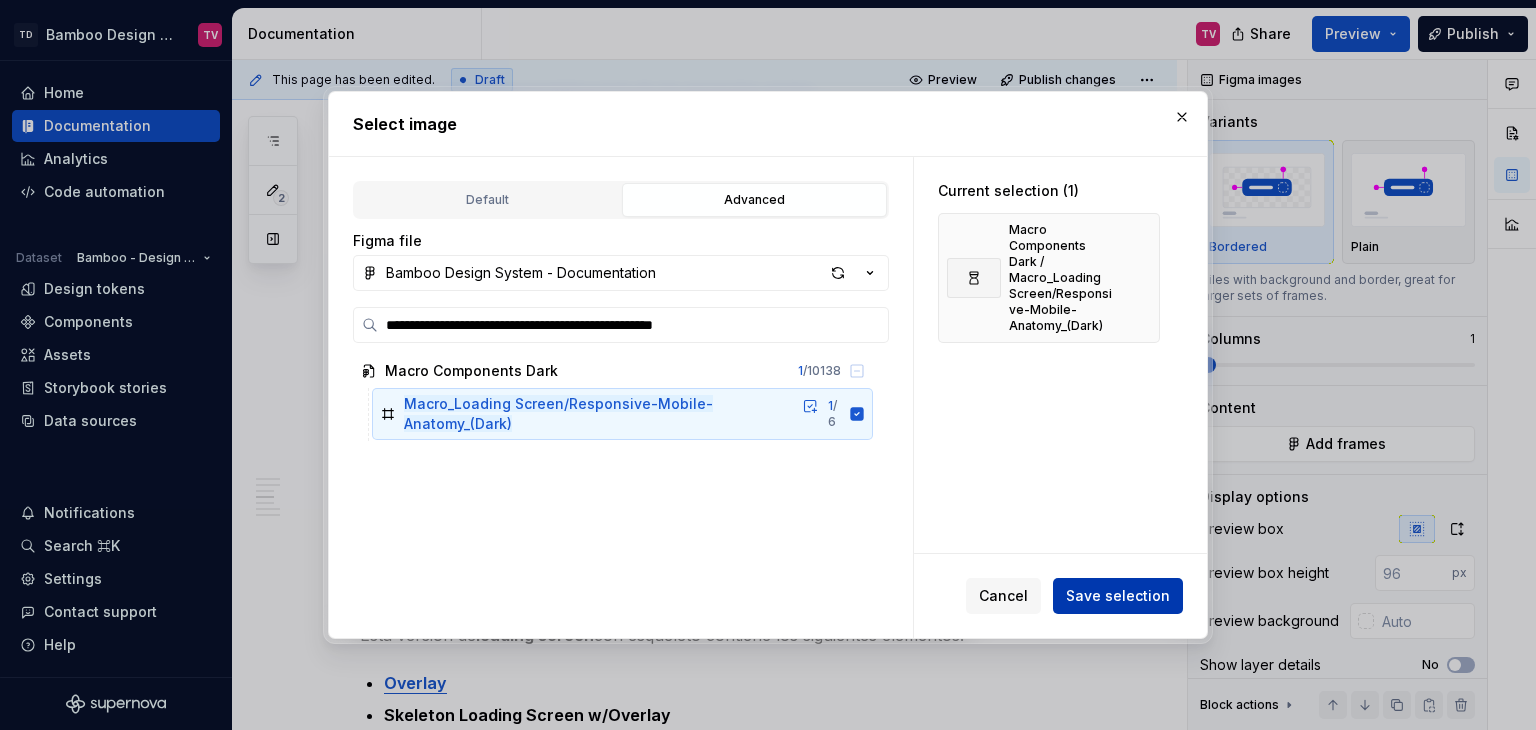 click on "Save selection" at bounding box center [1118, 596] 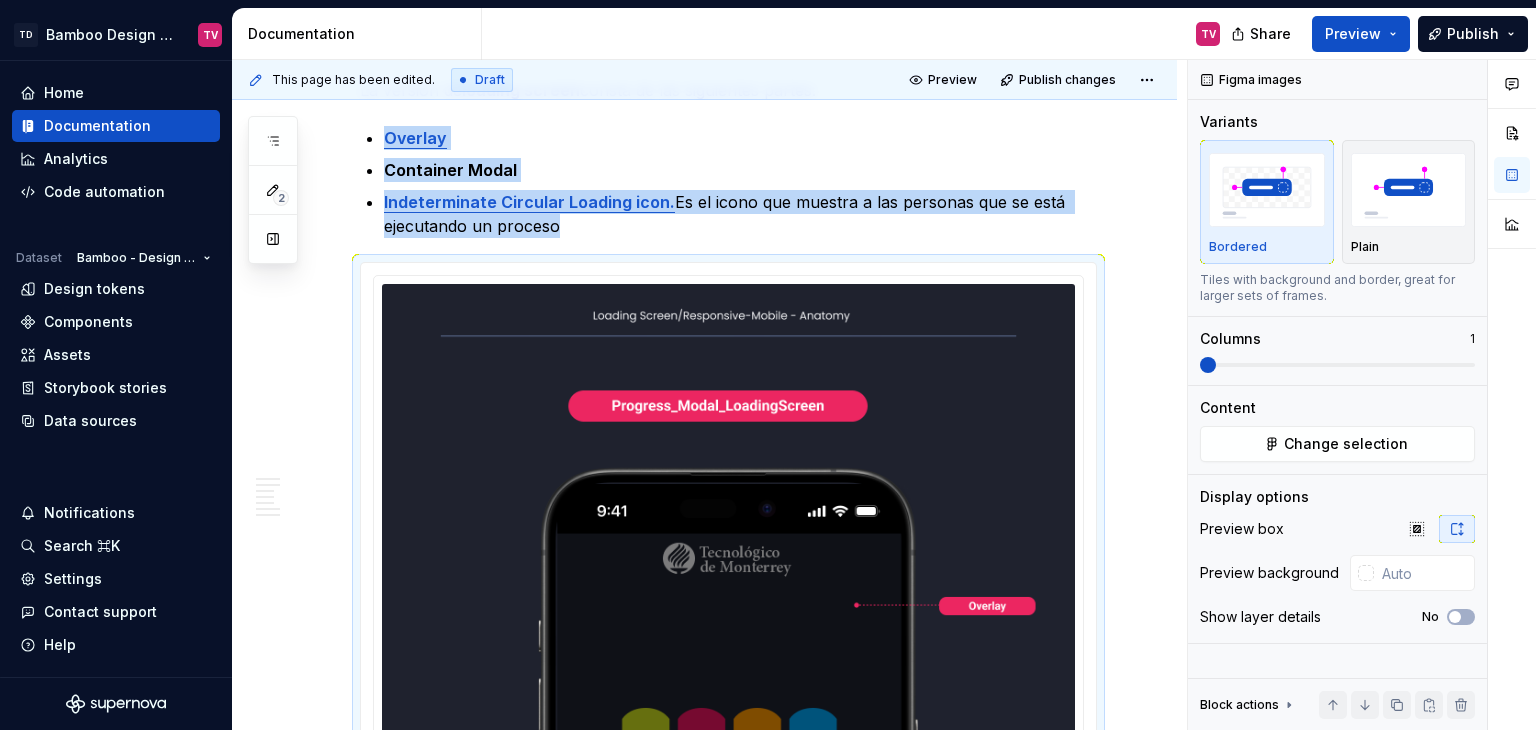 type on "*" 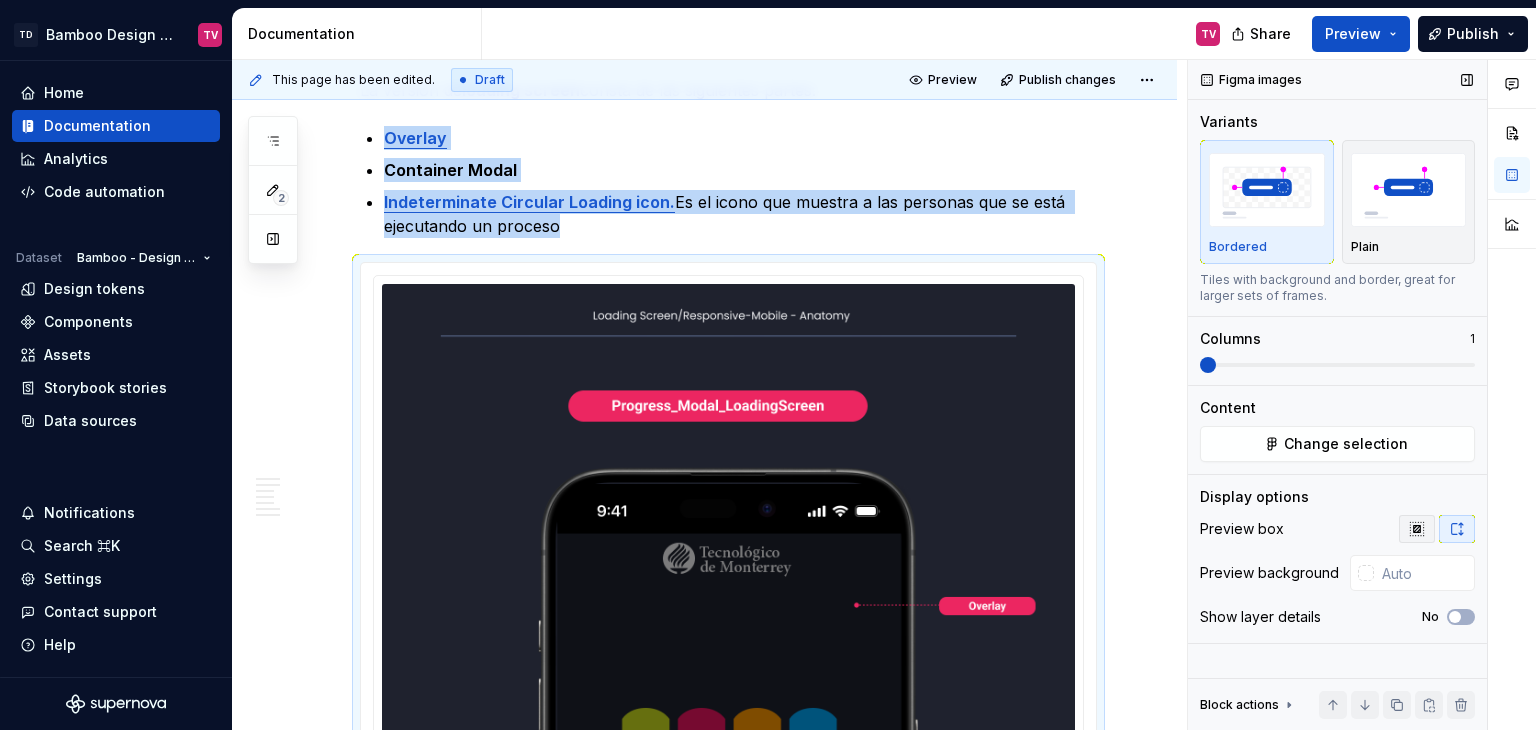 click 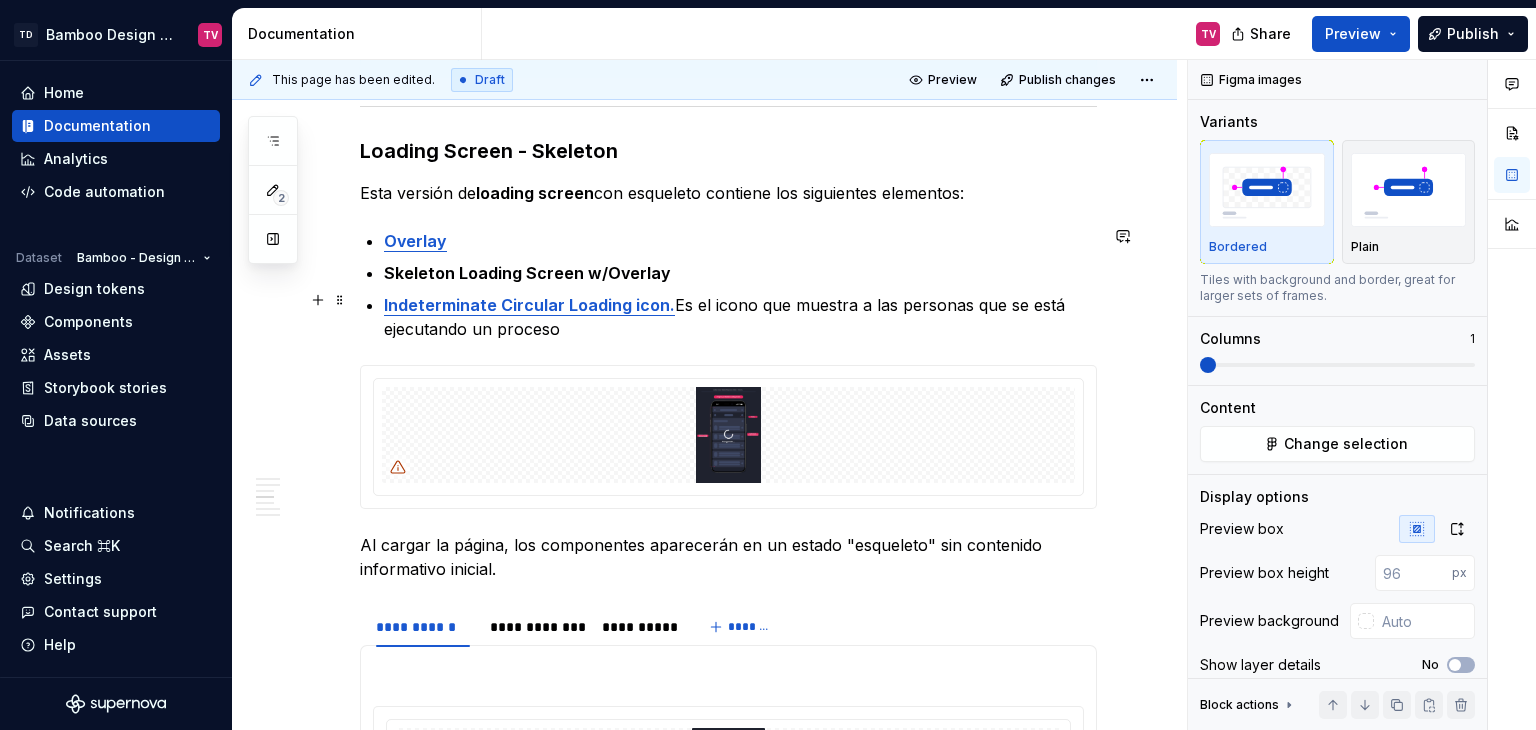 scroll, scrollTop: 2700, scrollLeft: 0, axis: vertical 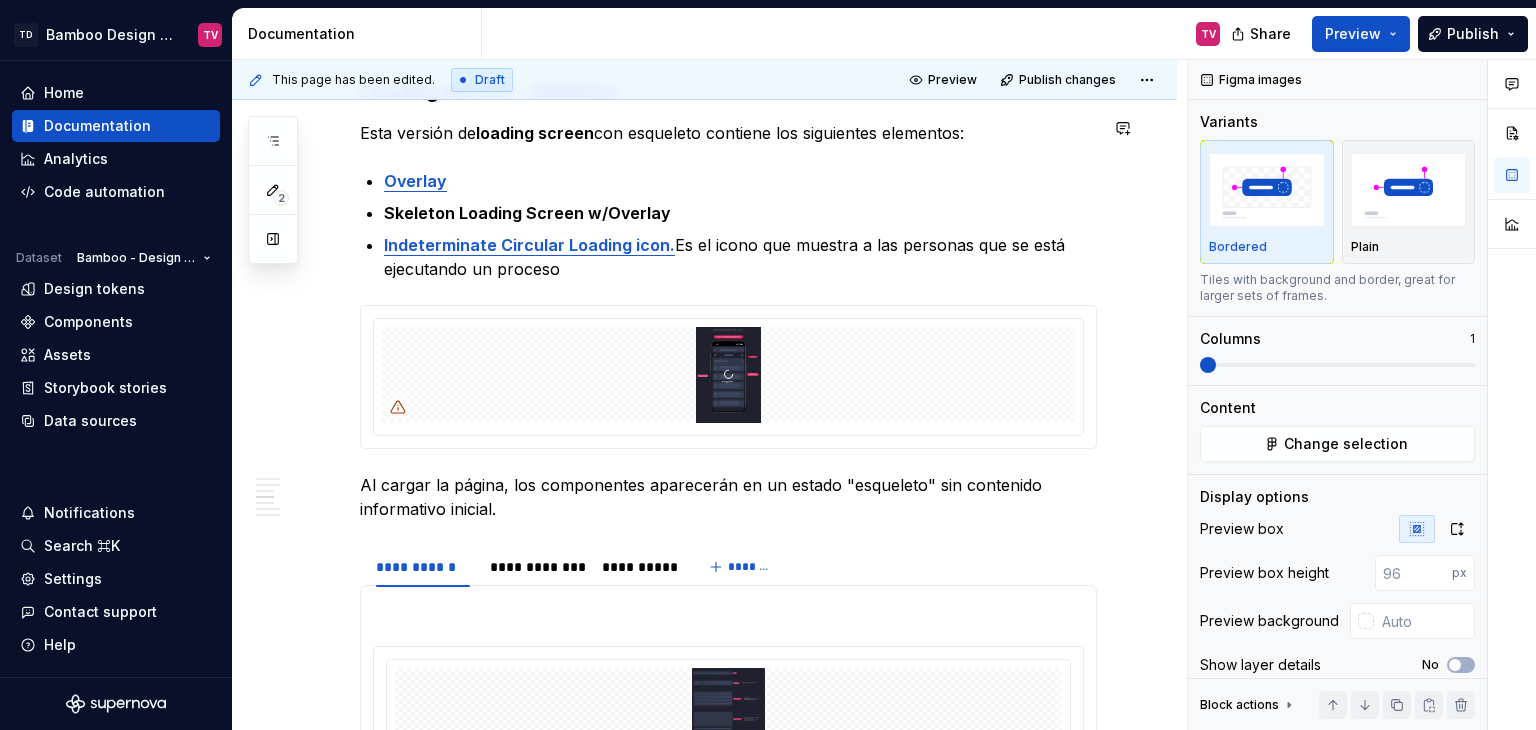 type 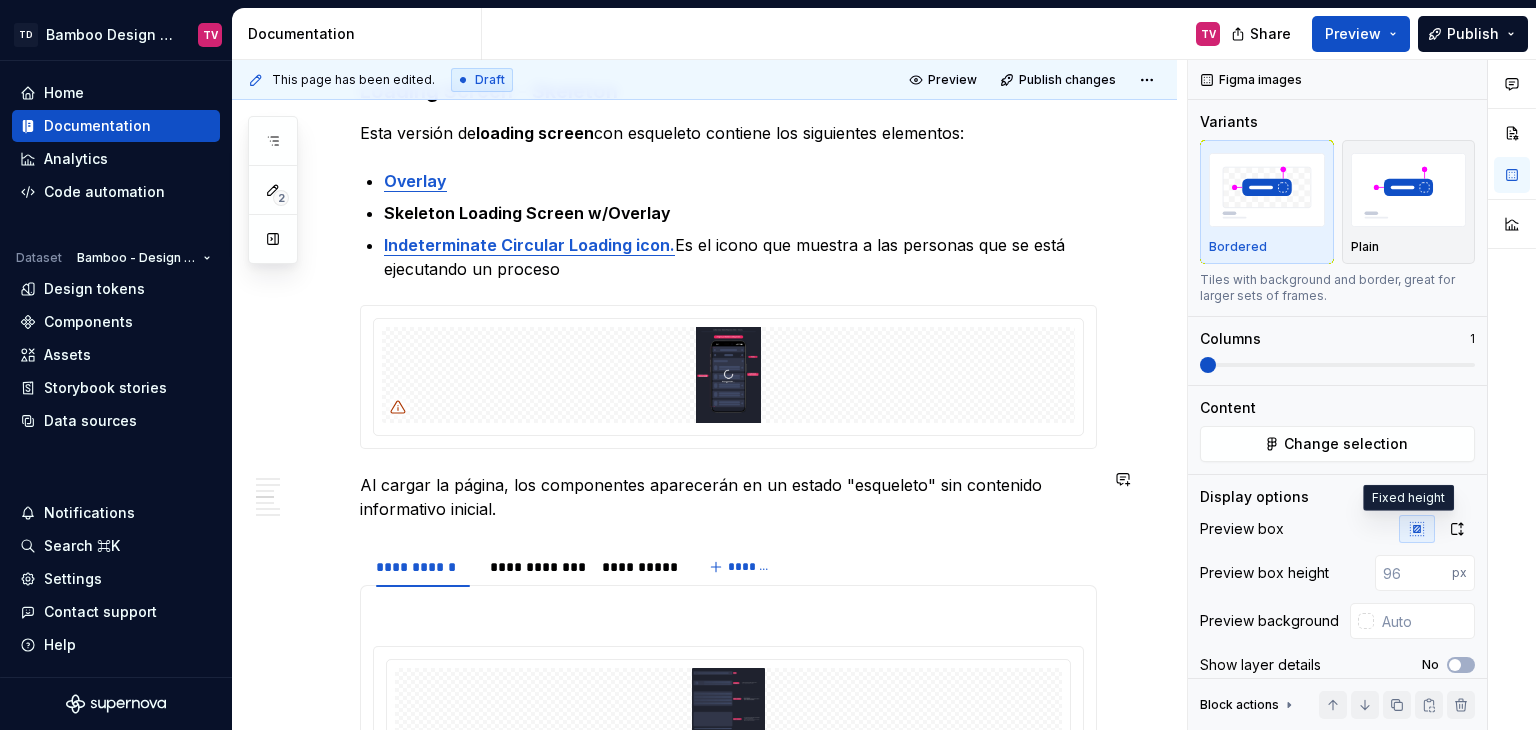 click at bounding box center (728, 375) 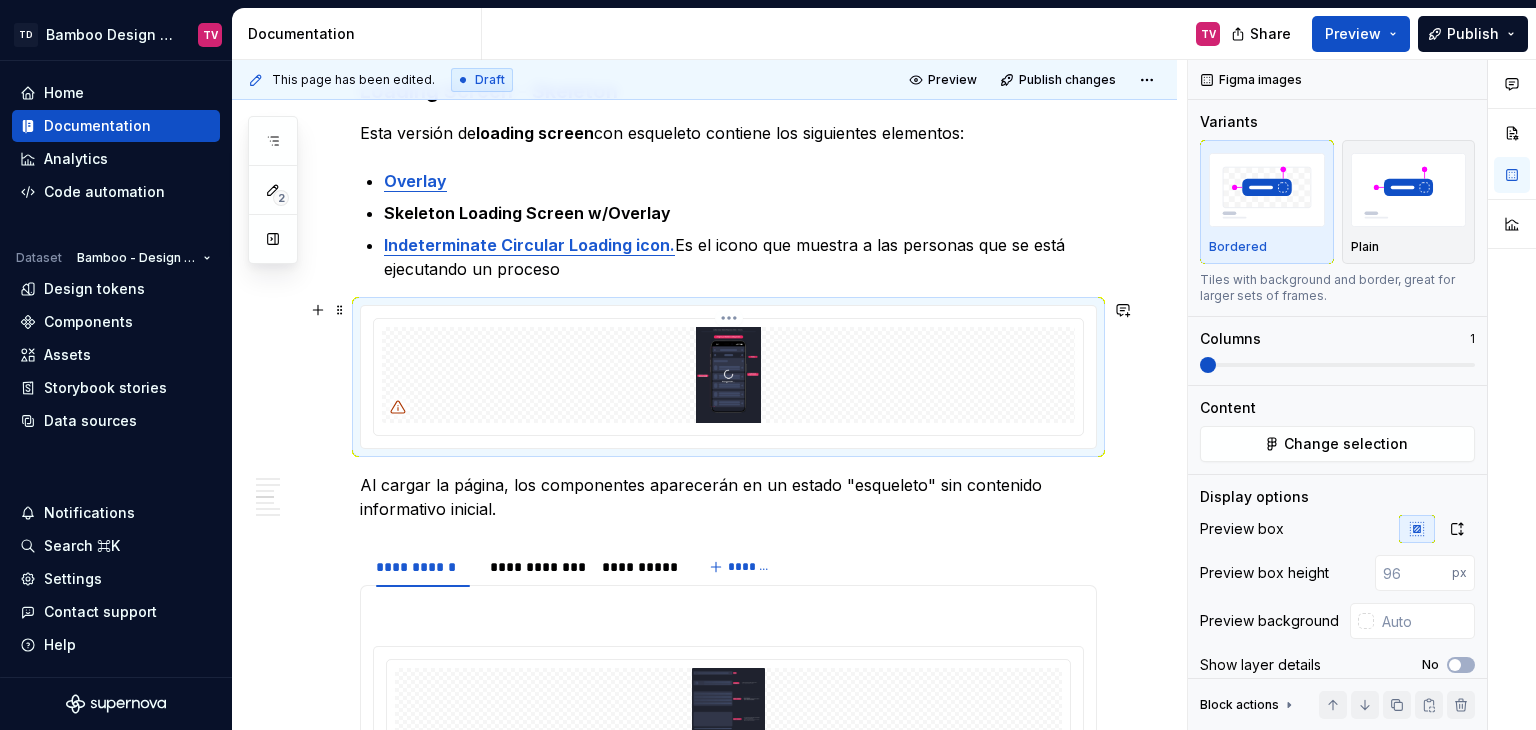 type on "*" 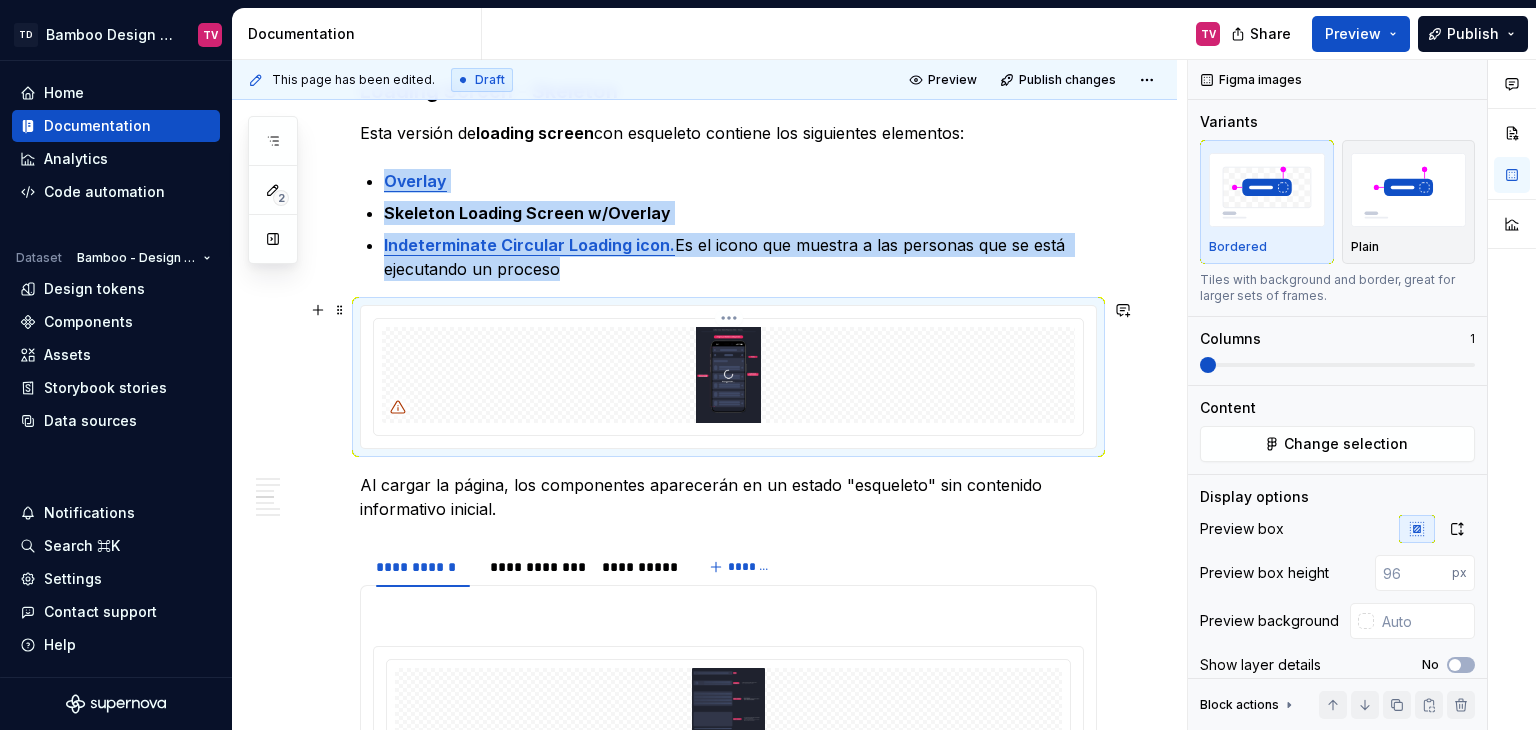 click on "TD Bamboo Design System TV Home Documentation Analytics Code automation Dataset Bamboo - Design System Design tokens Components Assets Storybook stories Data sources Notifications Search ⌘K Settings Contact support Help Documentation TV Share Preview Publish 2 Pages Add
Accessibility guide for tree Page tree.
Navigate the tree with the arrow keys. Common tree hotkeys apply. Further keybindings are available:
enter to execute primary action on focused item
f2 to start renaming the focused item
escape to abort renaming an item
control+d to start dragging selected items
Te damos la bienvenida a Bamboo Bamboo Formas de colaboración Librerías Herramientas Equipo 🟢 Principios y objetivos 🟢 Releases Releases Versión 1.5.X v1.5.X Nuevos Actualizaciones Versión 1.2.X v1.2.X Nuevos Actualizaciones En proceso Versión 1.0.X v1.0.X Nuevos Actualizaciones En proceso 🟢 Instalación Angular | Guía de instalación de Bamboo Patrones UI/UX" at bounding box center (768, 365) 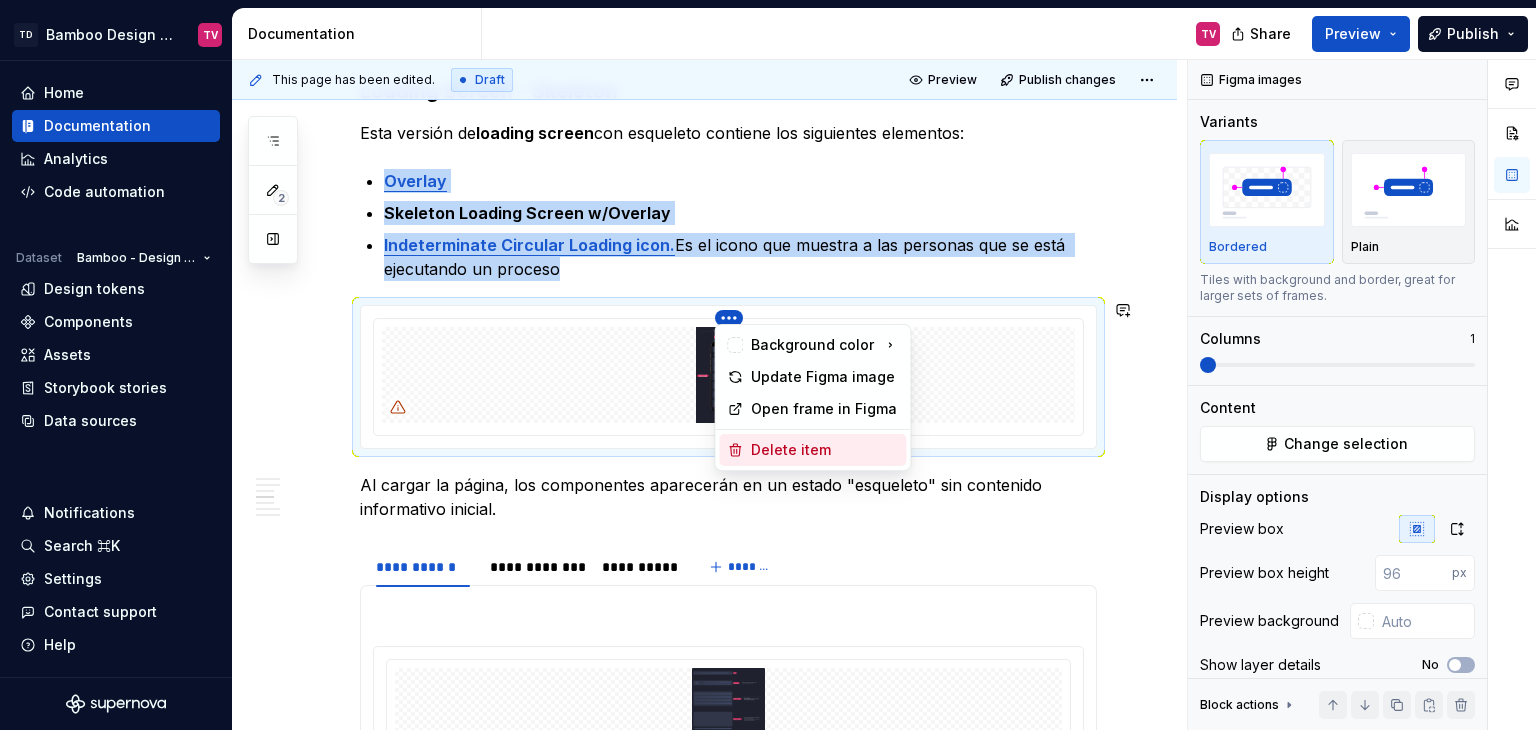 click on "Delete item" at bounding box center [824, 450] 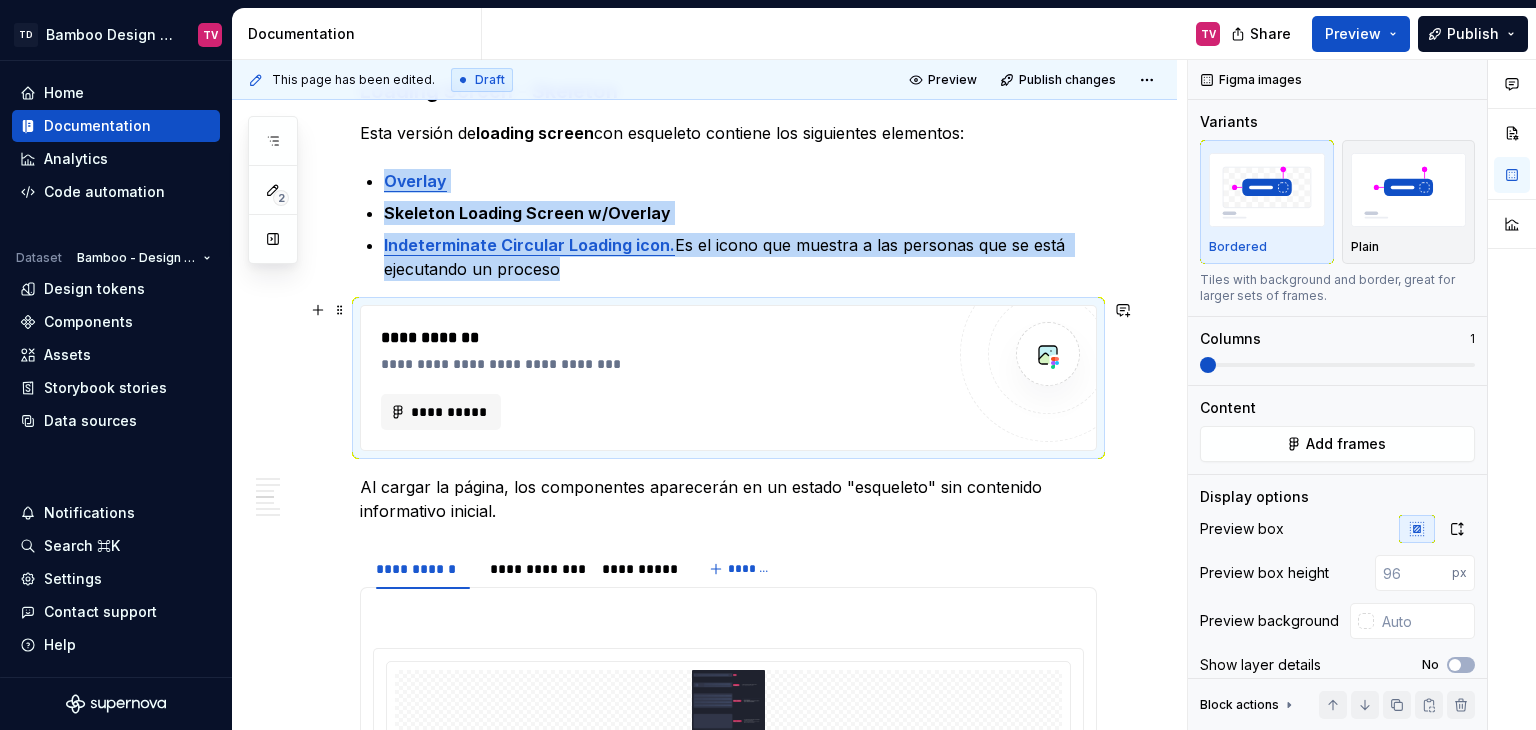 click on "**********" at bounding box center (662, 412) 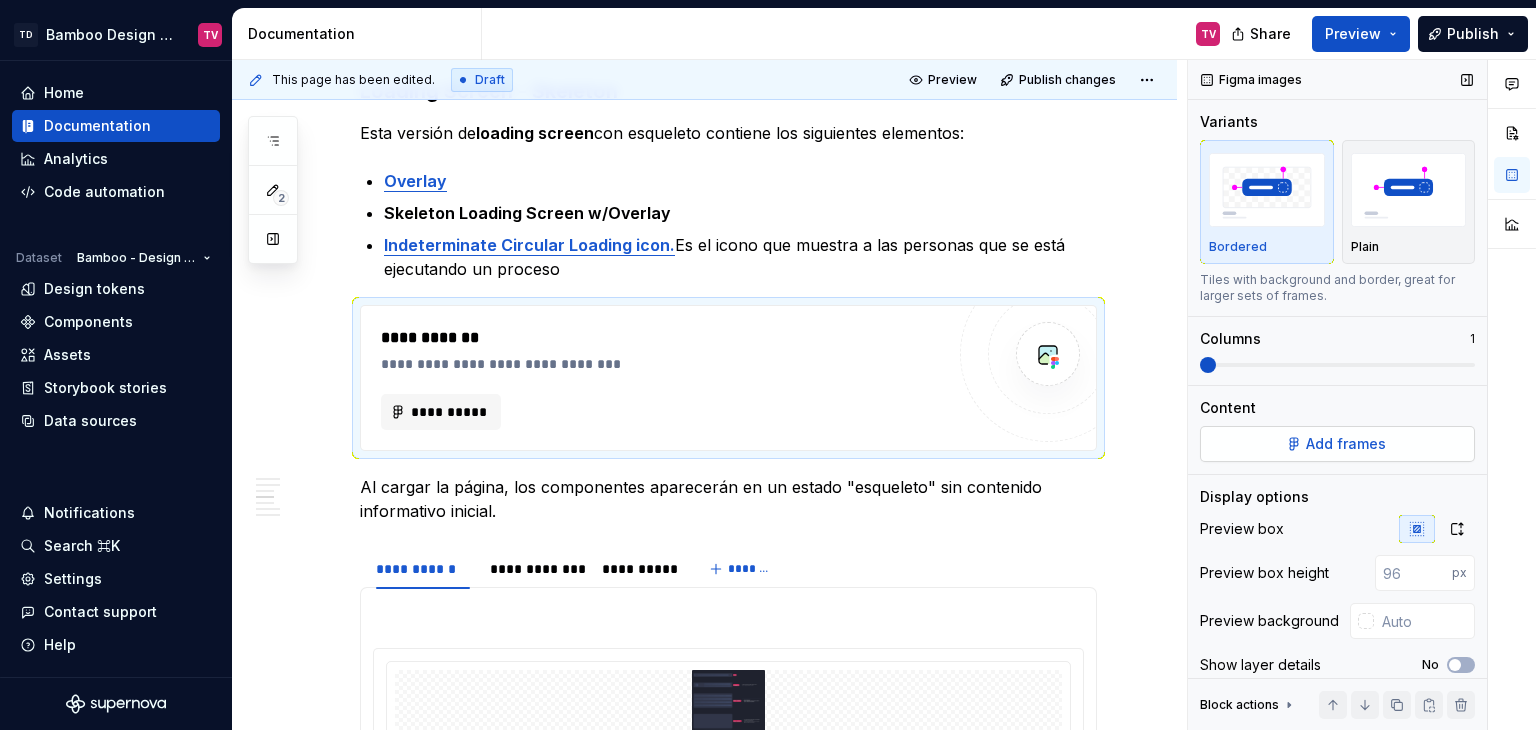 click on "Add frames" at bounding box center (1337, 444) 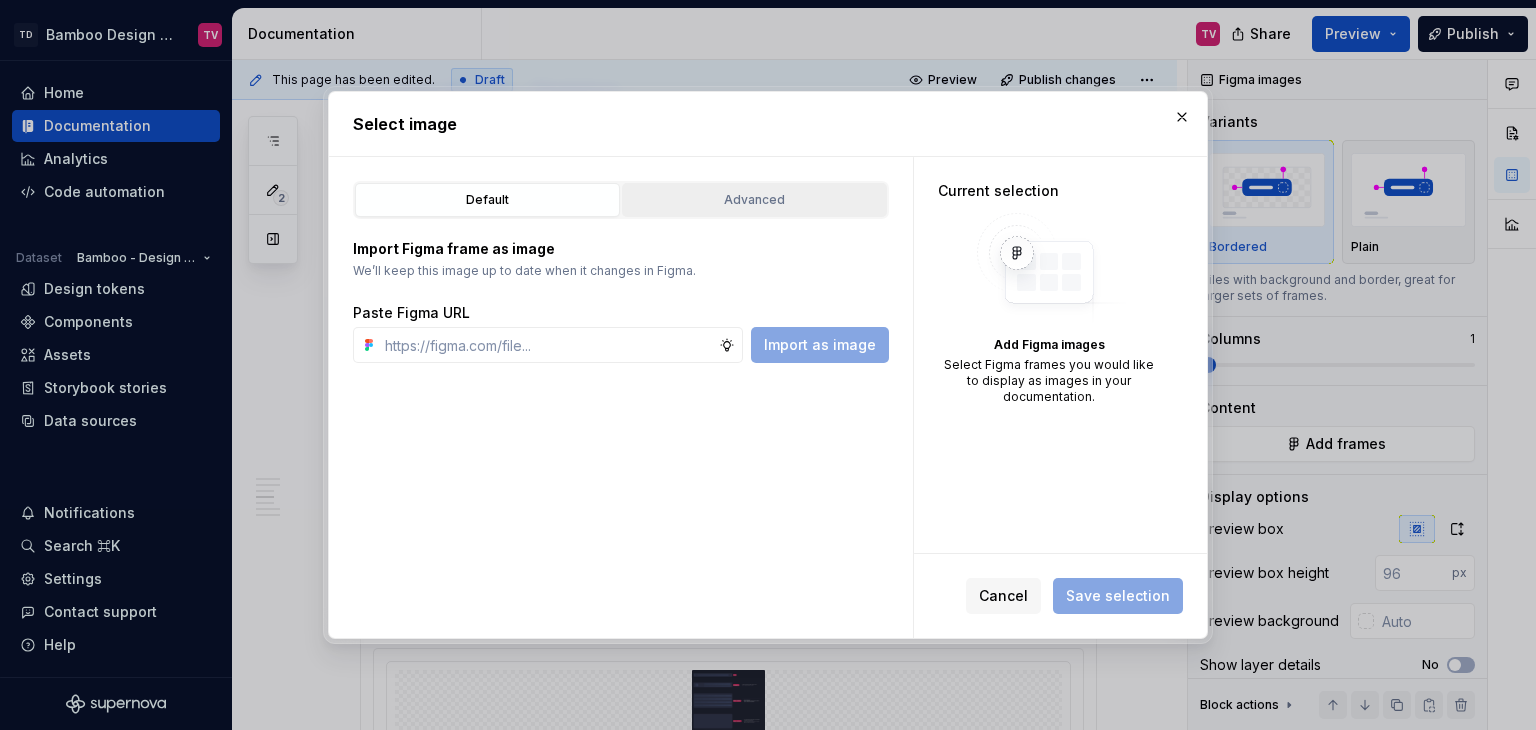 click on "Advanced" at bounding box center (754, 200) 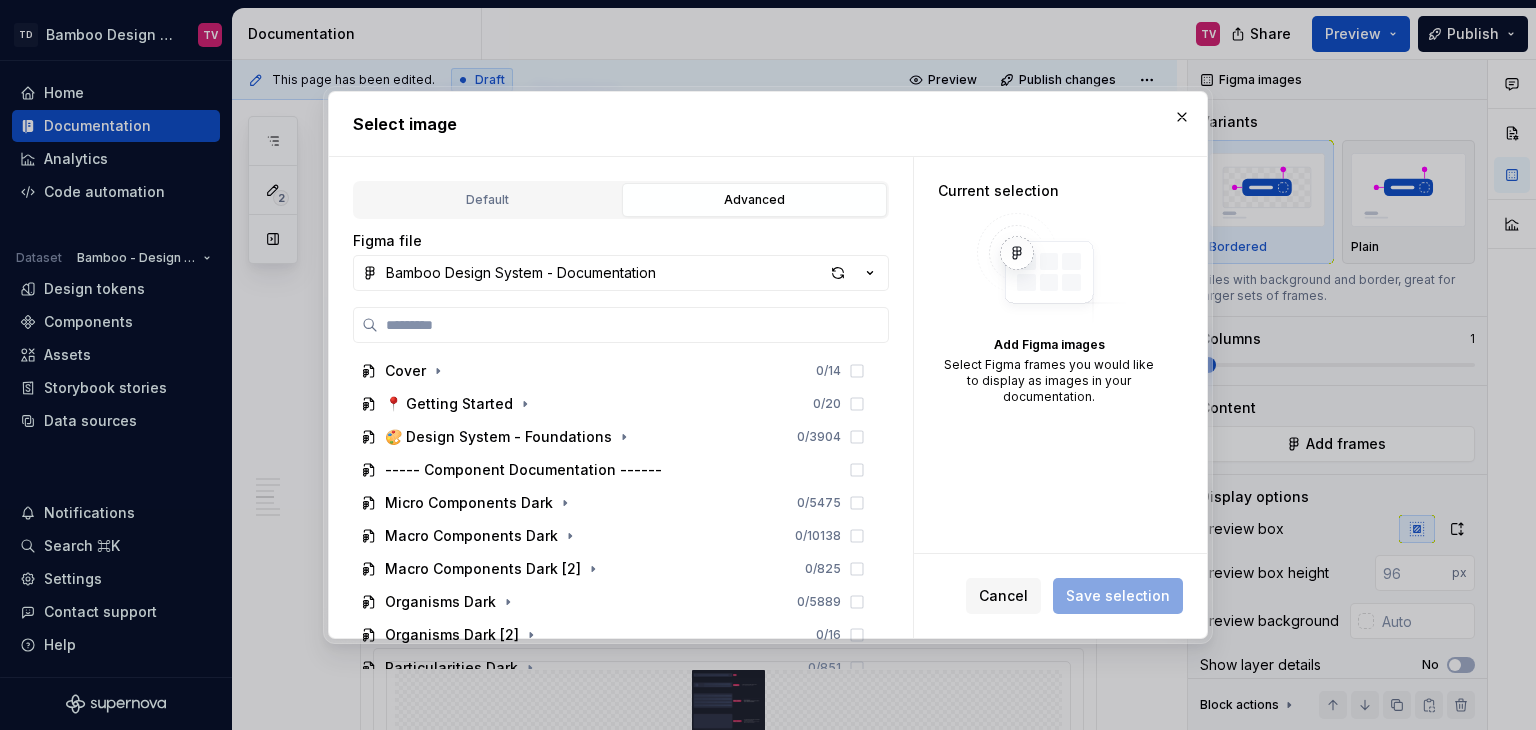 paste on "**********" 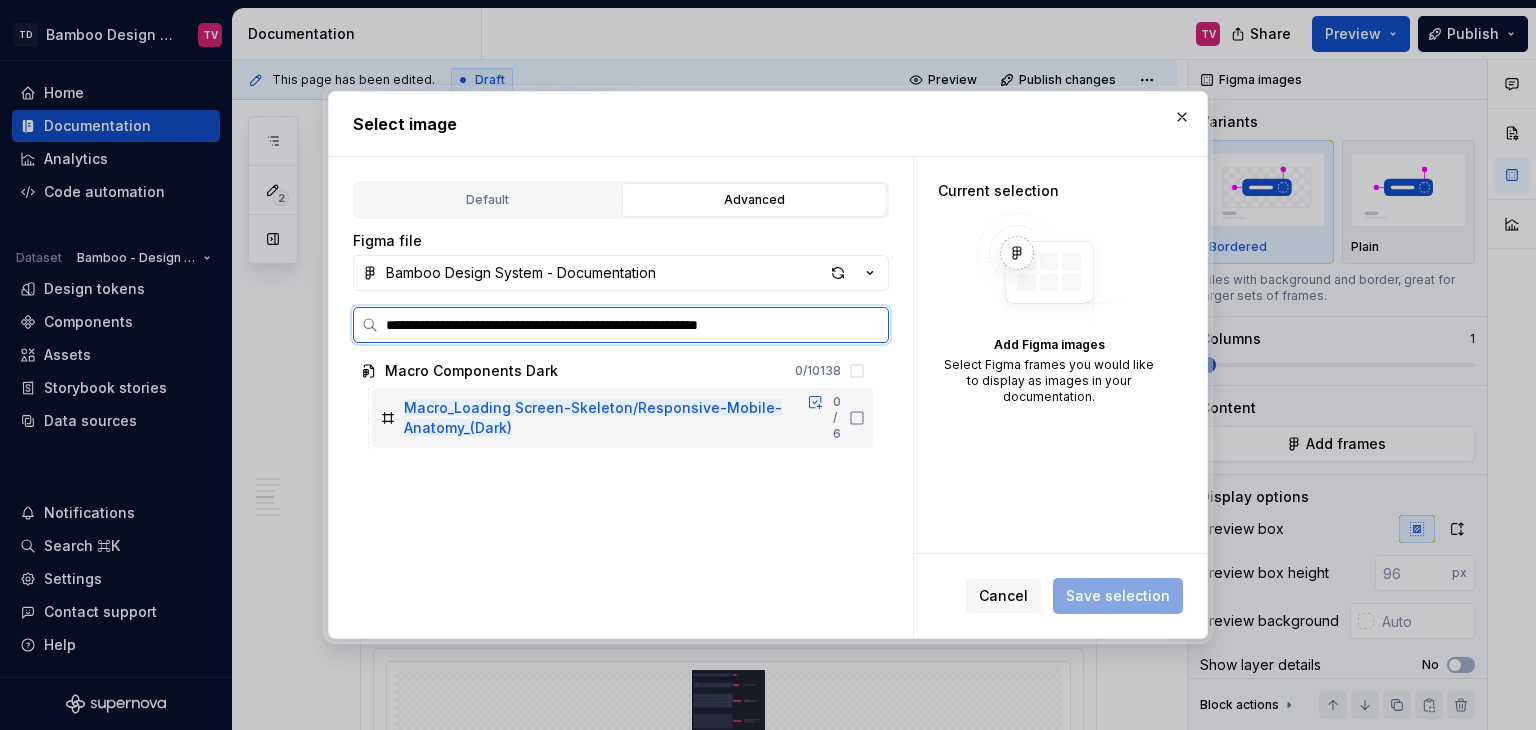 click 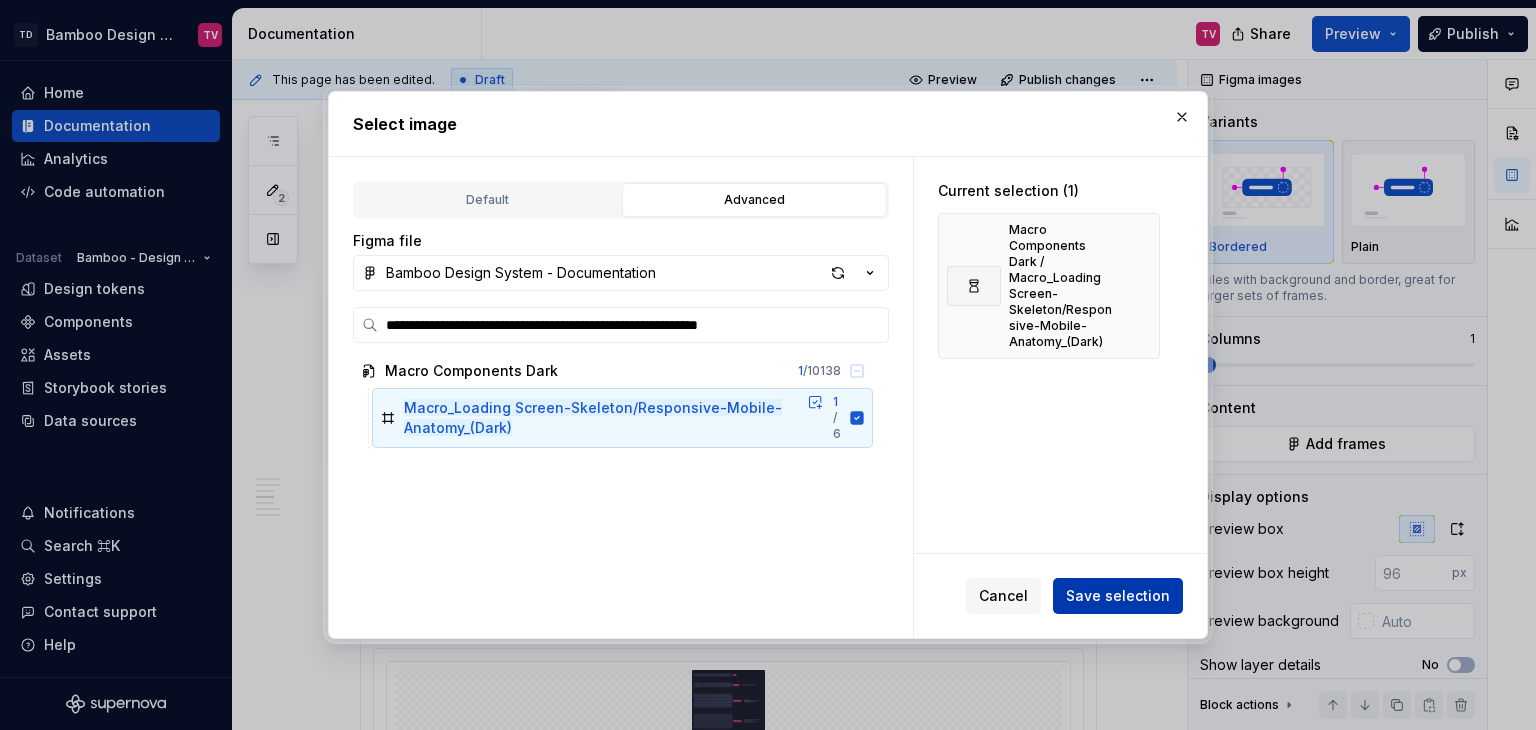 click on "Save selection" at bounding box center [1118, 596] 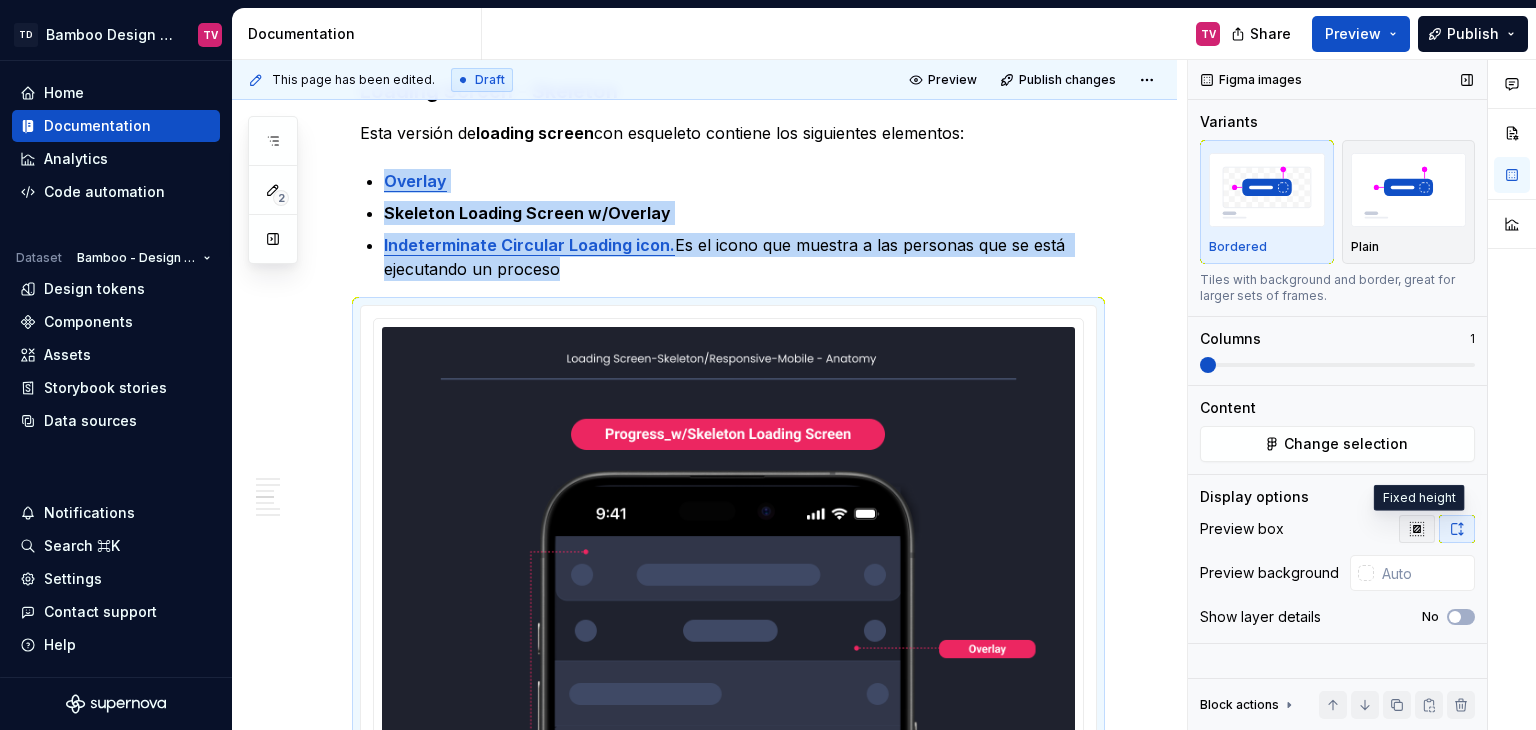 click 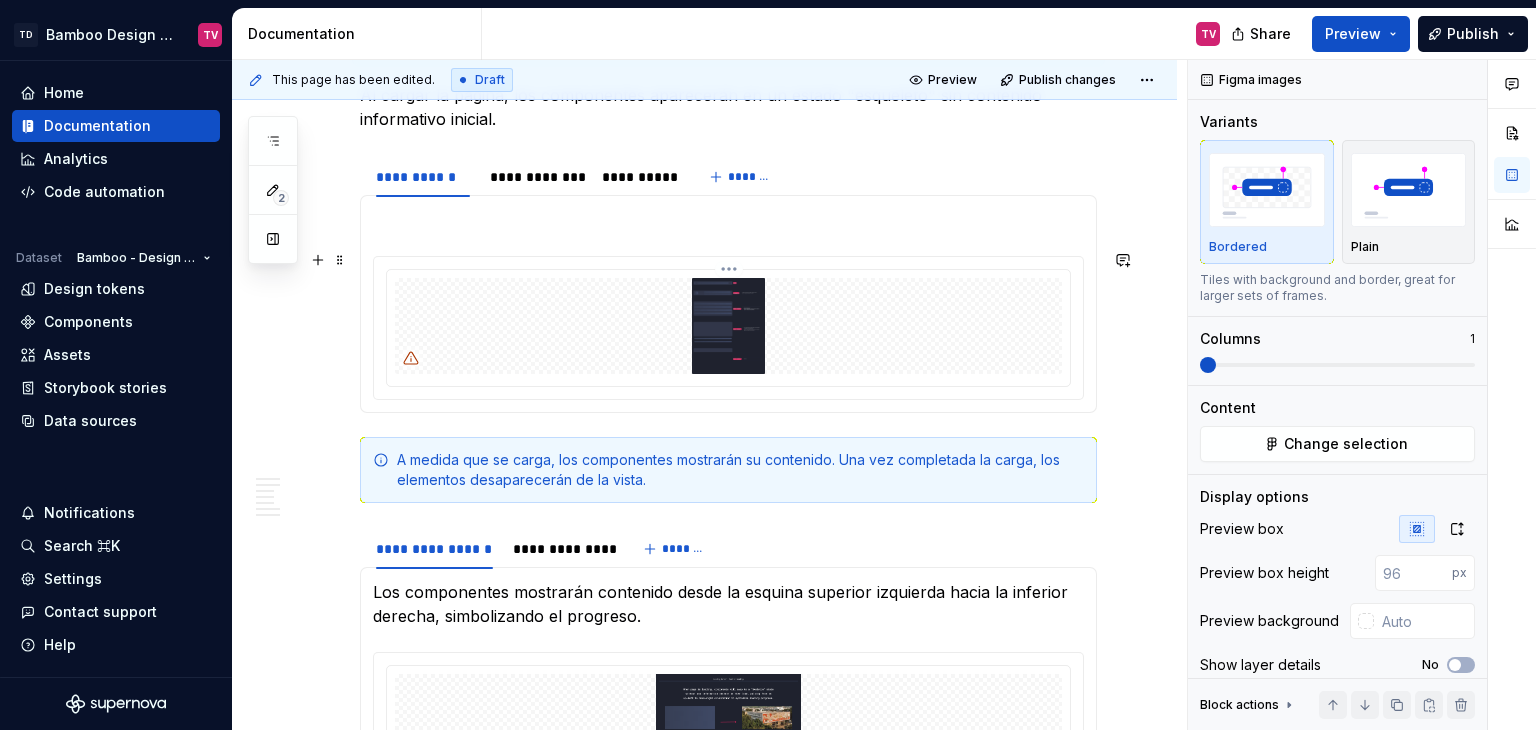 scroll, scrollTop: 3100, scrollLeft: 0, axis: vertical 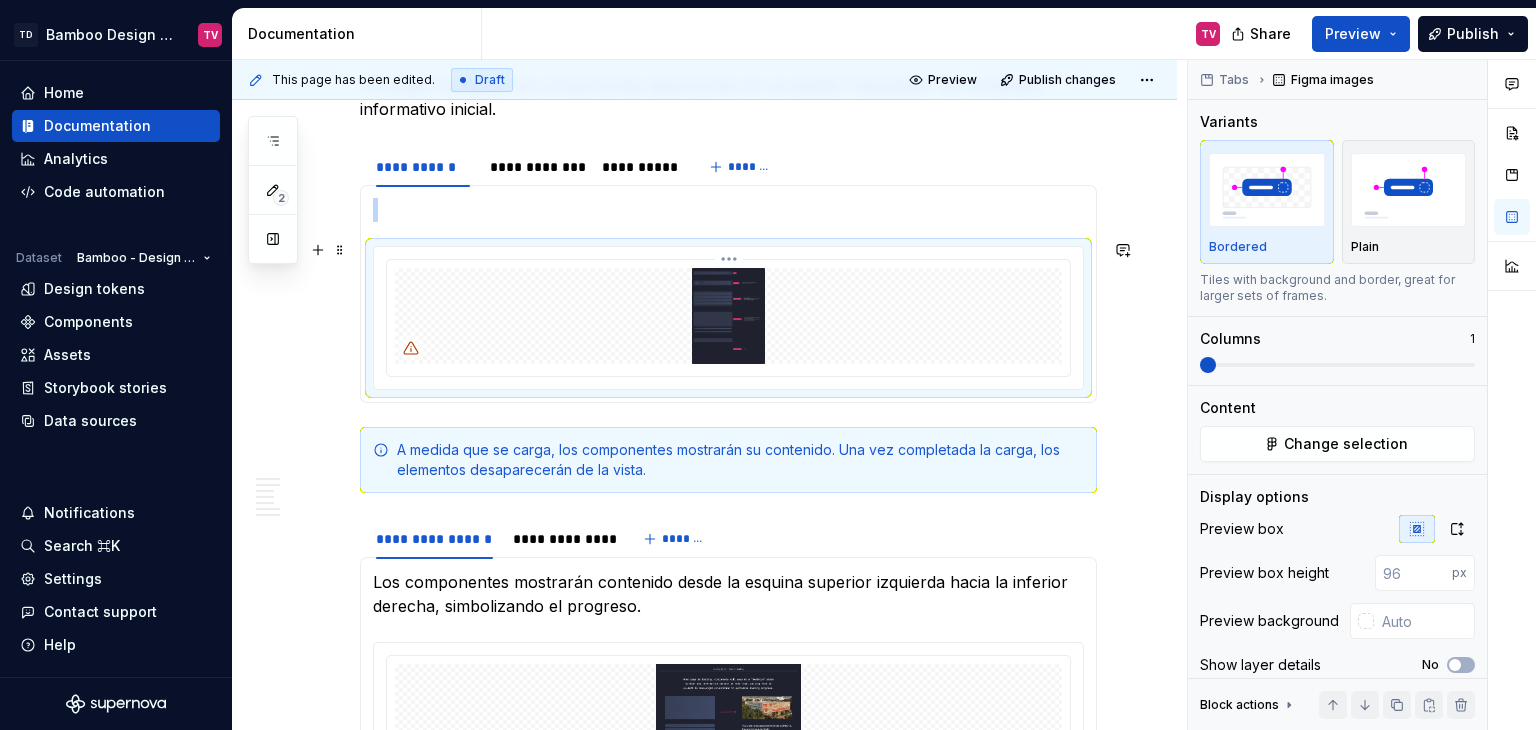 click at bounding box center (728, 316) 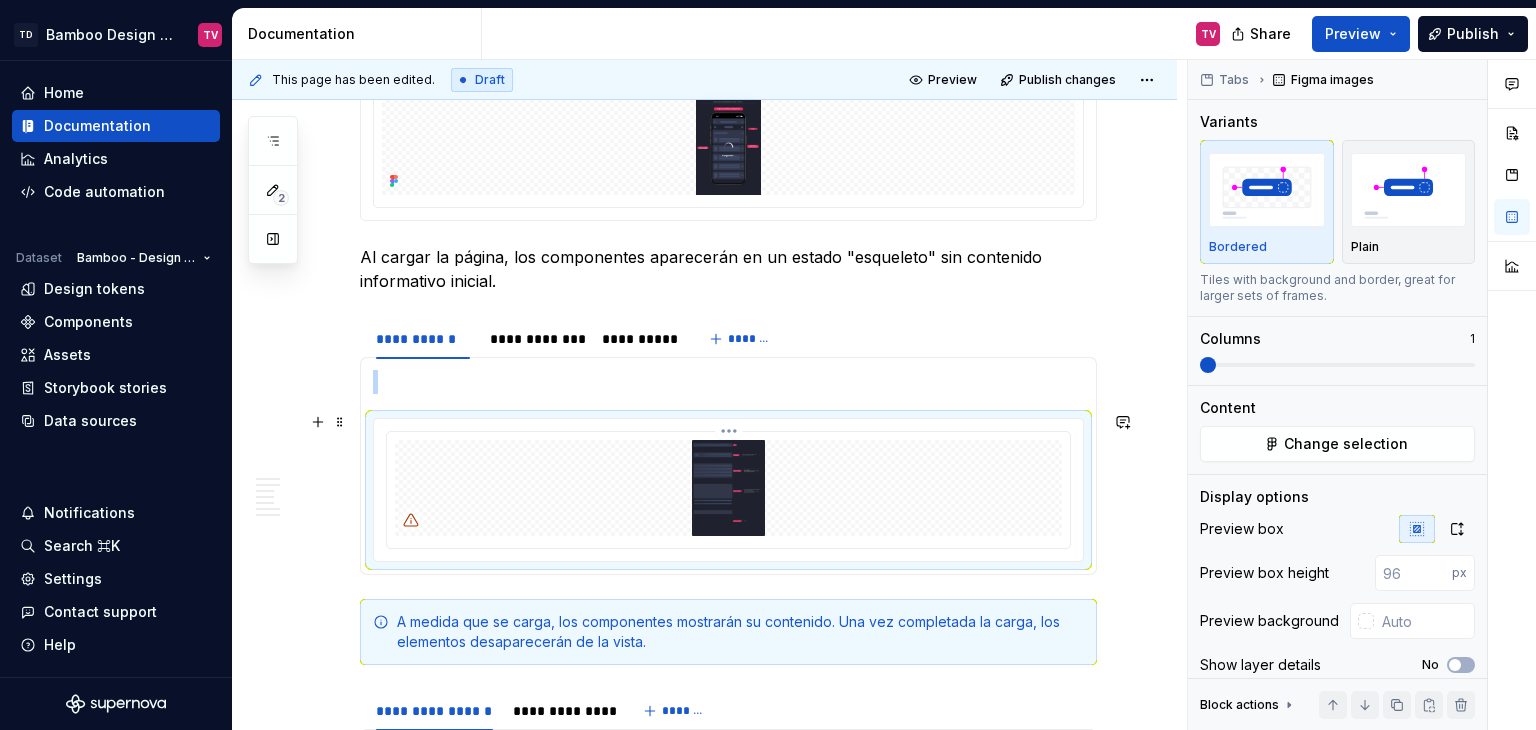 scroll, scrollTop: 2900, scrollLeft: 0, axis: vertical 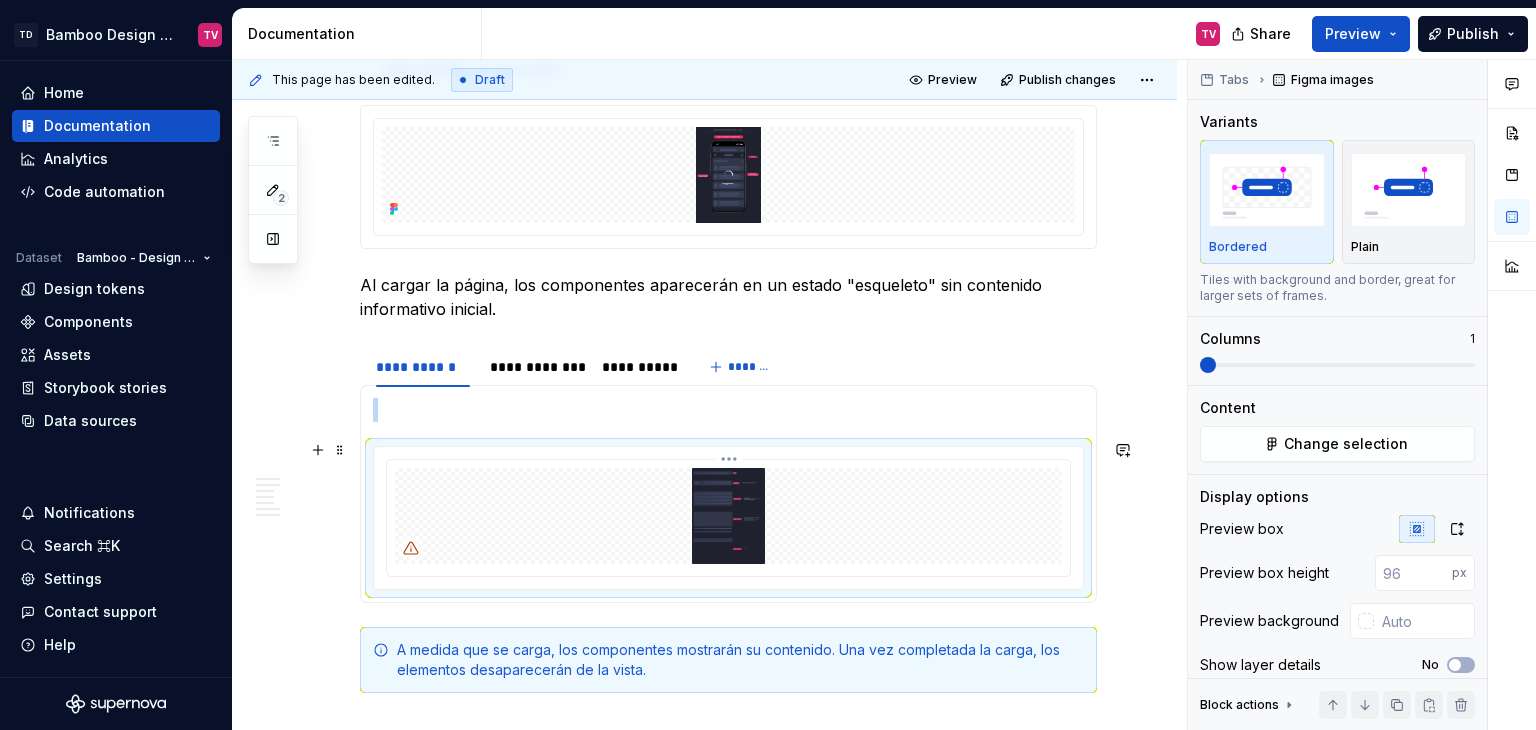 click at bounding box center (728, 516) 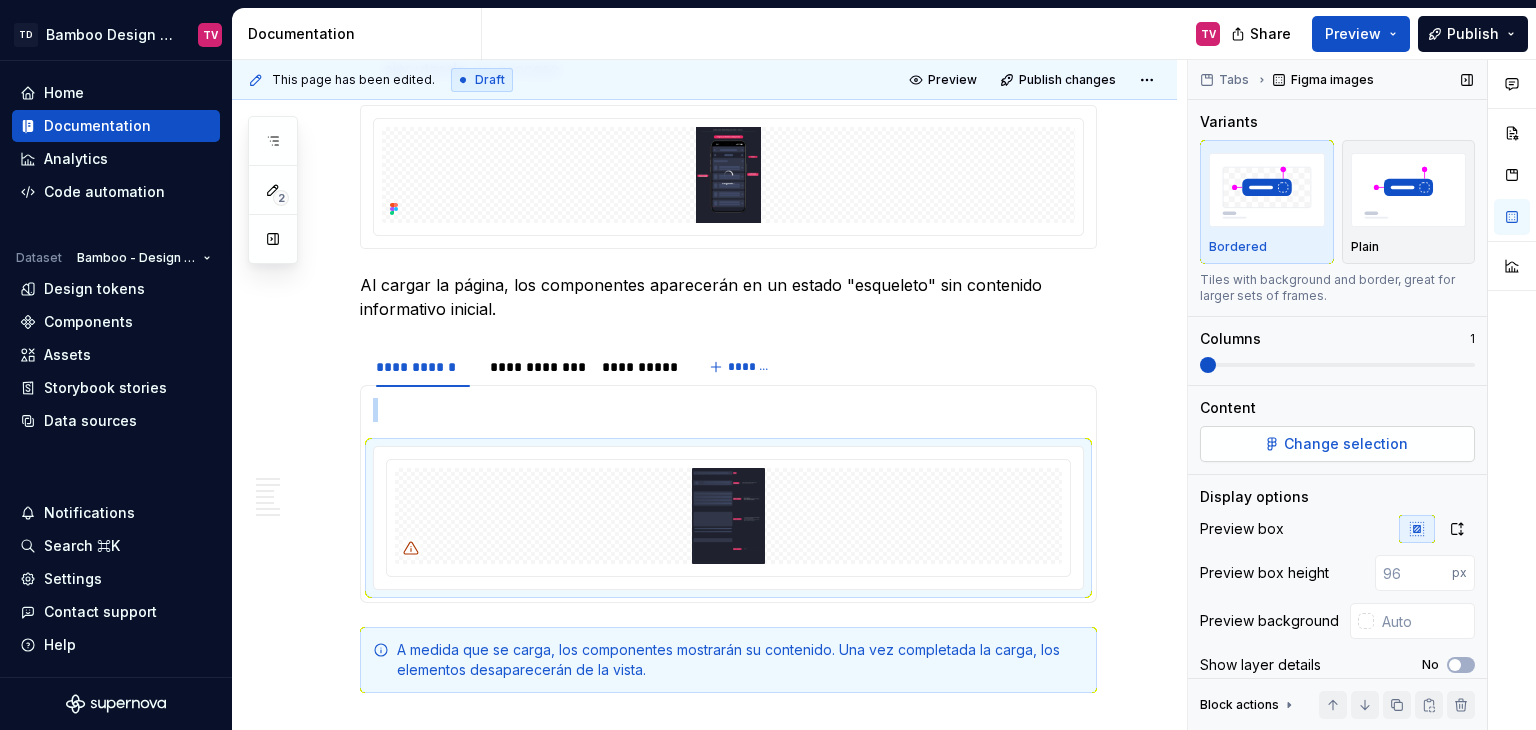 click on "Change selection" at bounding box center (1346, 444) 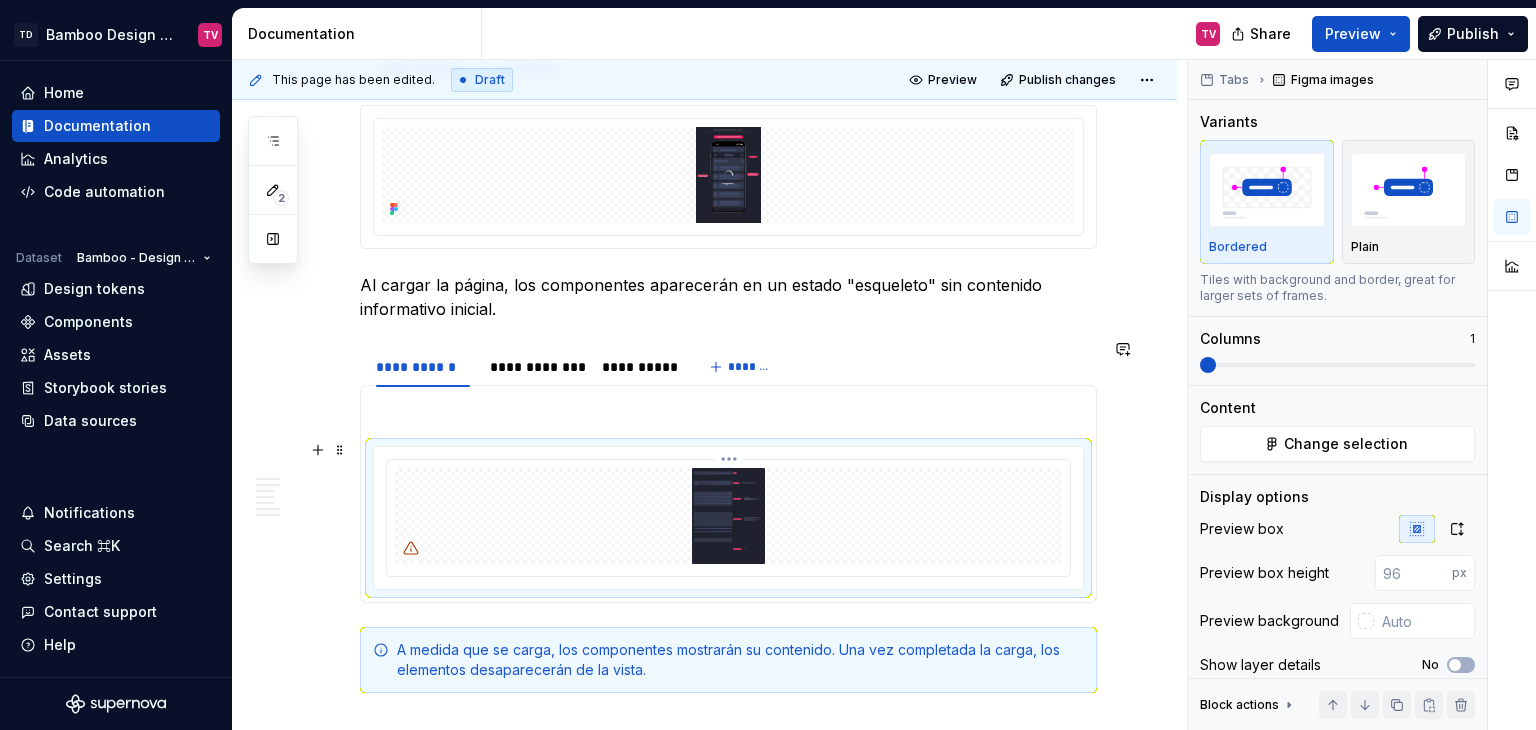 type on "*" 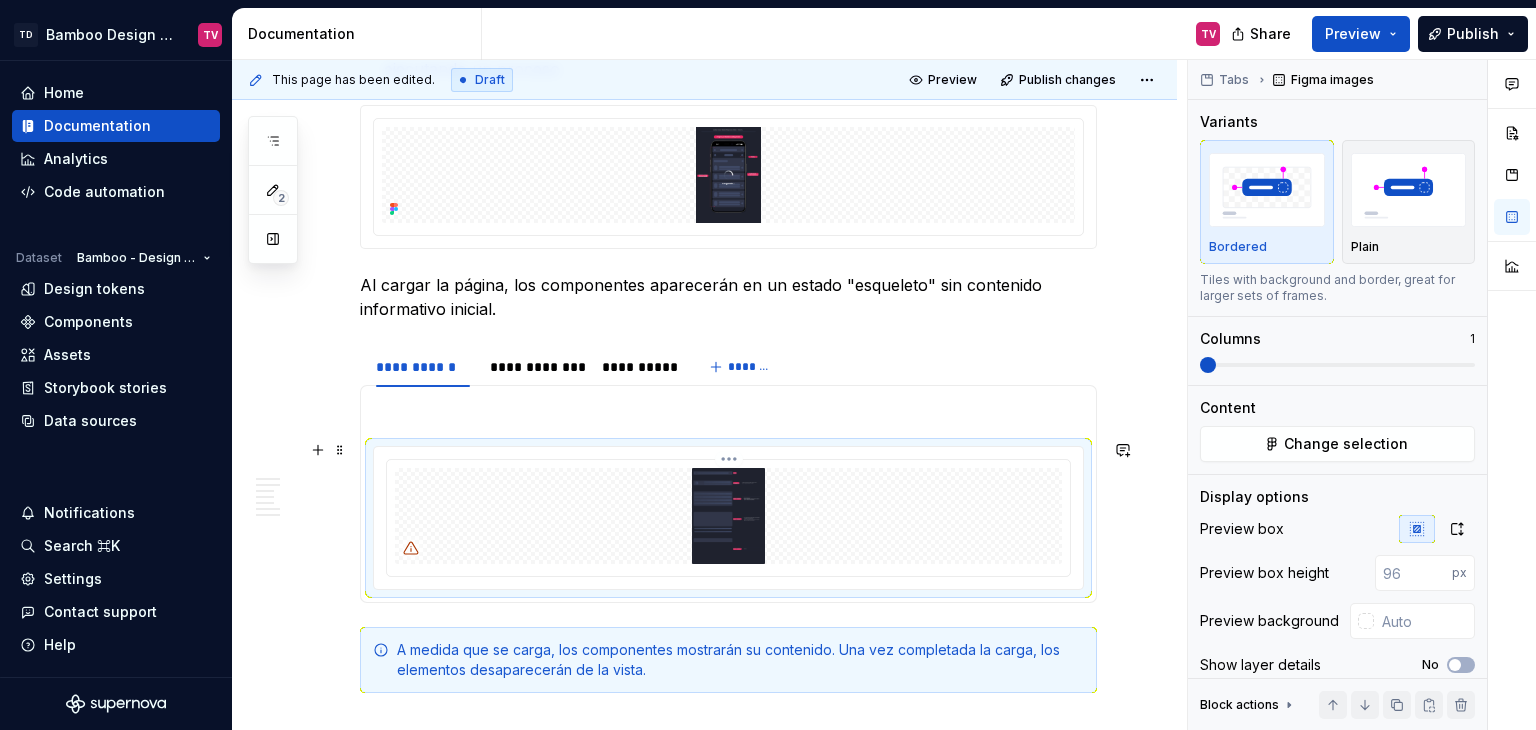 click on "TD Bamboo Design System TV Home Documentation Analytics Code automation Dataset Bamboo - Design System Design tokens Components Assets Storybook stories Data sources Notifications Search ⌘K Settings Contact support Help Documentation TV Share Preview Publish 2 Pages Add
Accessibility guide for tree Page tree.
Navigate the tree with the arrow keys. Common tree hotkeys apply. Further keybindings are available:
enter to execute primary action on focused item
f2 to start renaming the focused item
escape to abort renaming an item
control+d to start dragging selected items
Te damos la bienvenida a Bamboo Bamboo Formas de colaboración Librerías Herramientas Equipo 🟢 Principios y objetivos 🟢 Releases Releases Versión 1.5.X v1.5.X Nuevos Actualizaciones Versión 1.2.X v1.2.X Nuevos Actualizaciones En proceso Versión 1.0.X v1.0.X Nuevos Actualizaciones En proceso 🟢 Instalación Angular | Guía de instalación de Bamboo Patrones UI/UX" at bounding box center [768, 365] 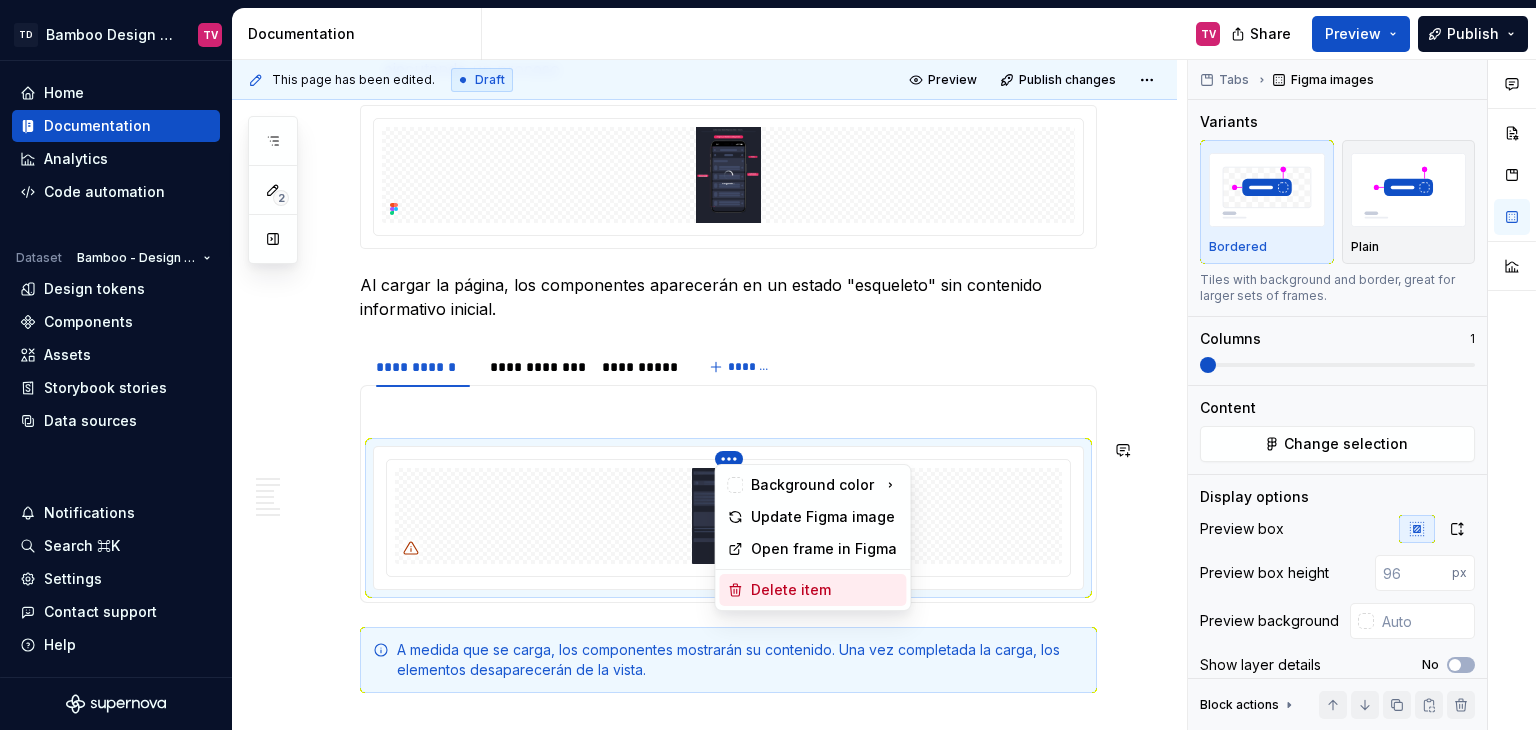 click on "Delete item" at bounding box center [824, 590] 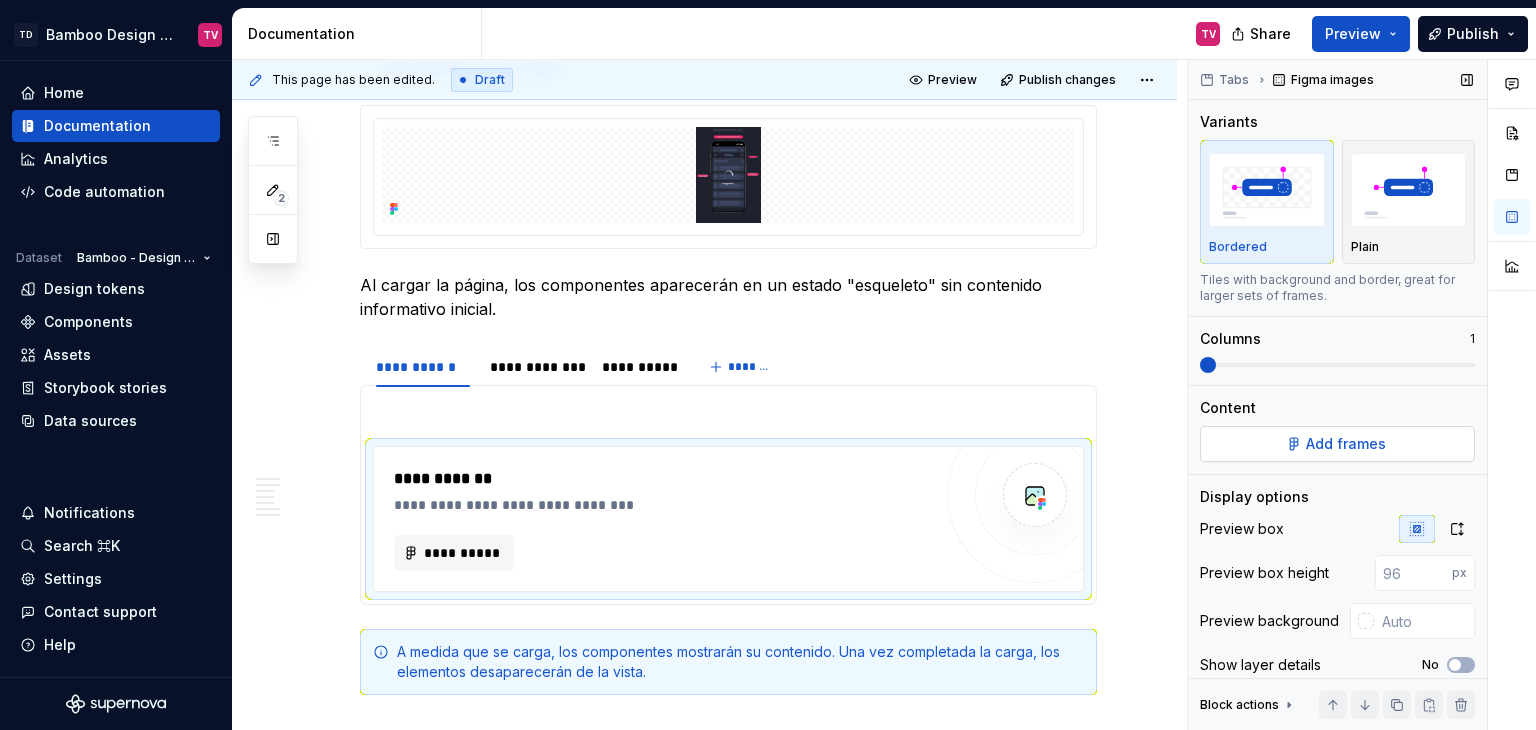 click on "Add frames" at bounding box center [1337, 444] 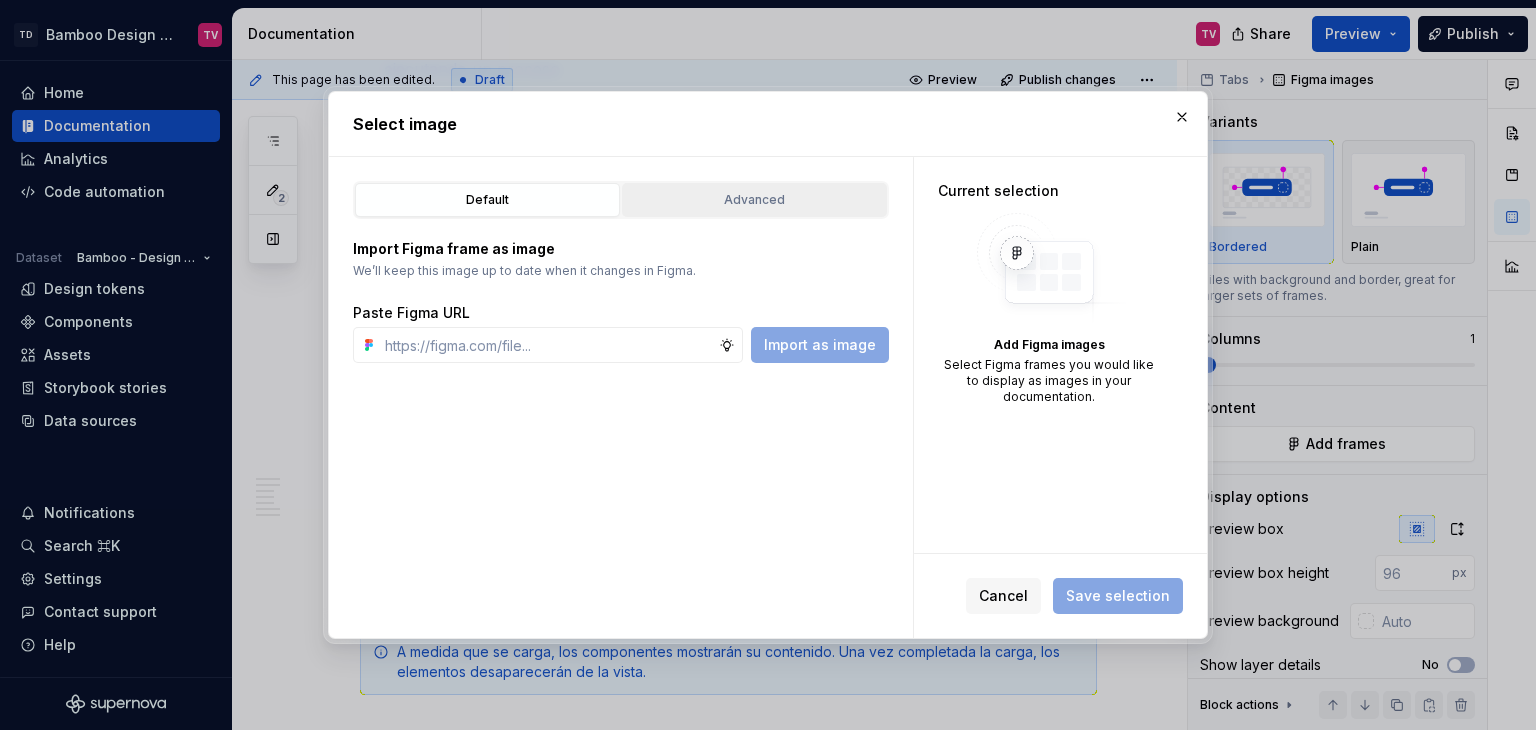 click on "Advanced" at bounding box center [754, 200] 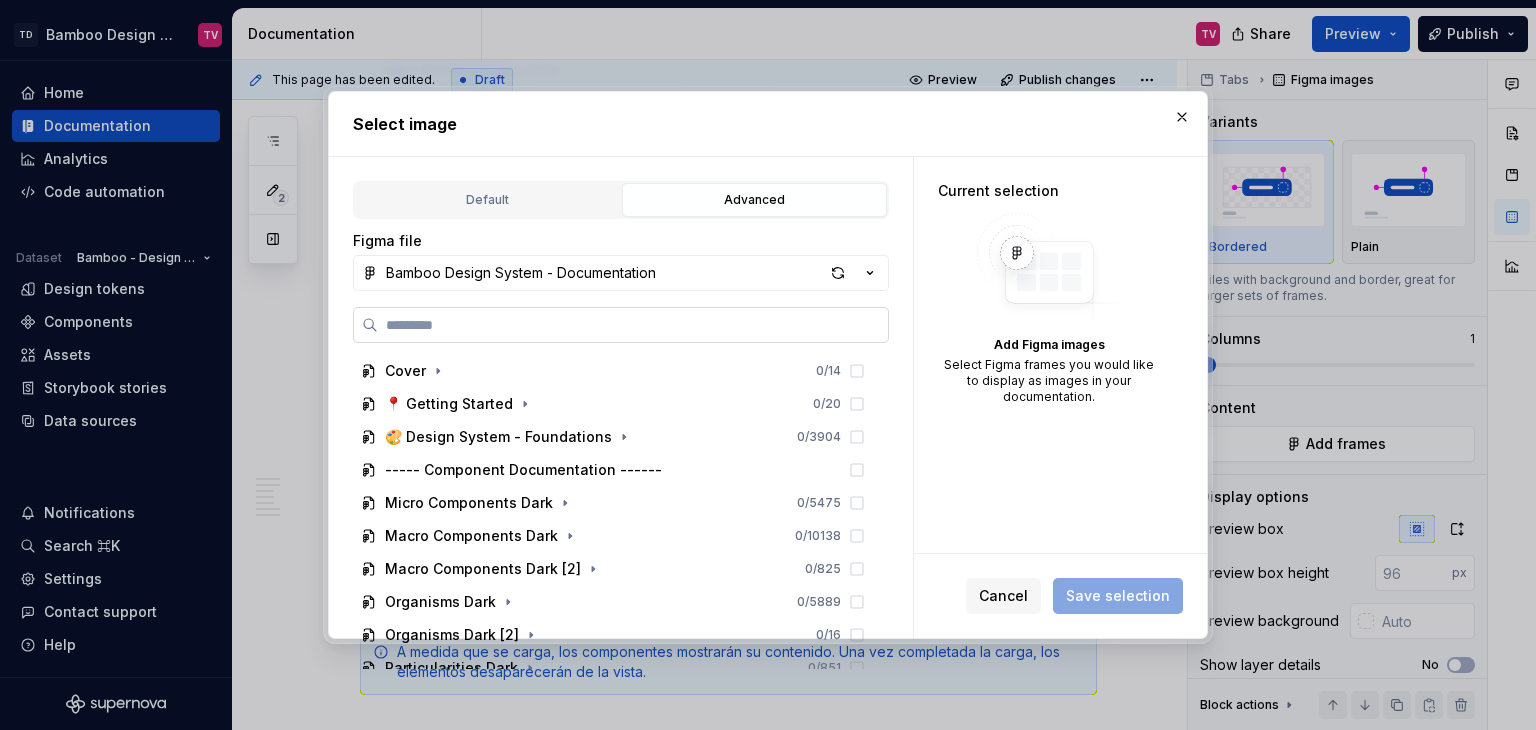 click at bounding box center [633, 325] 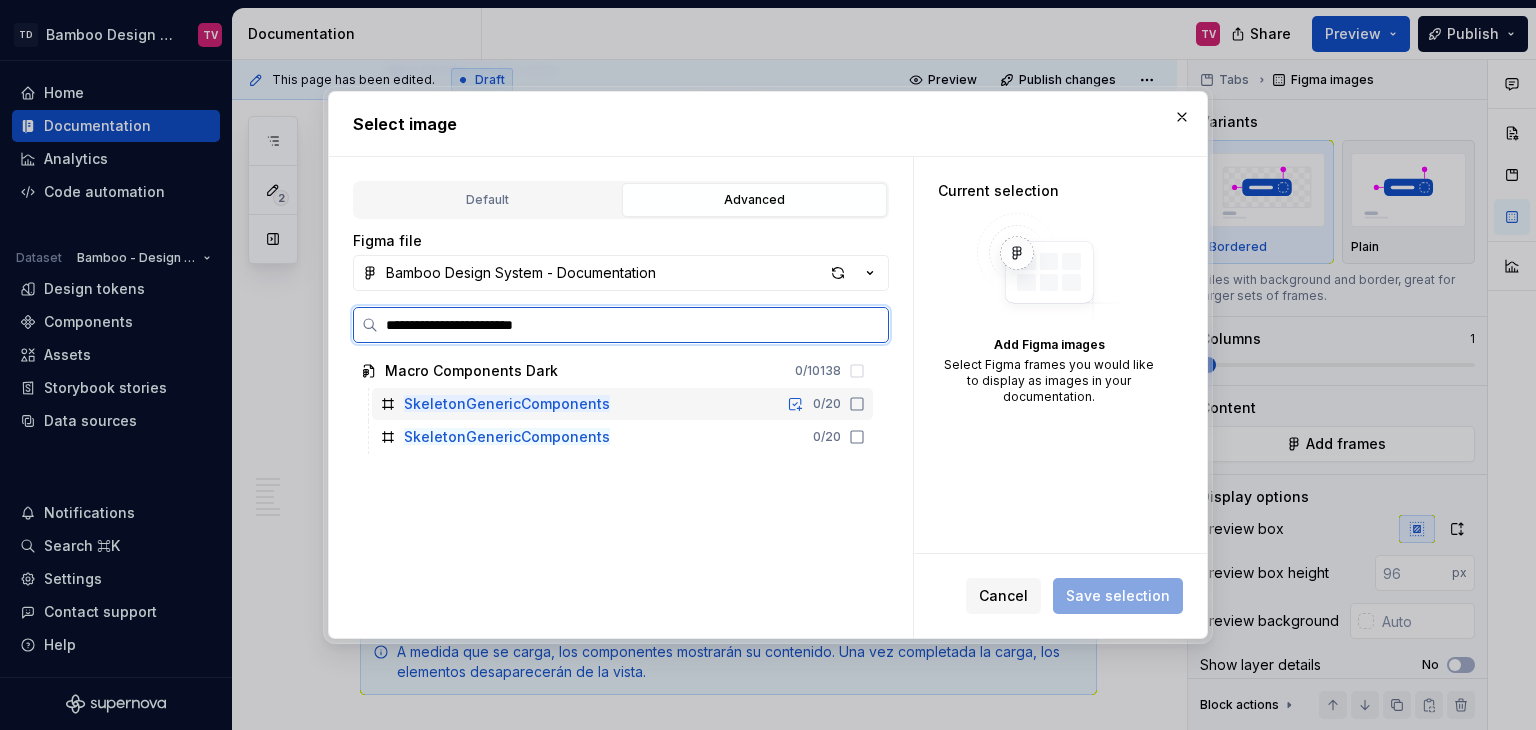 click 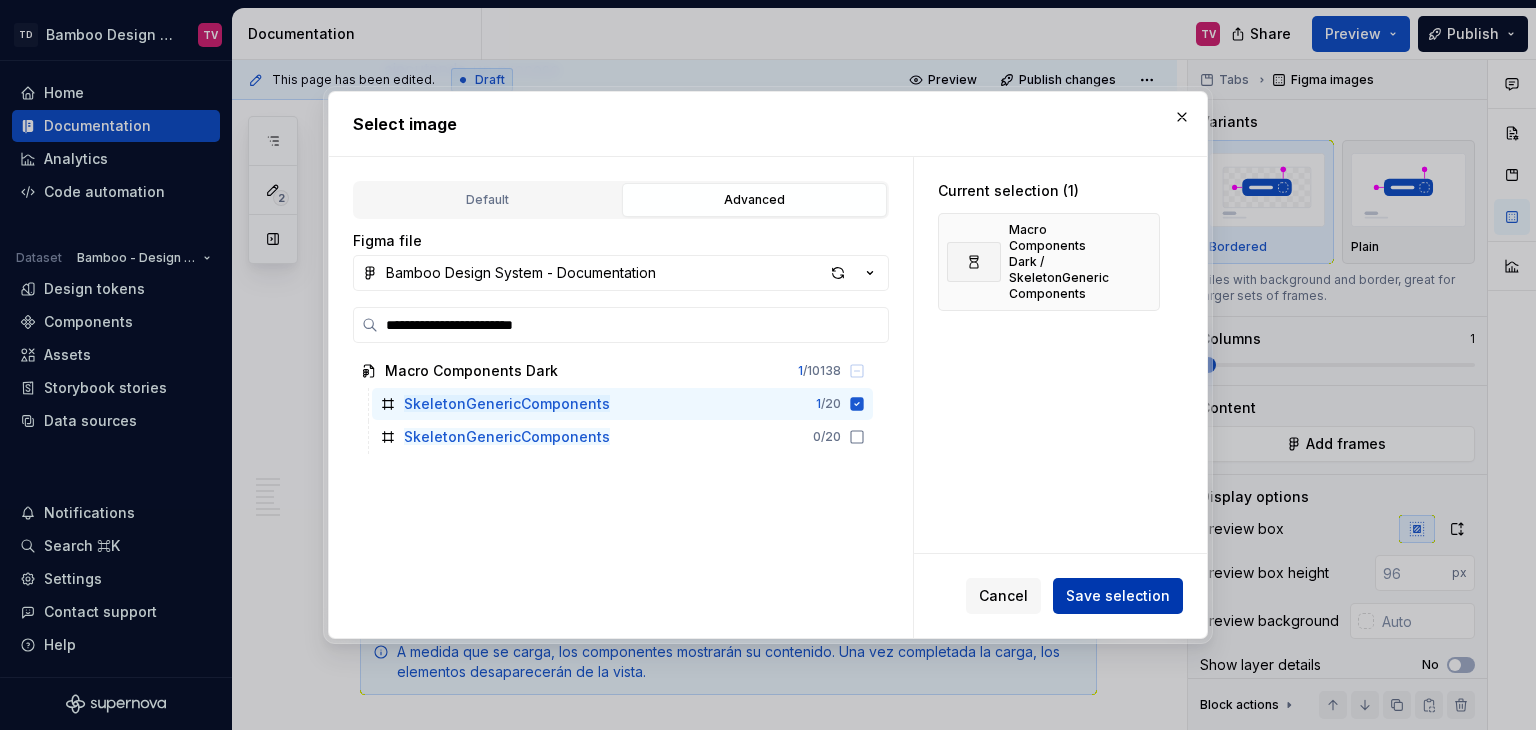 click on "Save selection" at bounding box center [1118, 596] 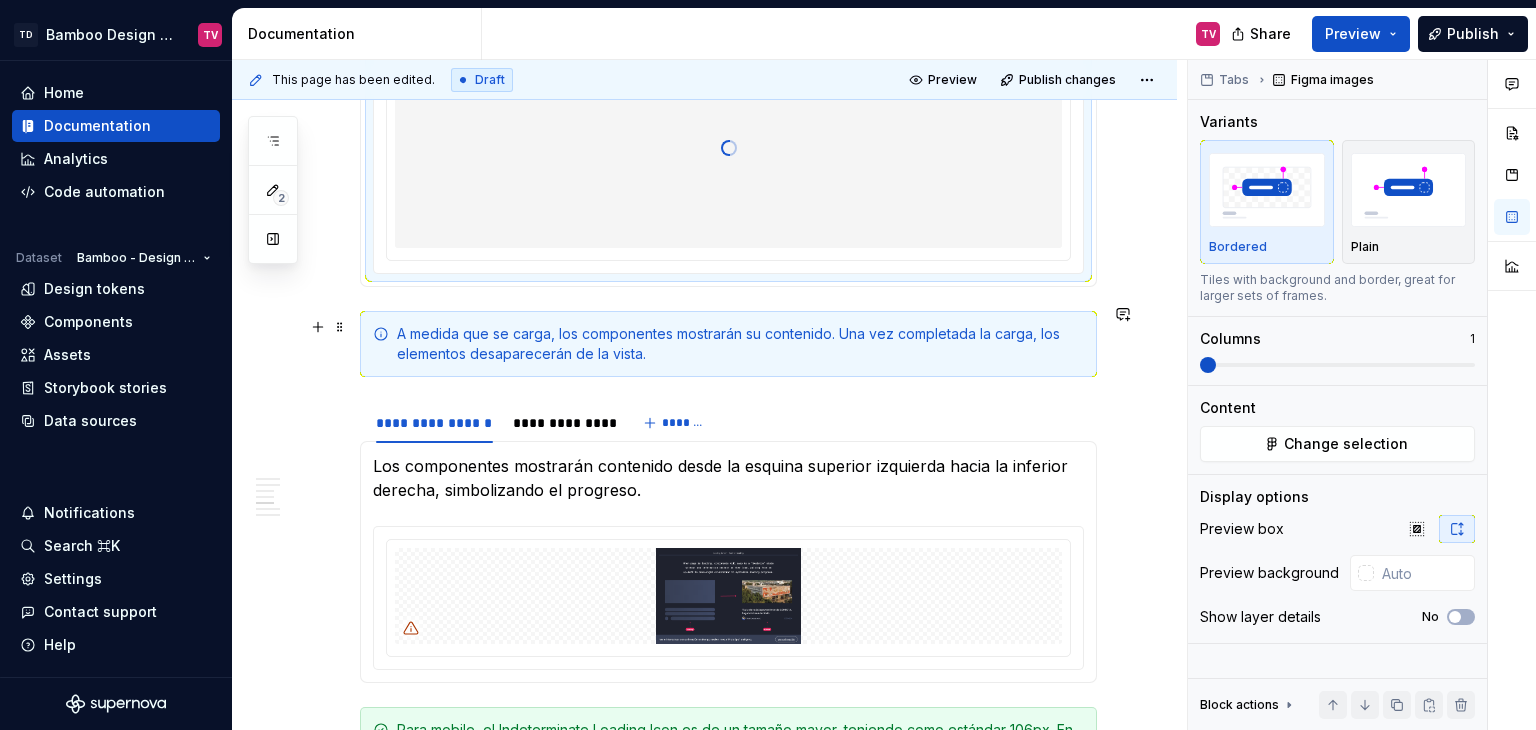 scroll, scrollTop: 3500, scrollLeft: 0, axis: vertical 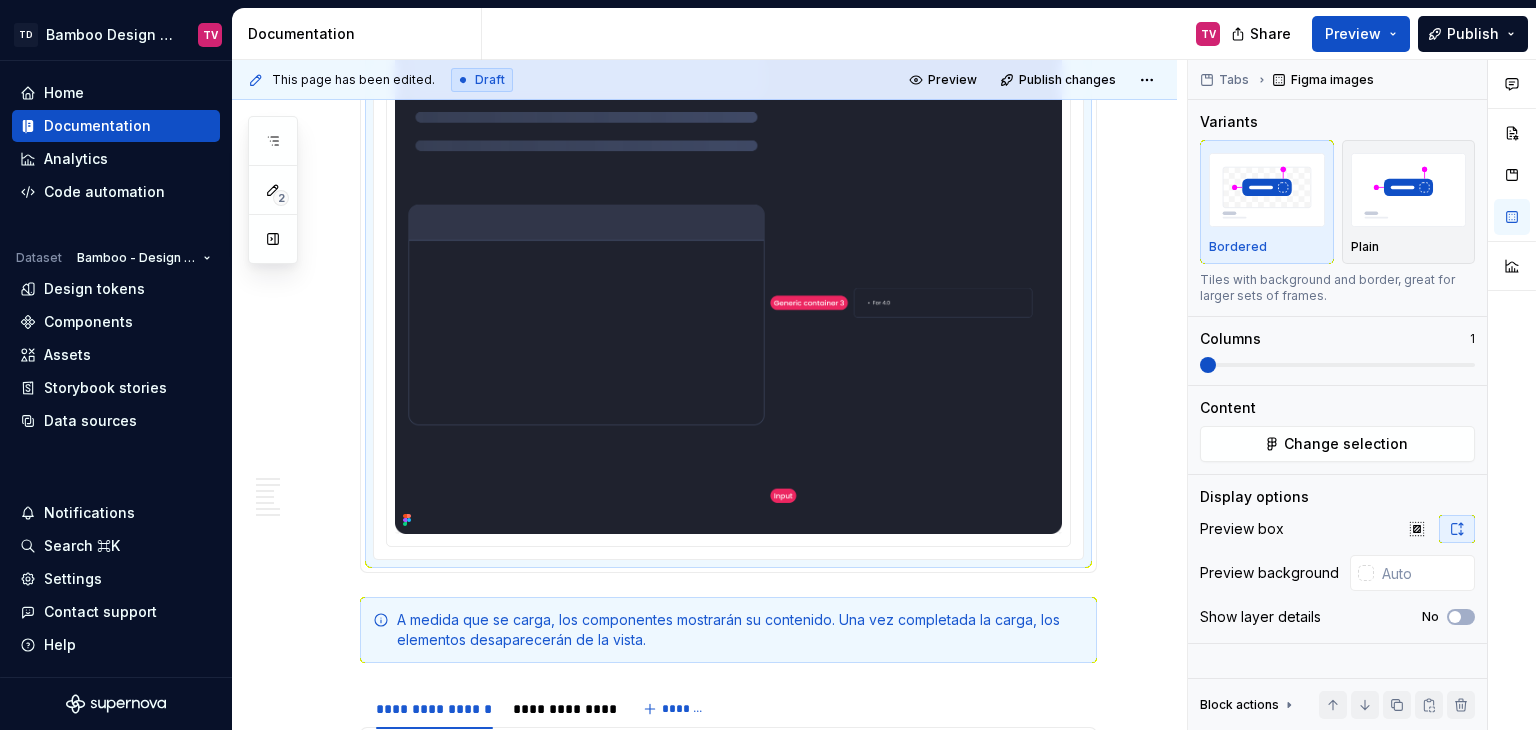 click at bounding box center (728, 51) 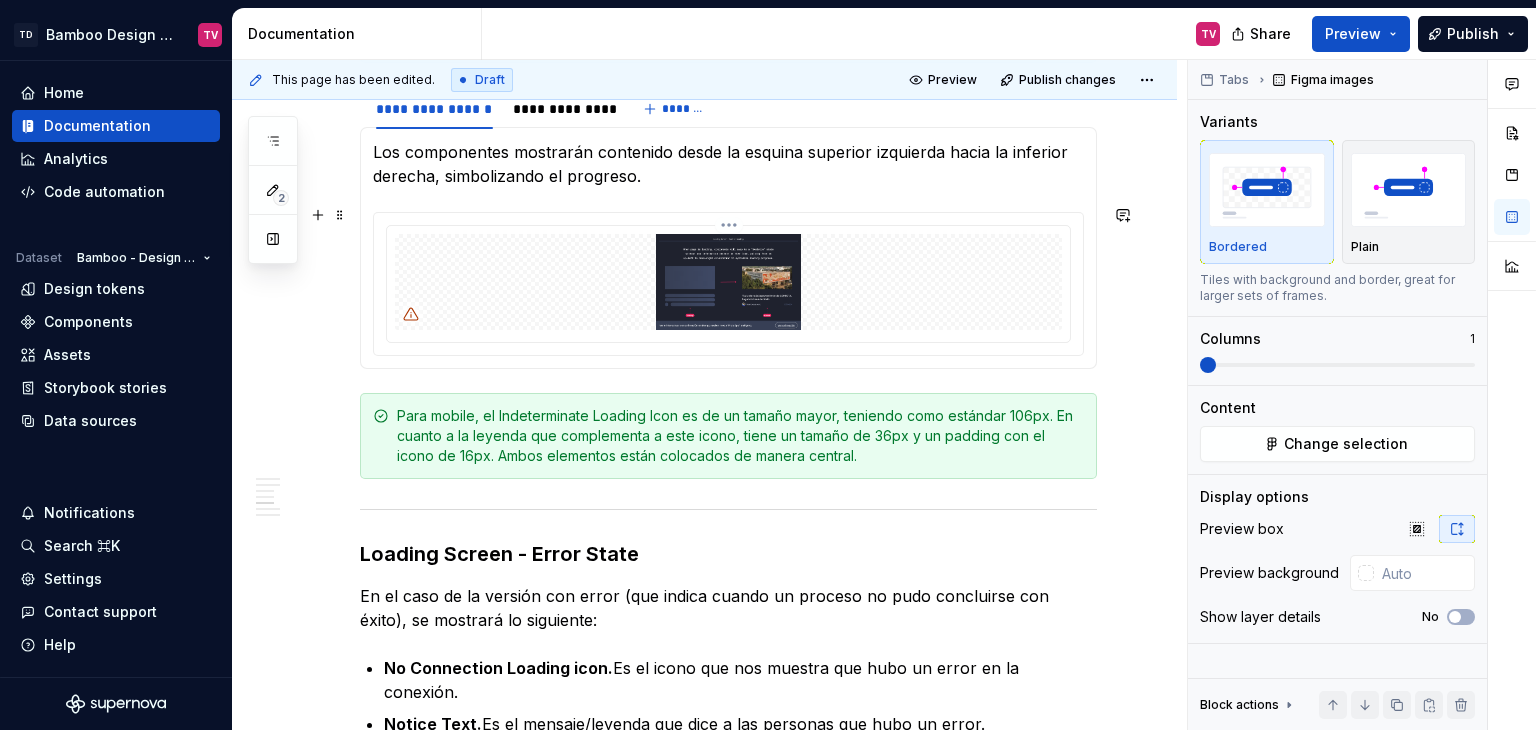 scroll, scrollTop: 4300, scrollLeft: 0, axis: vertical 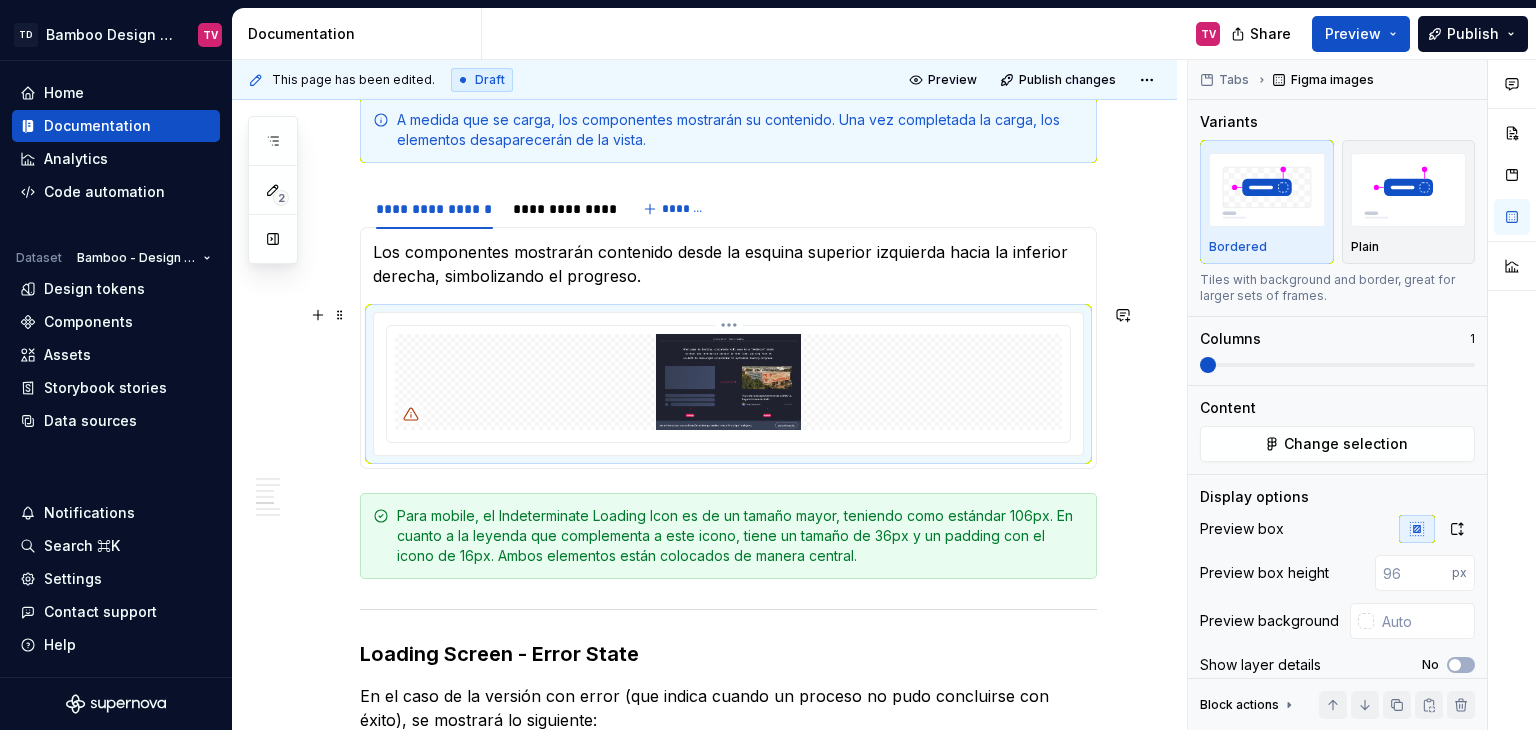 click at bounding box center (728, 382) 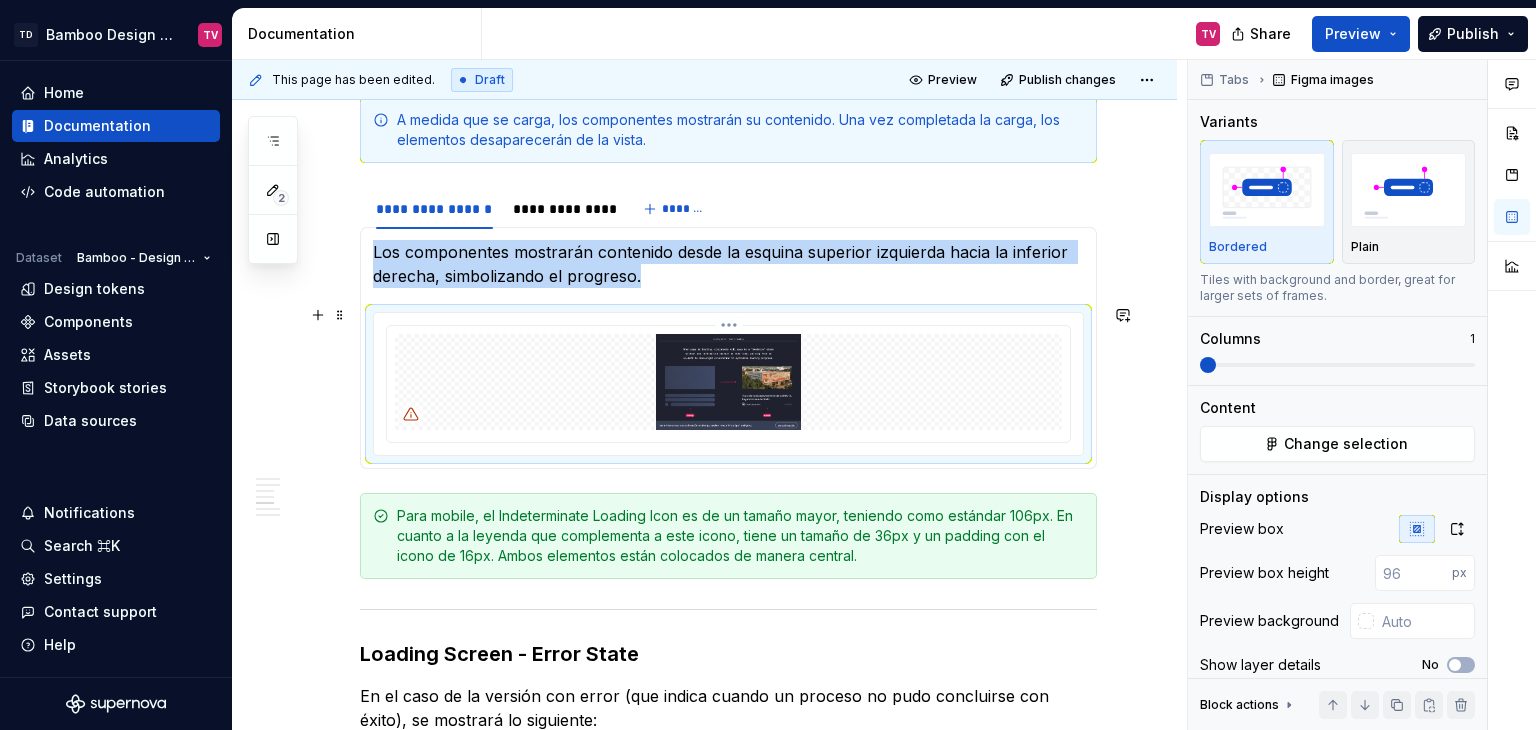 click on "TD Bamboo Design System TV Home Documentation Analytics Code automation Dataset Bamboo - Design System Design tokens Components Assets Storybook stories Data sources Notifications Search ⌘K Settings Contact support Help Documentation TV Share Preview Publish 2 Pages Add
Accessibility guide for tree Page tree.
Navigate the tree with the arrow keys. Common tree hotkeys apply. Further keybindings are available:
enter to execute primary action on focused item
f2 to start renaming the focused item
escape to abort renaming an item
control+d to start dragging selected items
Te damos la bienvenida a Bamboo Bamboo Formas de colaboración Librerías Herramientas Equipo 🟢 Principios y objetivos 🟢 Releases Releases Versión 1.5.X v1.5.X Nuevos Actualizaciones Versión 1.2.X v1.2.X Nuevos Actualizaciones En proceso Versión 1.0.X v1.0.X Nuevos Actualizaciones En proceso 🟢 Instalación Angular | Guía de instalación de Bamboo Patrones UI/UX" at bounding box center (768, 365) 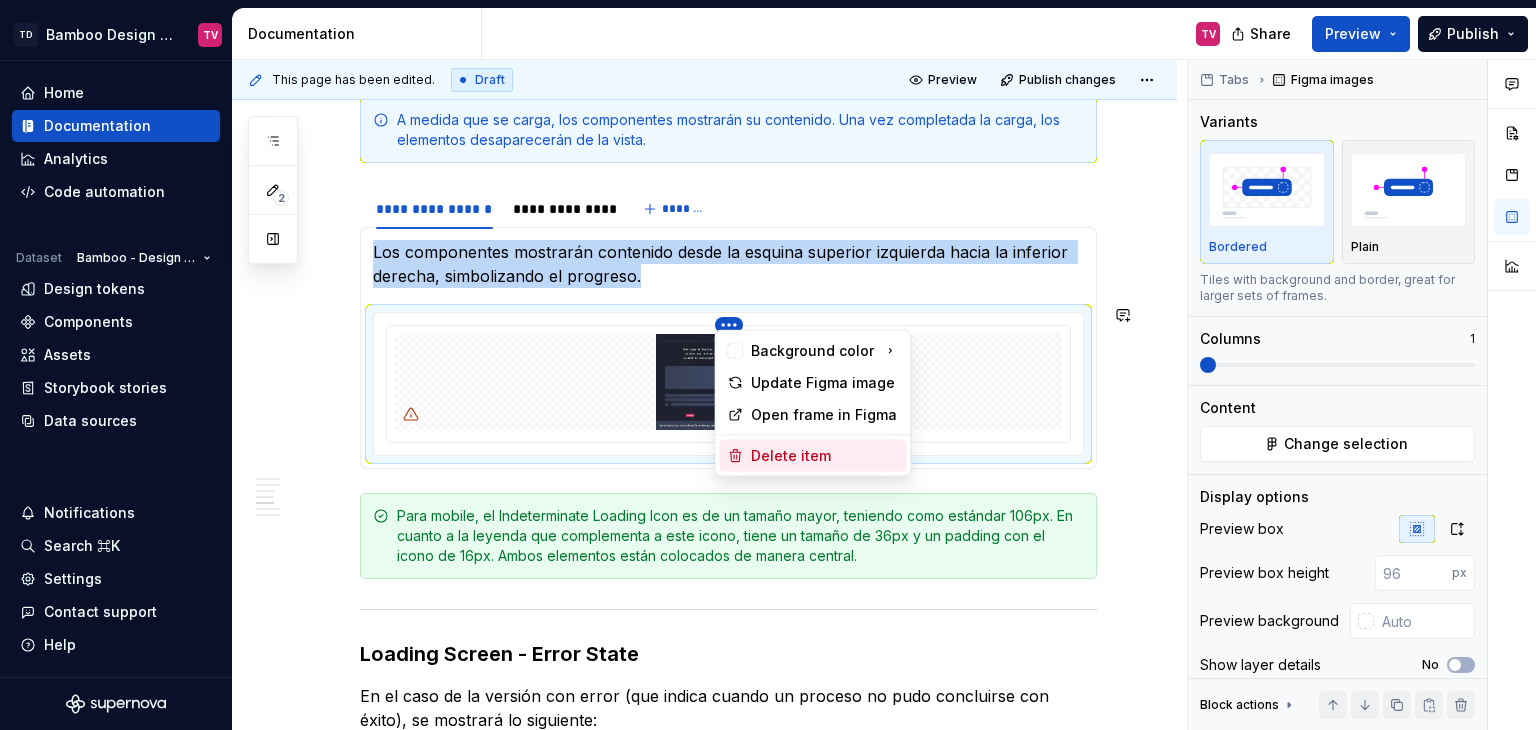 click on "Delete item" at bounding box center (824, 456) 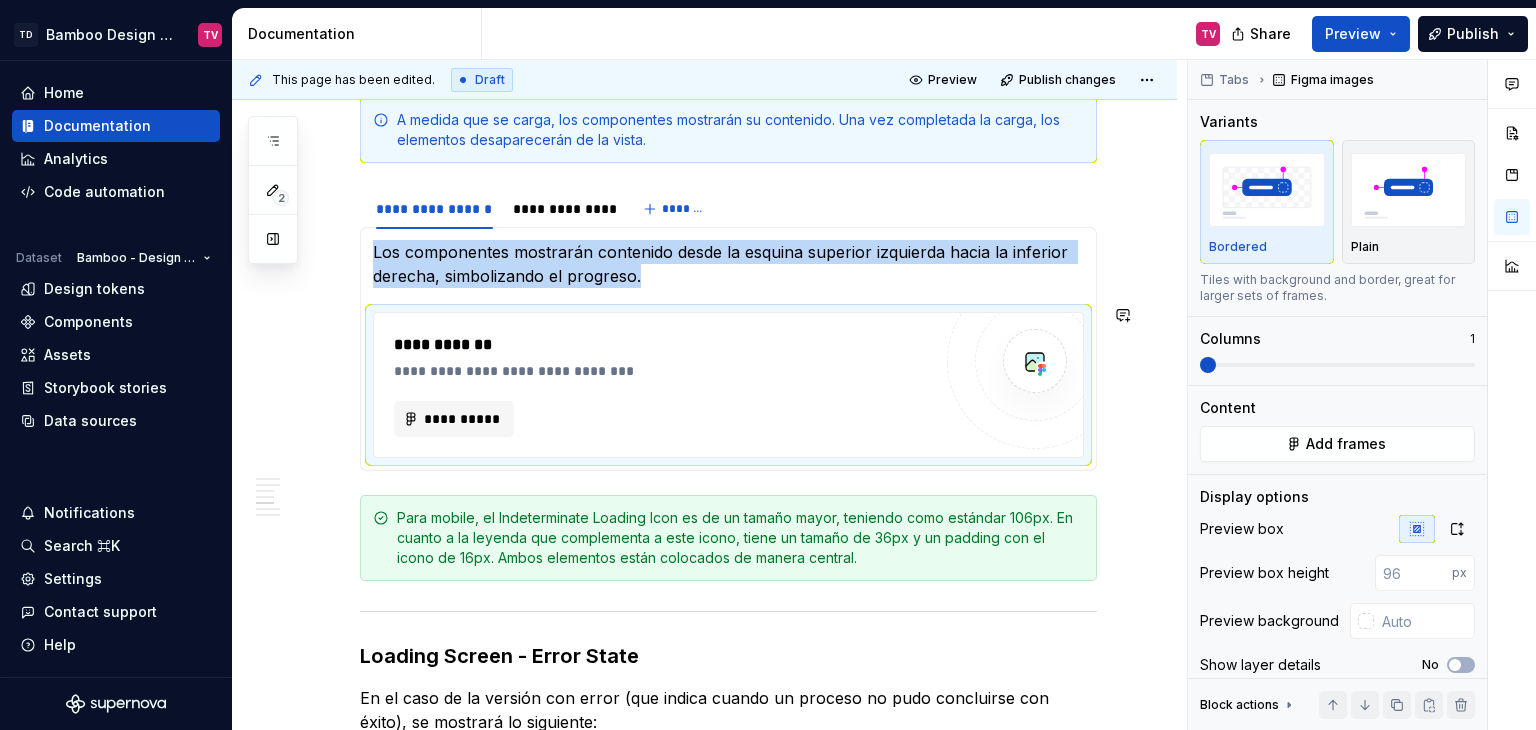 click on "**********" at bounding box center (662, 419) 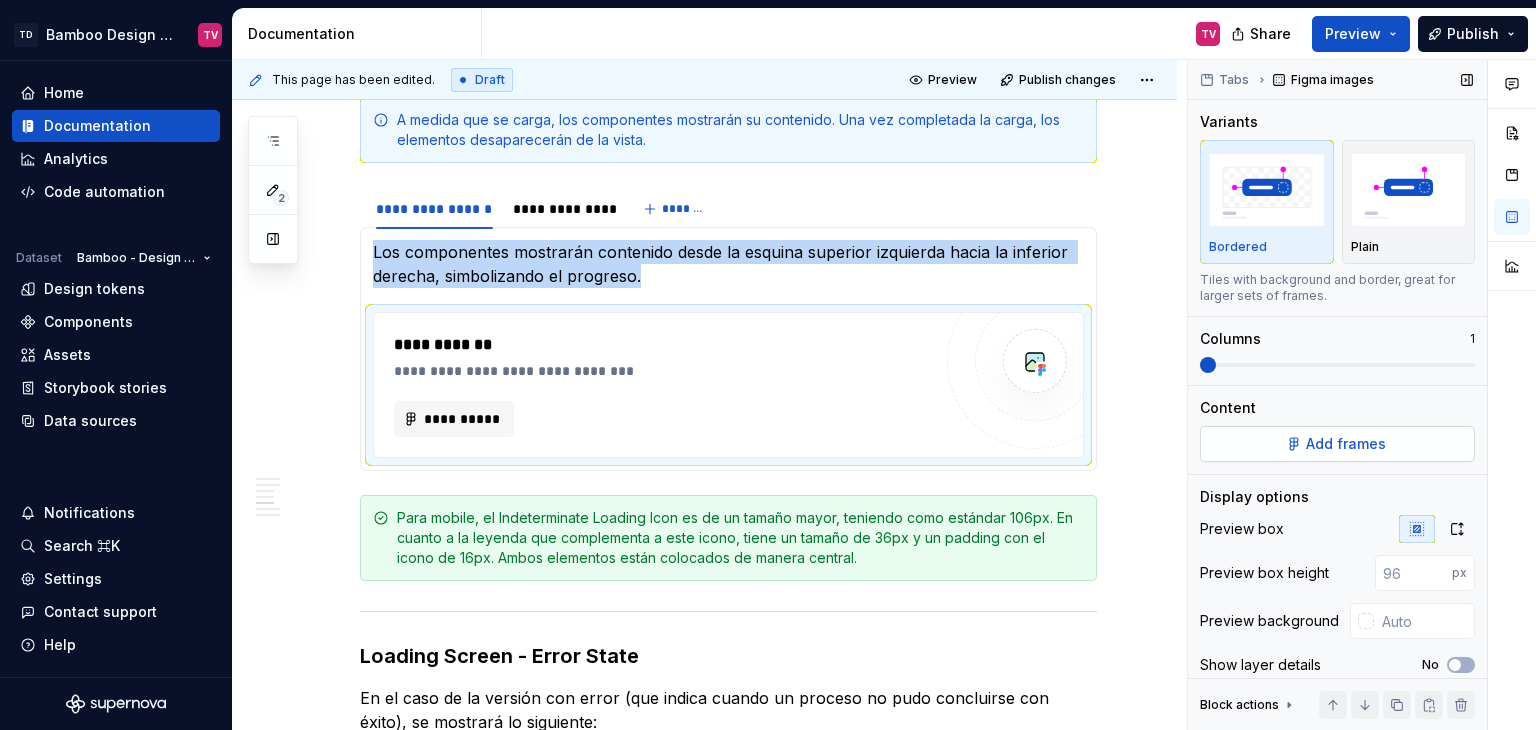 click on "Add frames" at bounding box center (1346, 444) 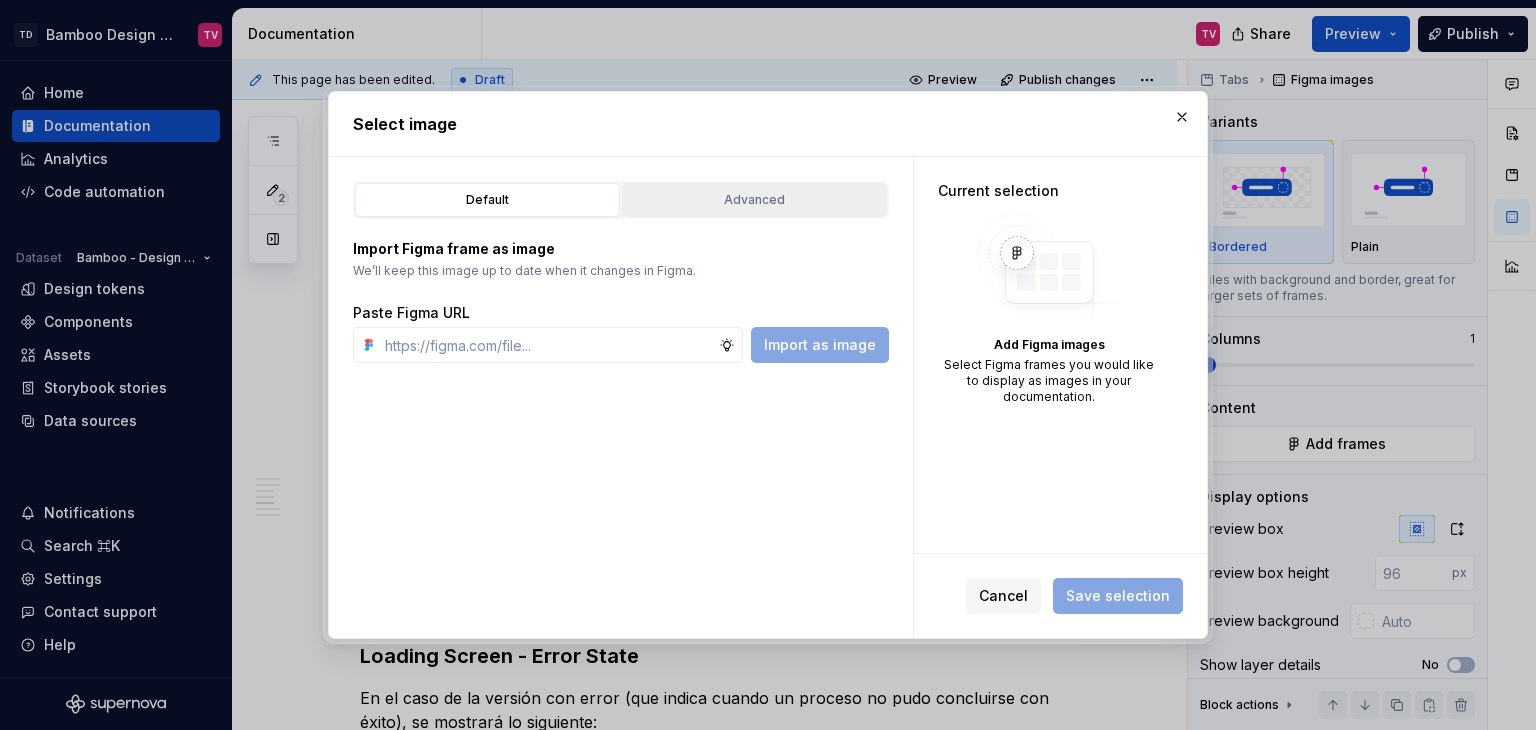 type on "*" 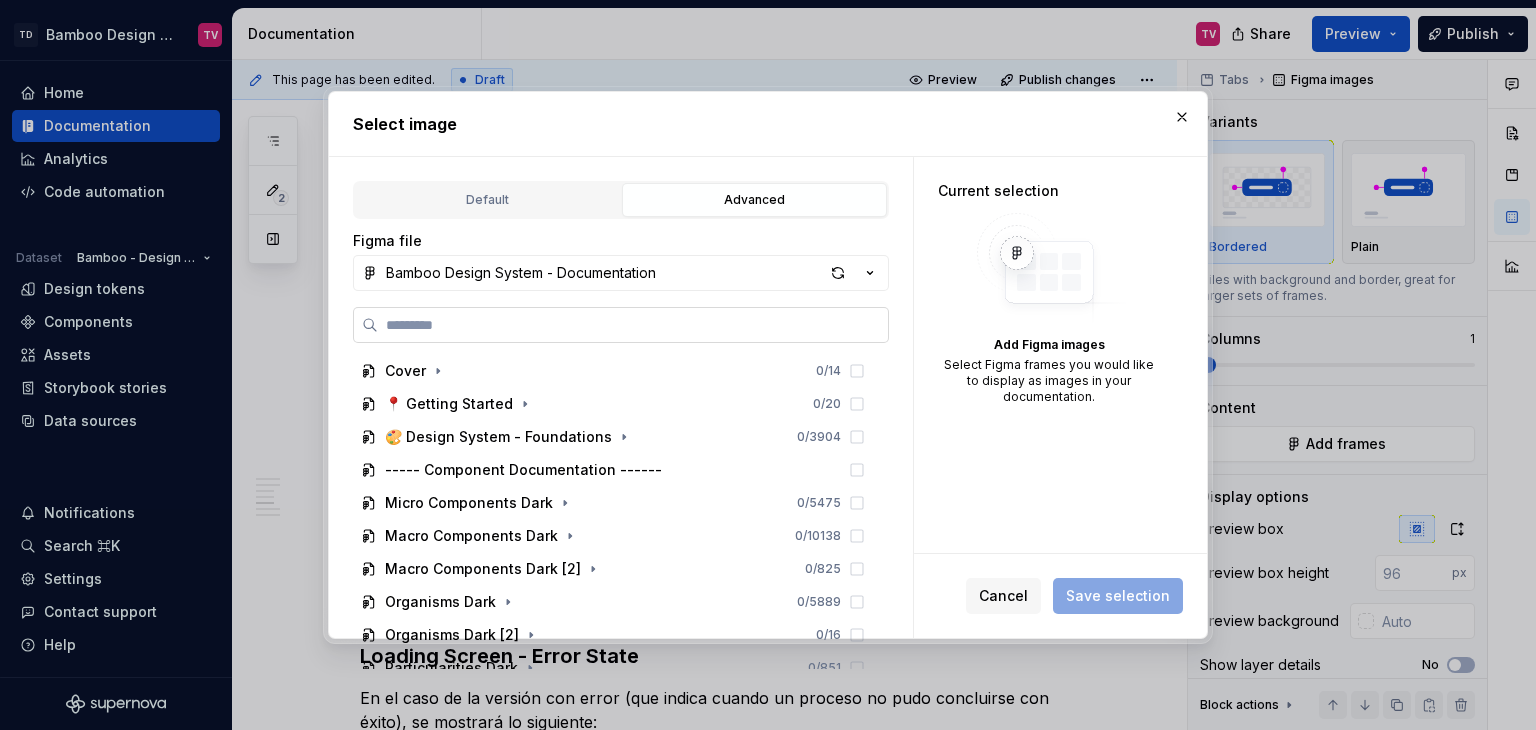 click at bounding box center [621, 325] 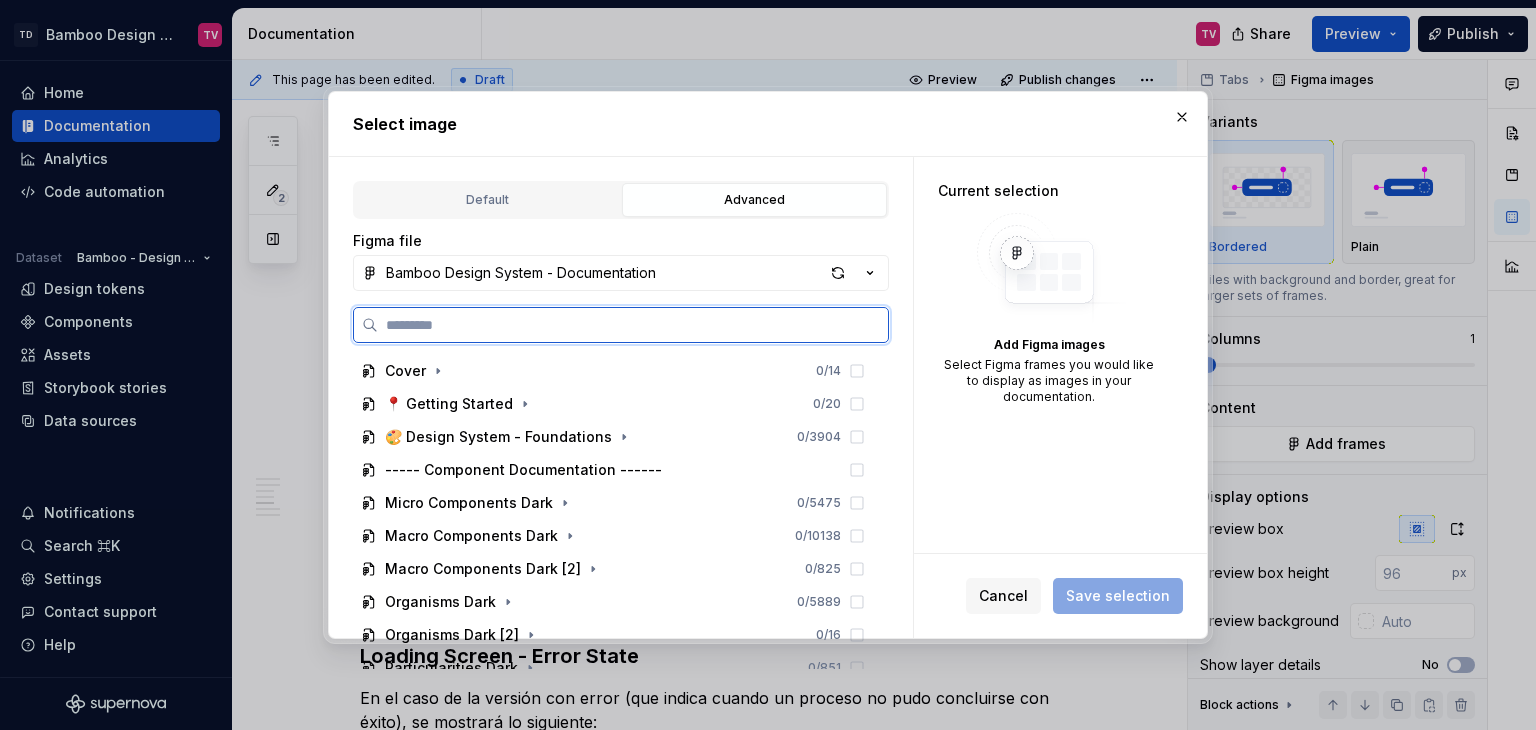 click at bounding box center [633, 325] 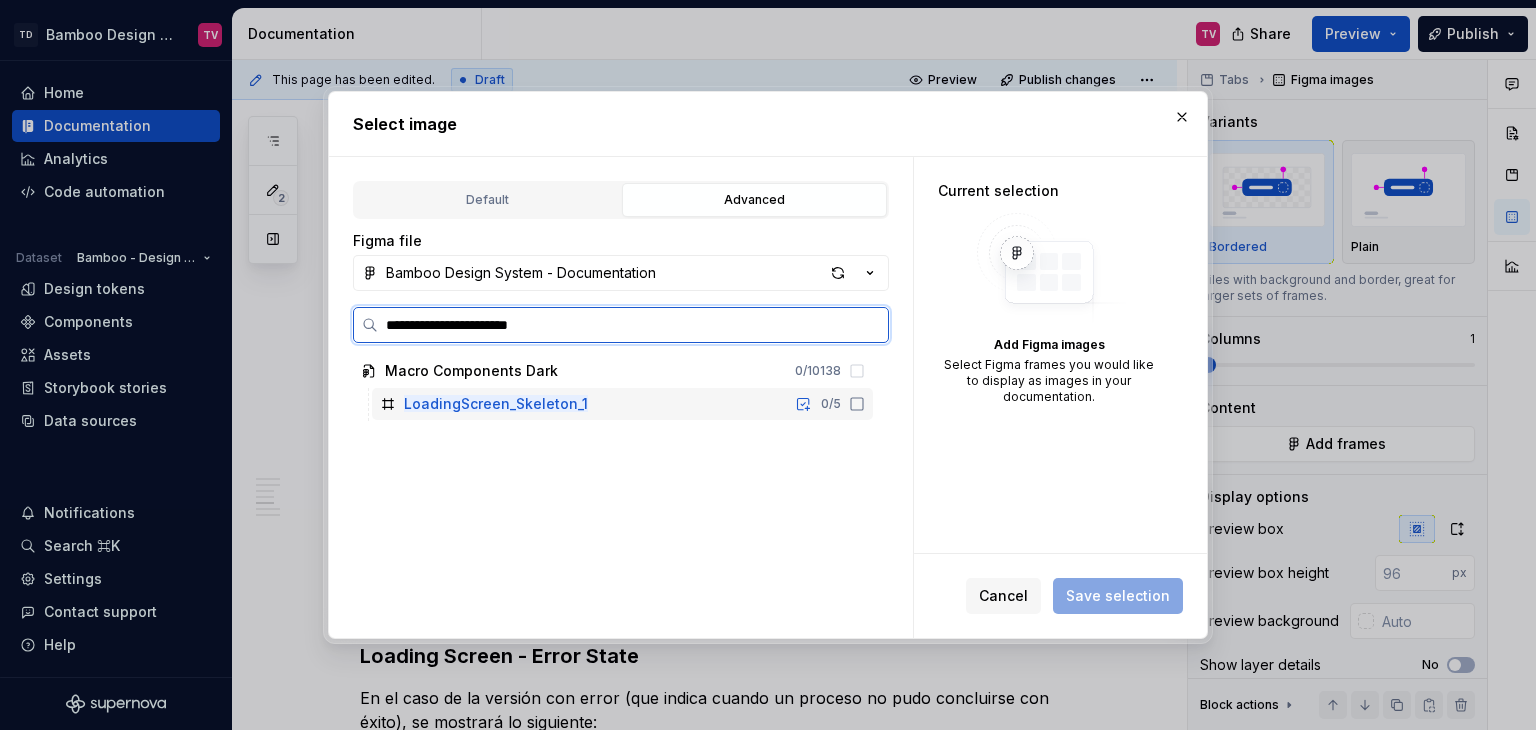 click 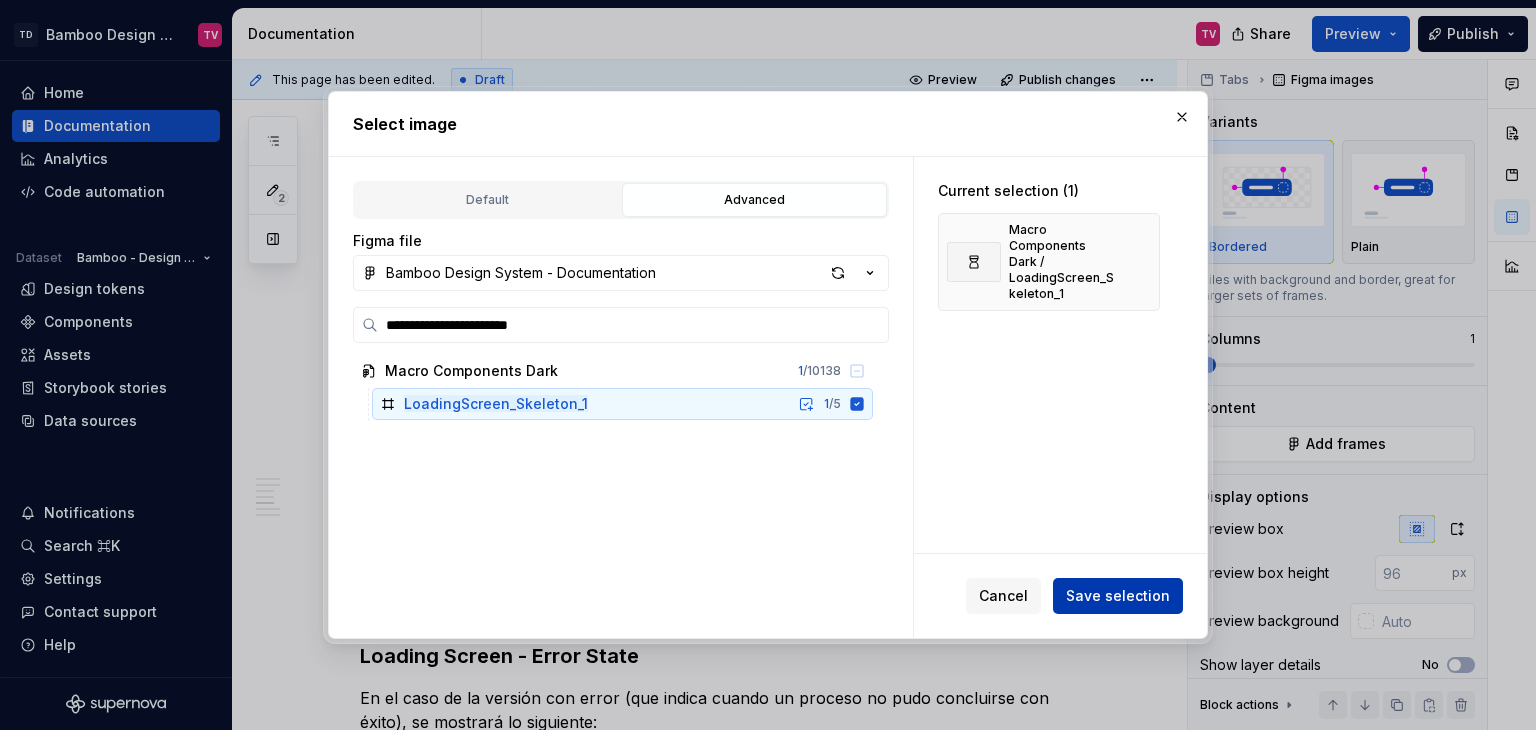 click on "Save selection" at bounding box center (1118, 596) 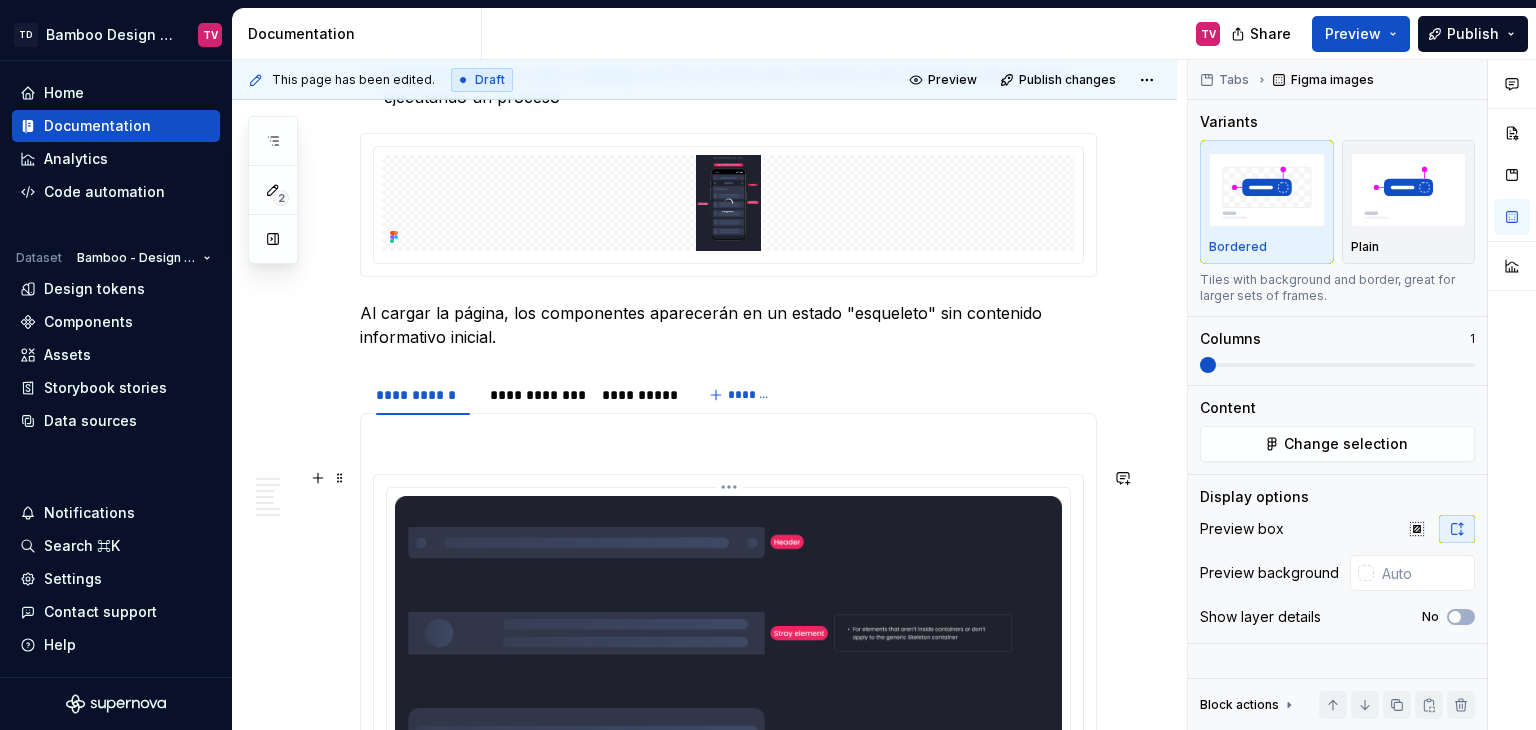 scroll, scrollTop: 2700, scrollLeft: 0, axis: vertical 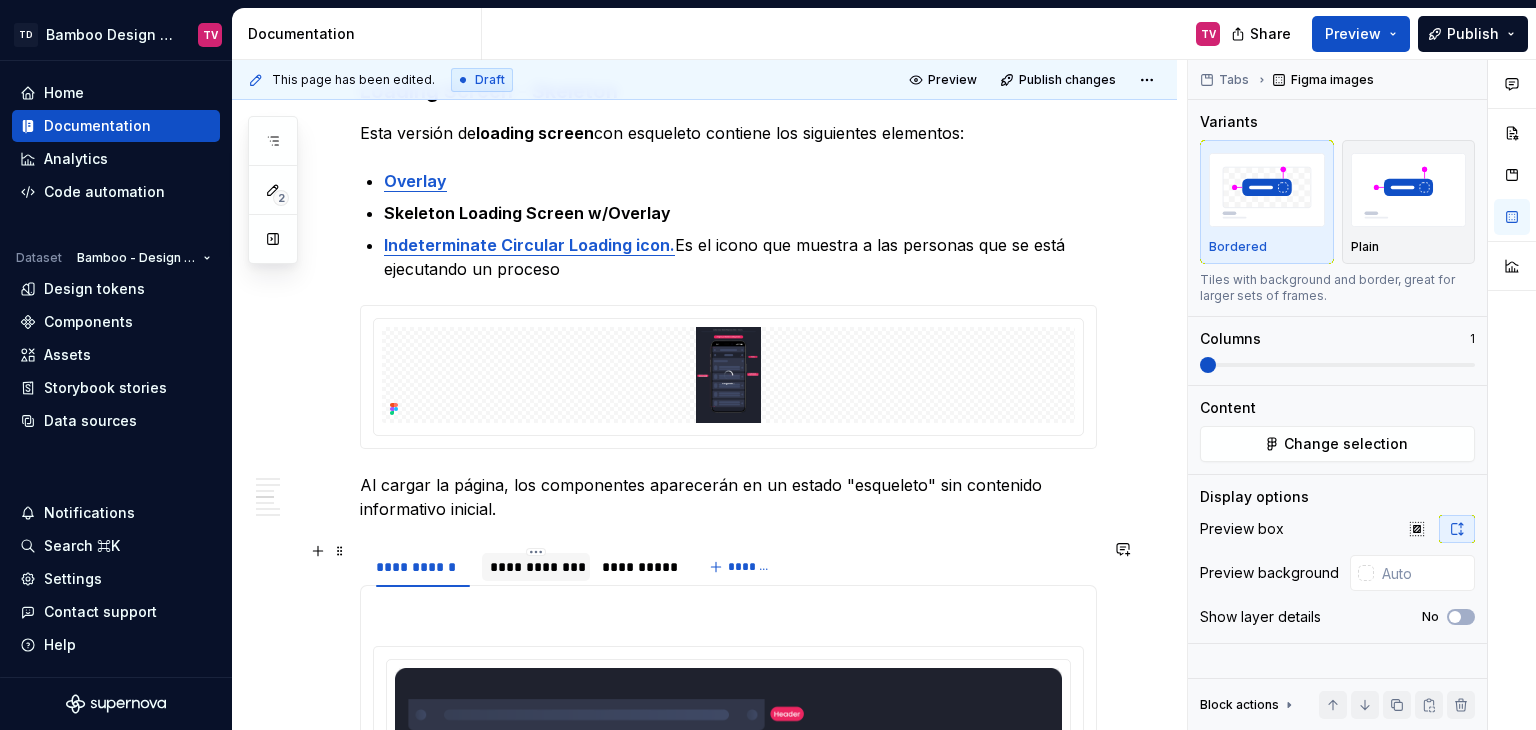 click on "**********" at bounding box center [536, 567] 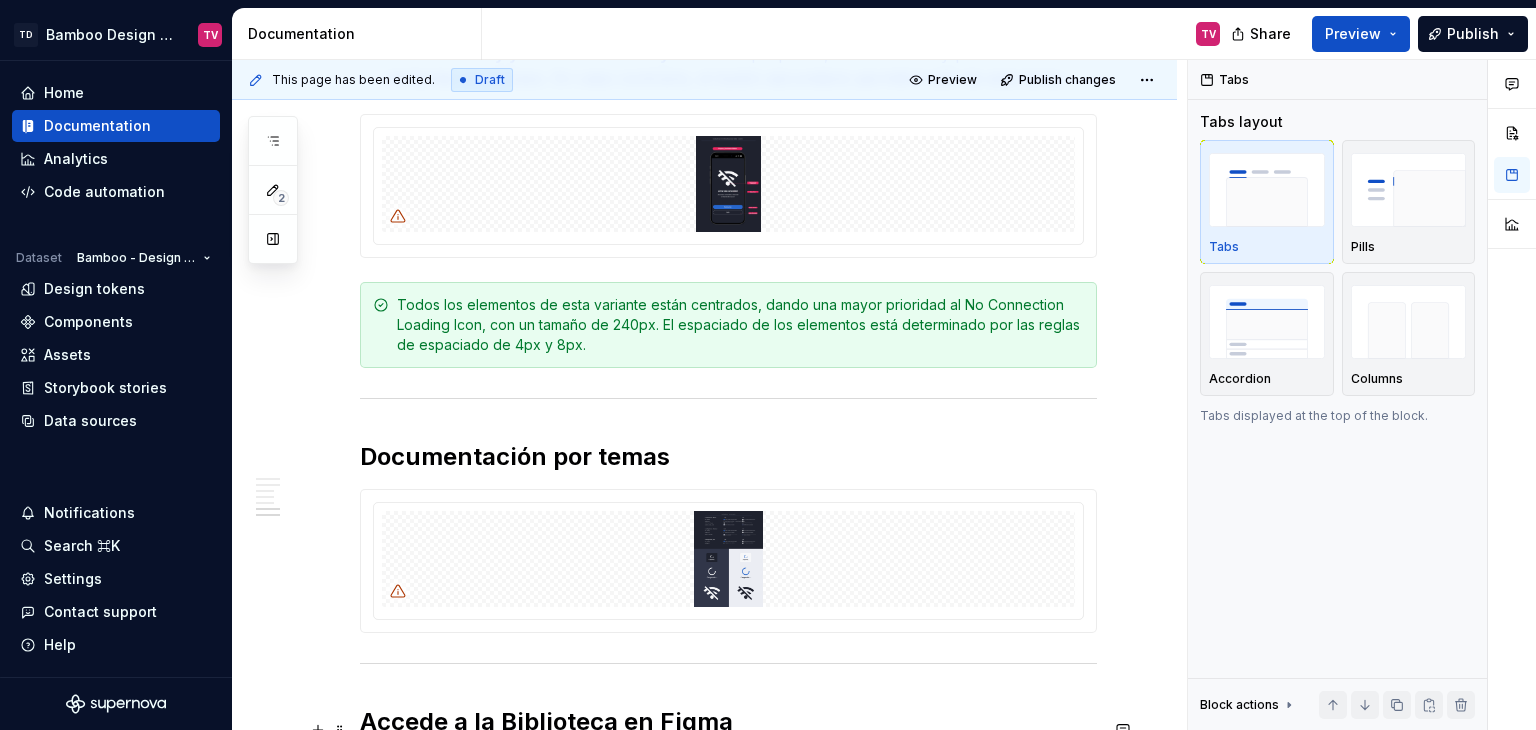 scroll, scrollTop: 5200, scrollLeft: 0, axis: vertical 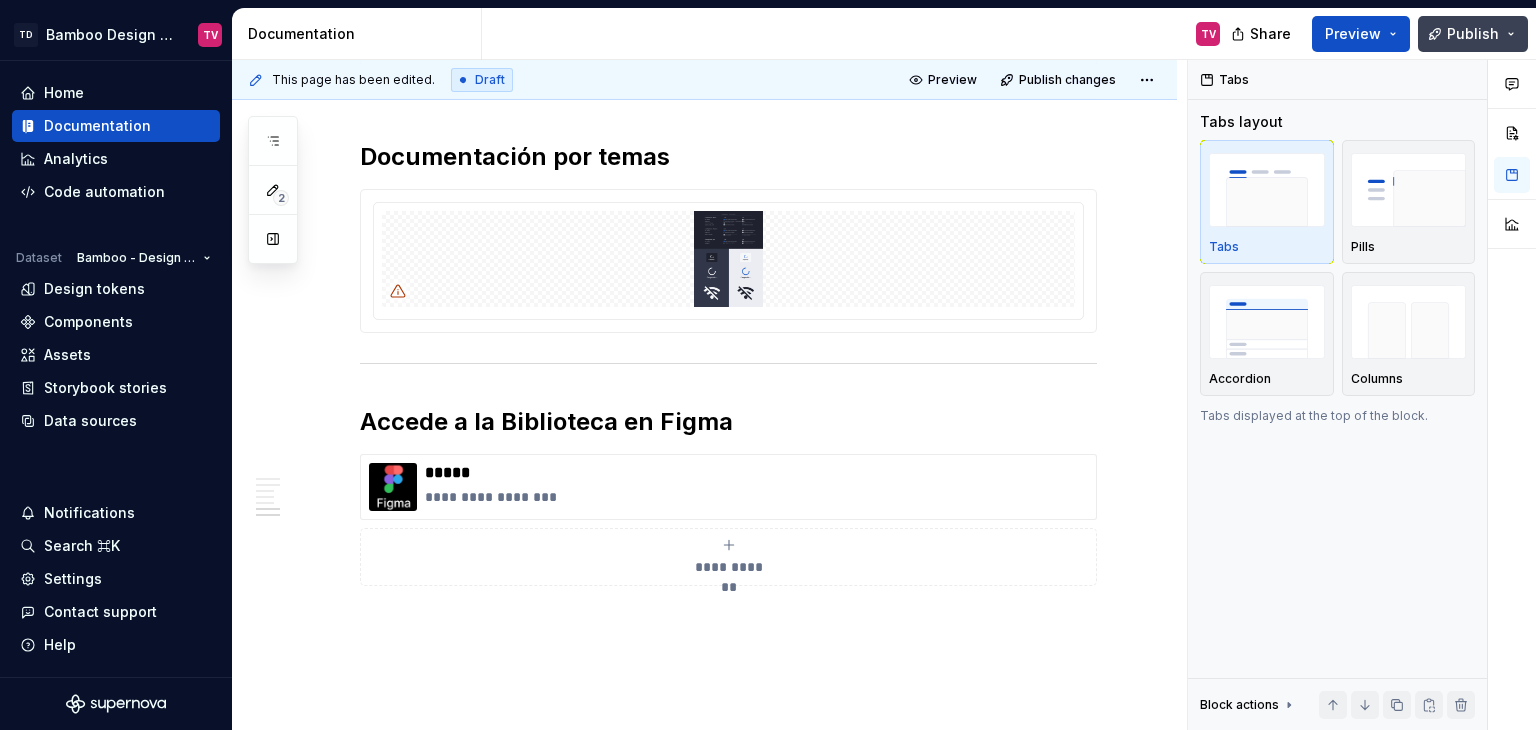 click on "Publish" at bounding box center [1473, 34] 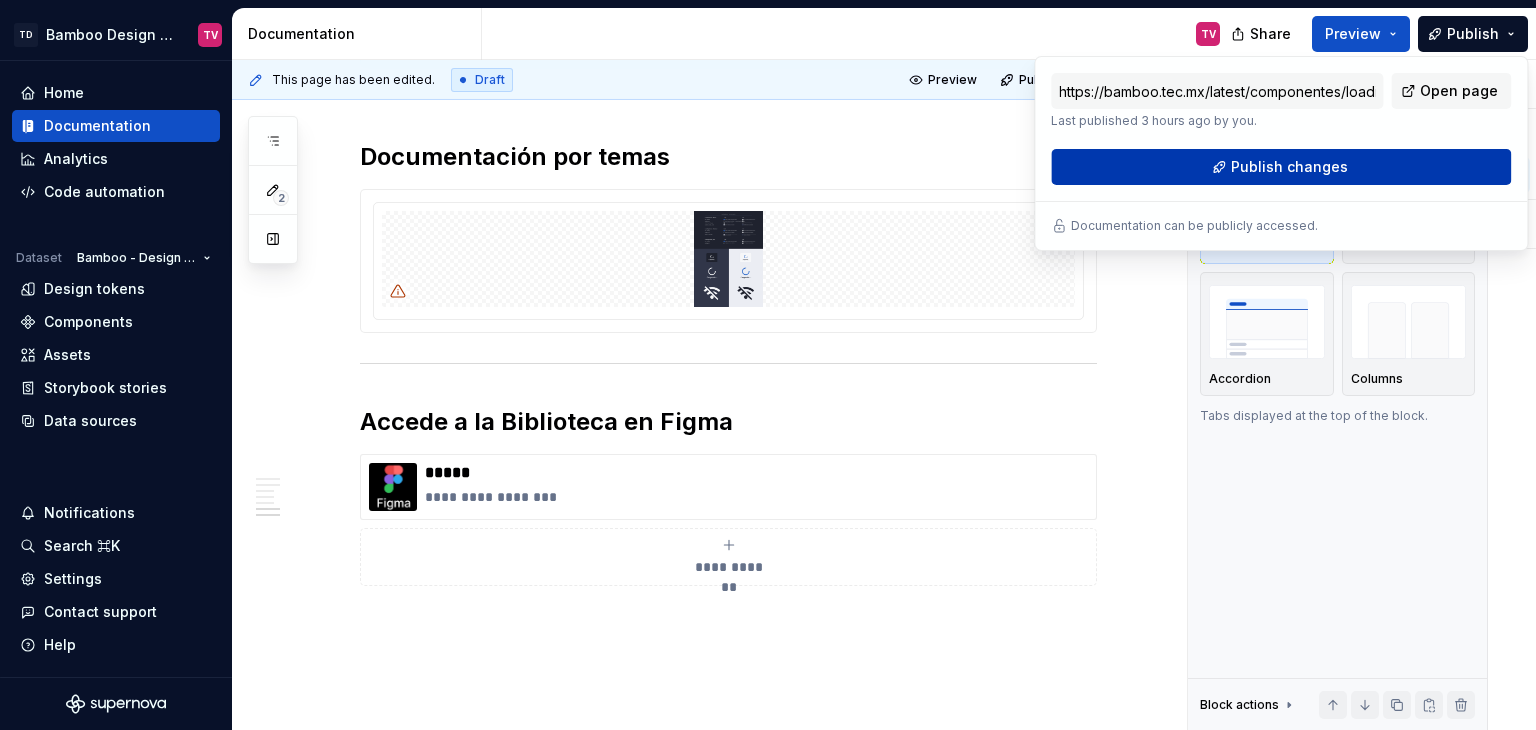 click on "Publish changes" at bounding box center (1289, 167) 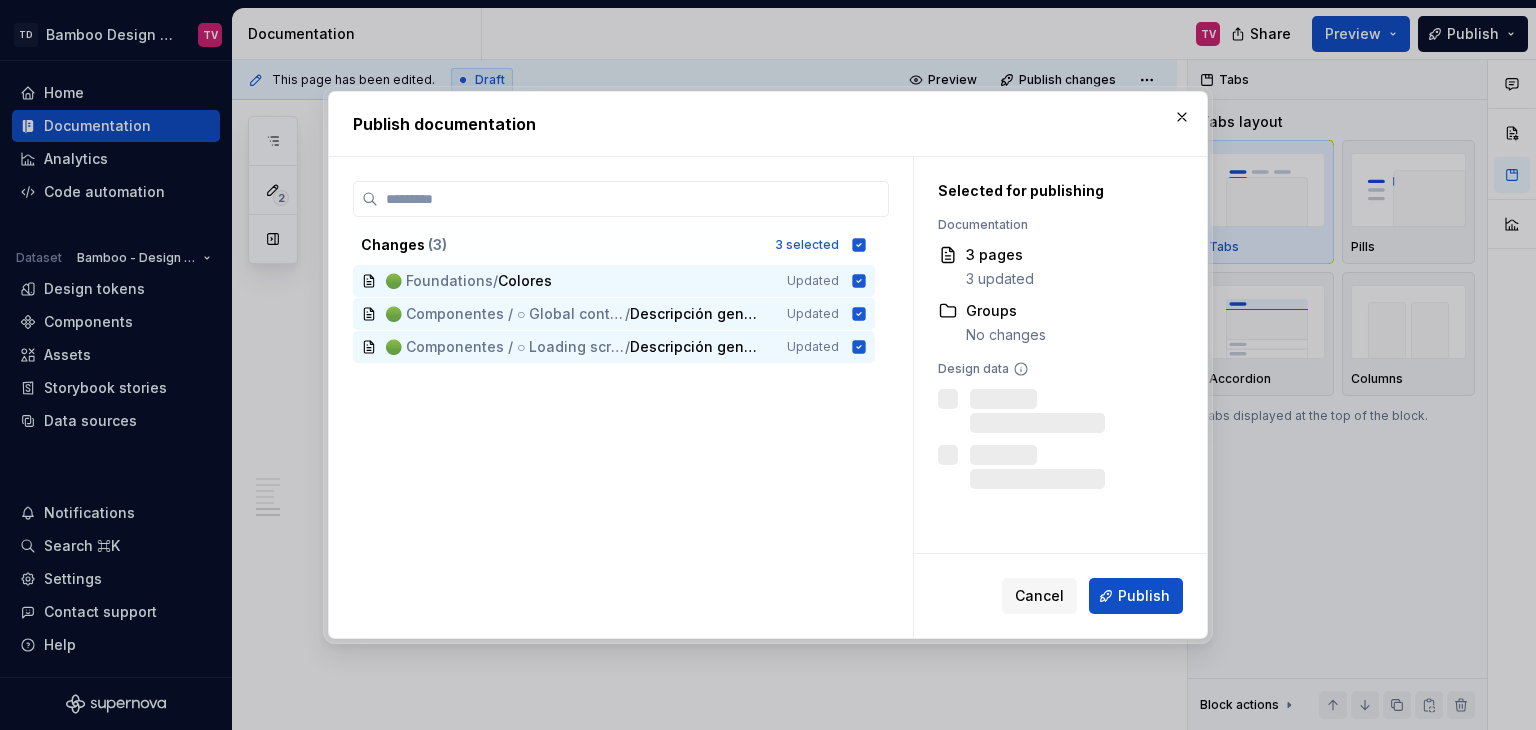 click on "Publish" at bounding box center [1144, 596] 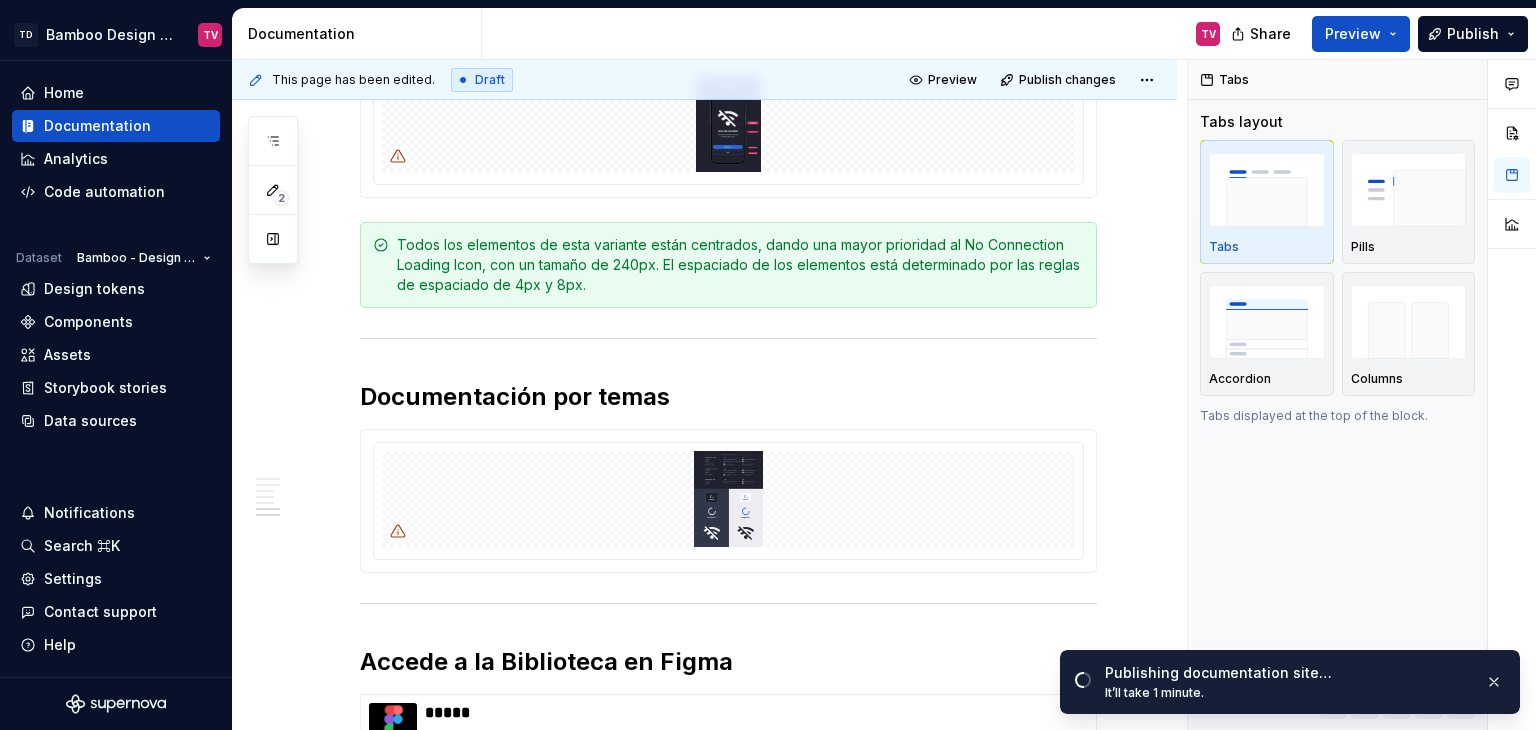 type on "*" 